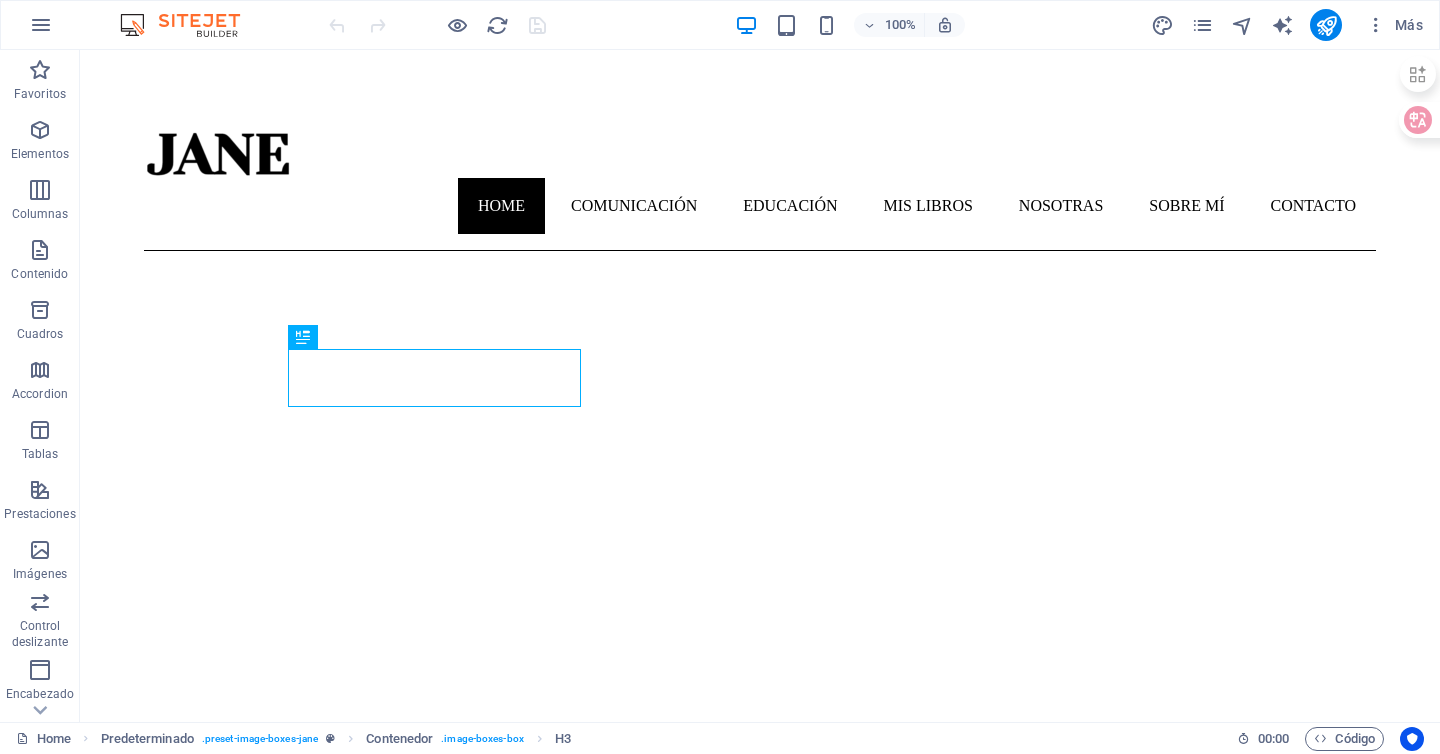 scroll, scrollTop: 547, scrollLeft: 0, axis: vertical 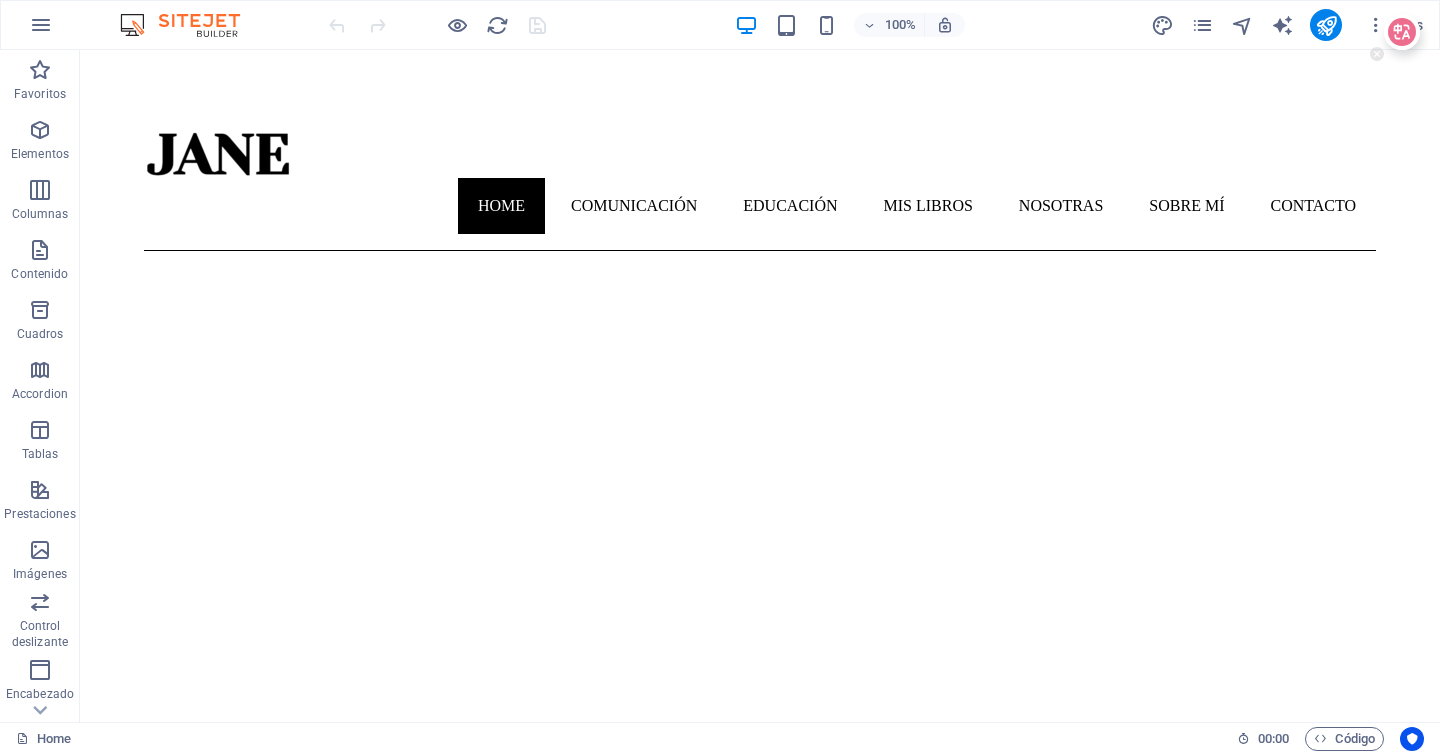 drag, startPoint x: 1510, startPoint y: 166, endPoint x: 1425, endPoint y: 633, distance: 474.67252 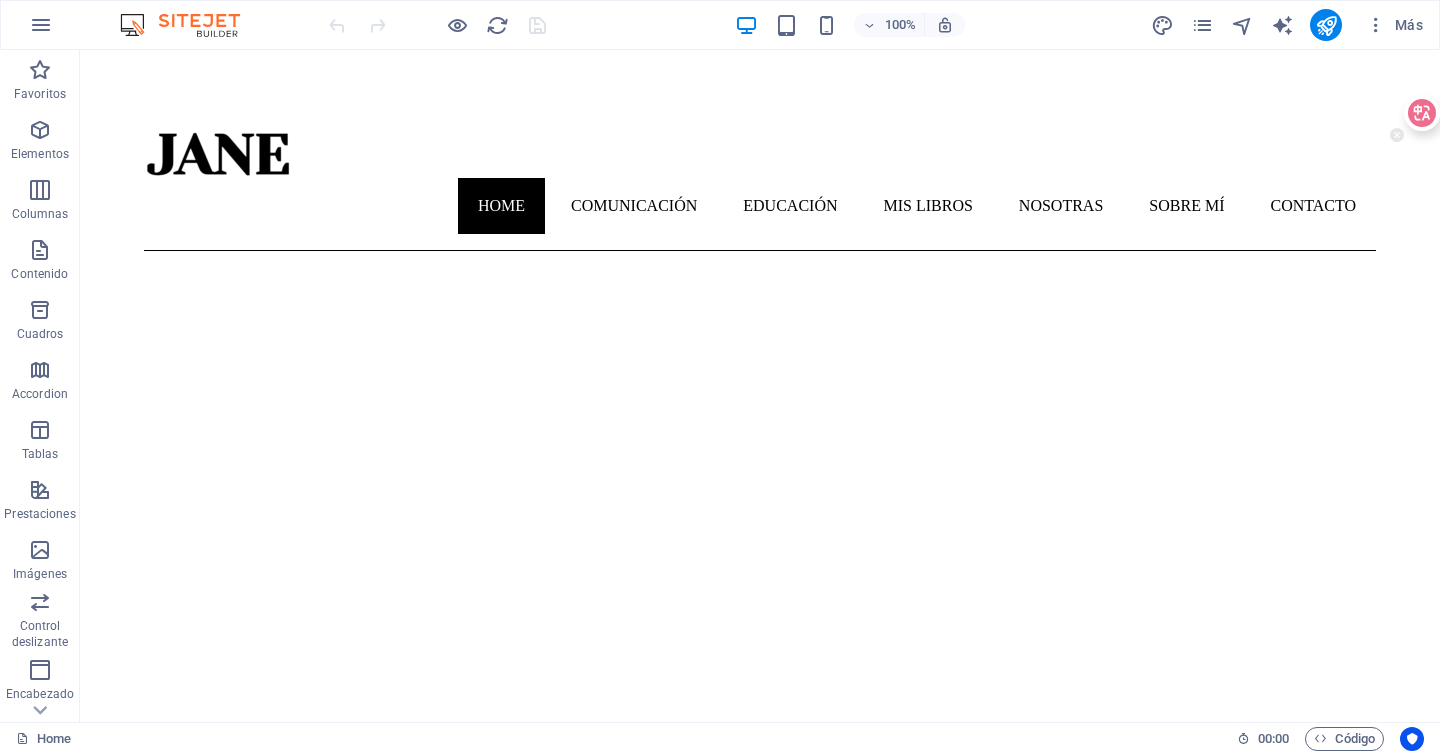 drag, startPoint x: 1507, startPoint y: 86, endPoint x: 1431, endPoint y: 328, distance: 253.6533 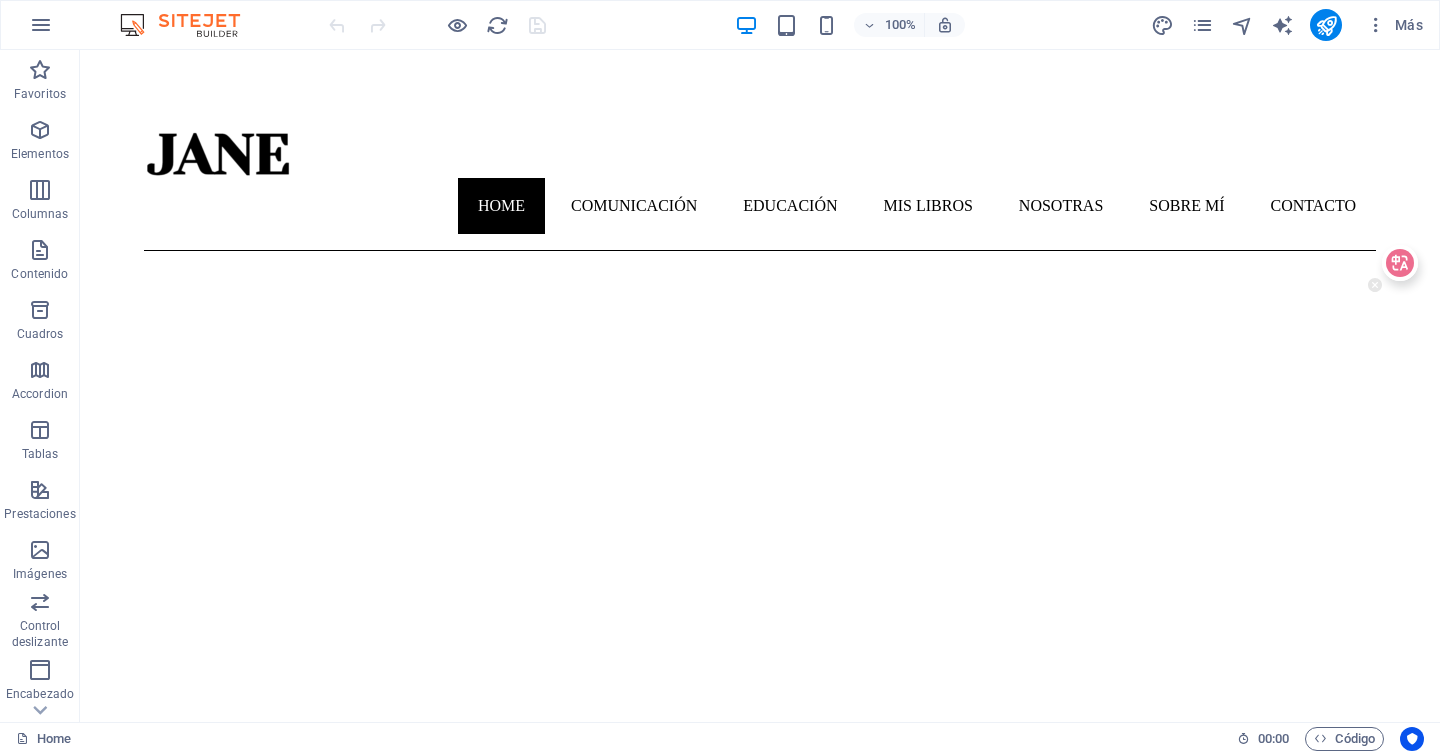 click on "Skip to main content
Home Comunicación Educación Mis libros Nosotras Sobre mí Contacto About me My work Partners Contact About Lorem ipsum dolor sit amet, consectetuer adipiscing elit. Aenean commodo ligula eget dolor. Lorem ipsum dolor sit amet. see more Work Lorem ipsum dolor sit amet, consectetuer adipiscing elit. Aenean commodo ligula eget dolor. Lorem ipsum dolor sit amet. see more Blog Lorem ipsum dolor sit amet, consectetuer adipiscing elit. Aenean commodo ligula eget dolor. Lorem ipsum dolor sit amet. see more Phone Call me! [PHONE] Social Facebook Instagram Twitter Contact [EMAIL] Legal Notice Privacy" at bounding box center (760, 2459) 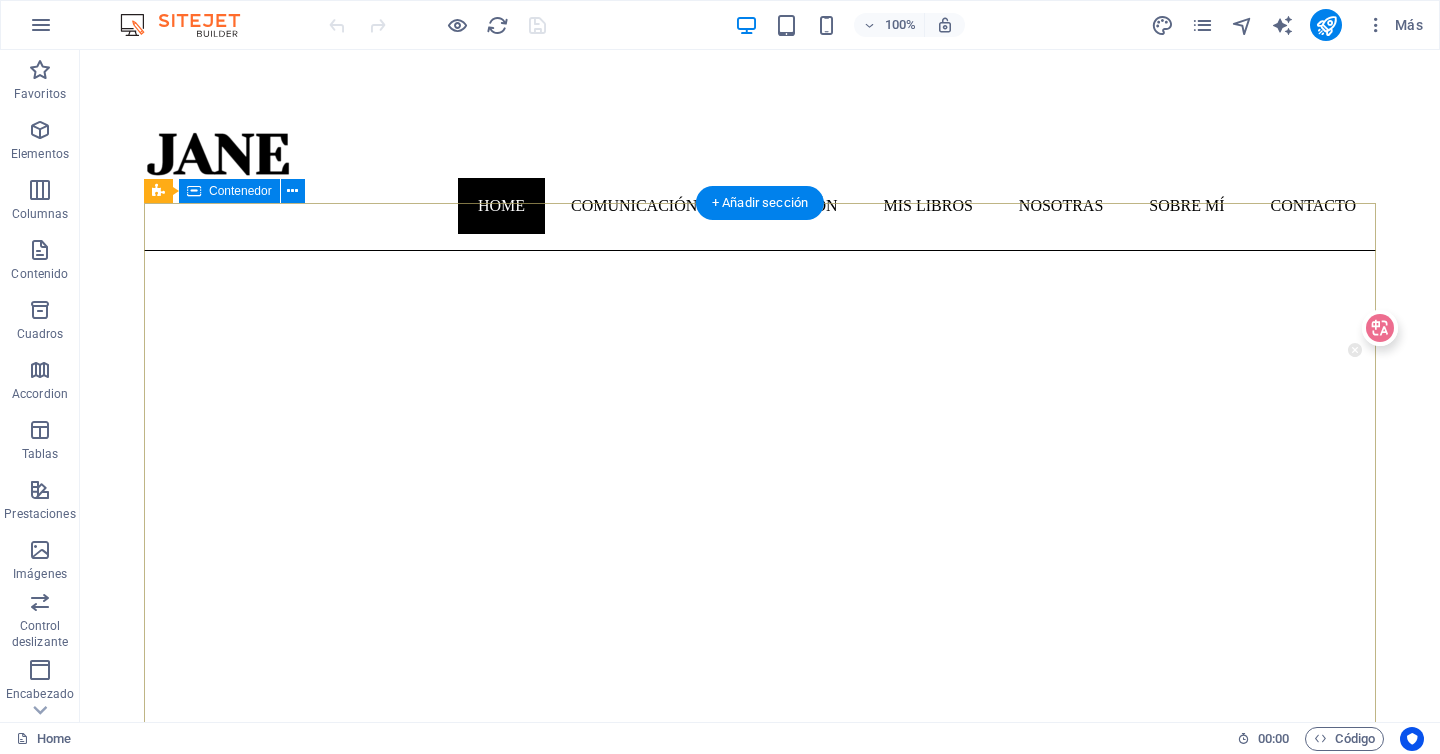 click on "About me My work Partners Contact" at bounding box center (760, 1256) 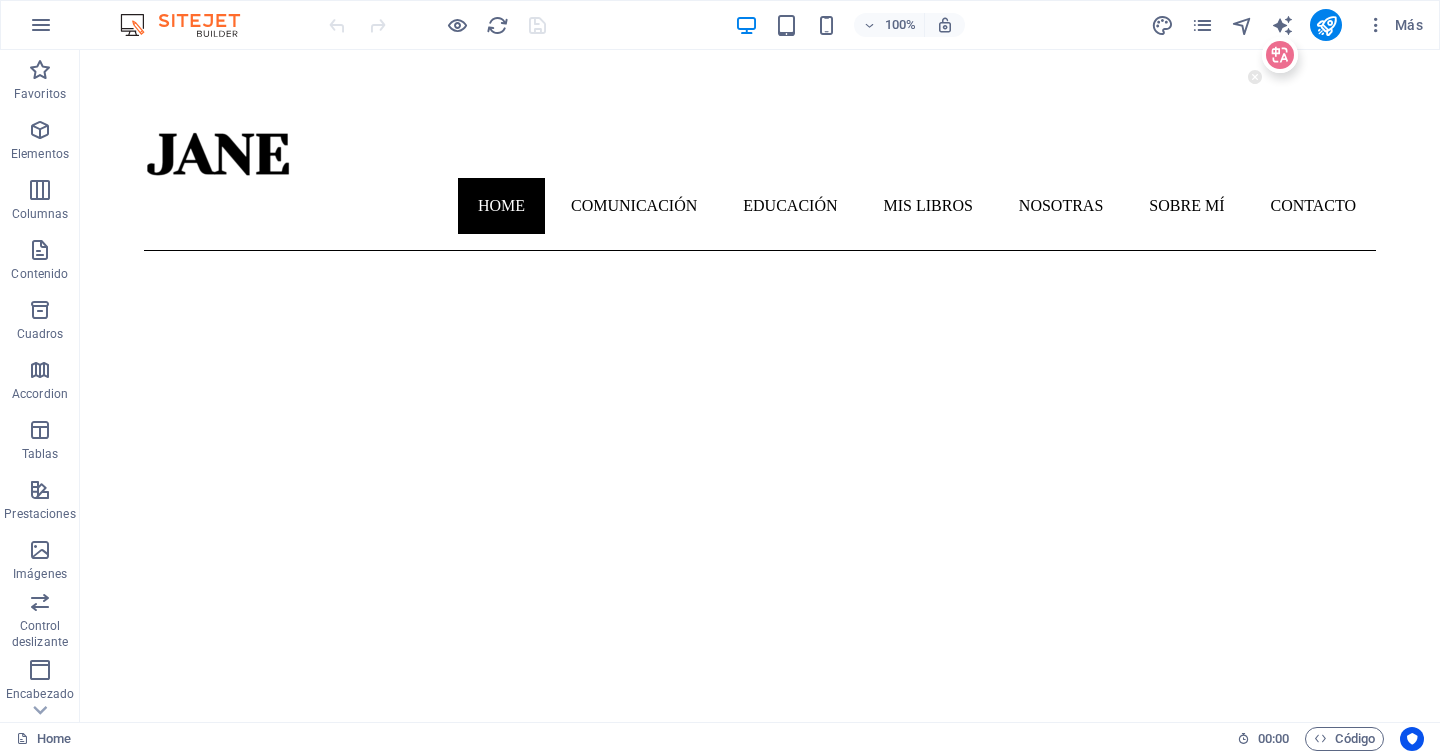 click on "Skip to main content
Home Comunicación Educación Mis libros Nosotras Sobre mí Contacto About me My work Partners Contact About Lorem ipsum dolor sit amet, consectetuer adipiscing elit. Aenean commodo ligula eget dolor. Lorem ipsum dolor sit amet. see more Work Lorem ipsum dolor sit amet, consectetuer adipiscing elit. Aenean commodo ligula eget dolor. Lorem ipsum dolor sit amet. see more Blog Lorem ipsum dolor sit amet, consectetuer adipiscing elit. Aenean commodo ligula eget dolor. Lorem ipsum dolor sit amet. see more Phone Call me! [PHONE] Social Facebook Instagram Twitter Contact [EMAIL] Legal Notice Privacy" at bounding box center [760, 2459] 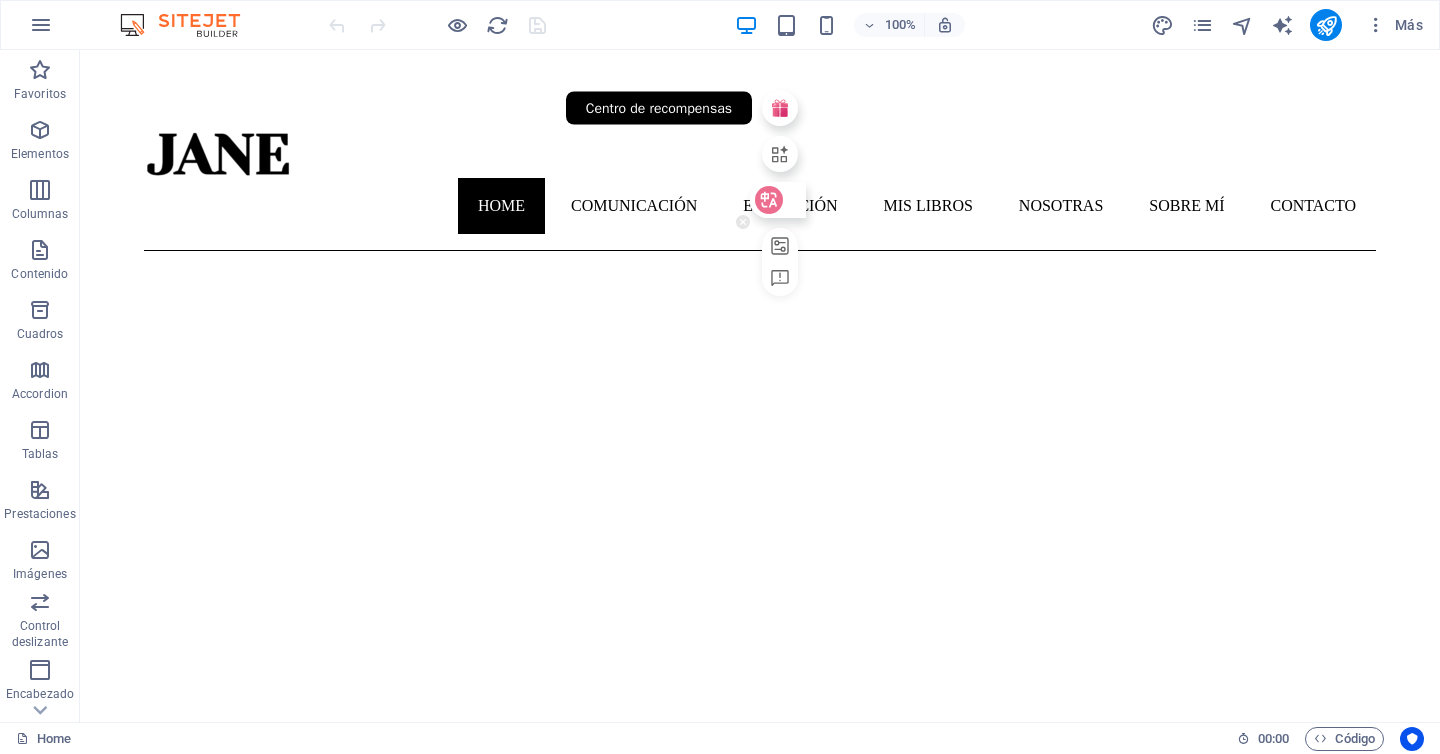 click on "Centro de recompensas" at bounding box center [771, 193] 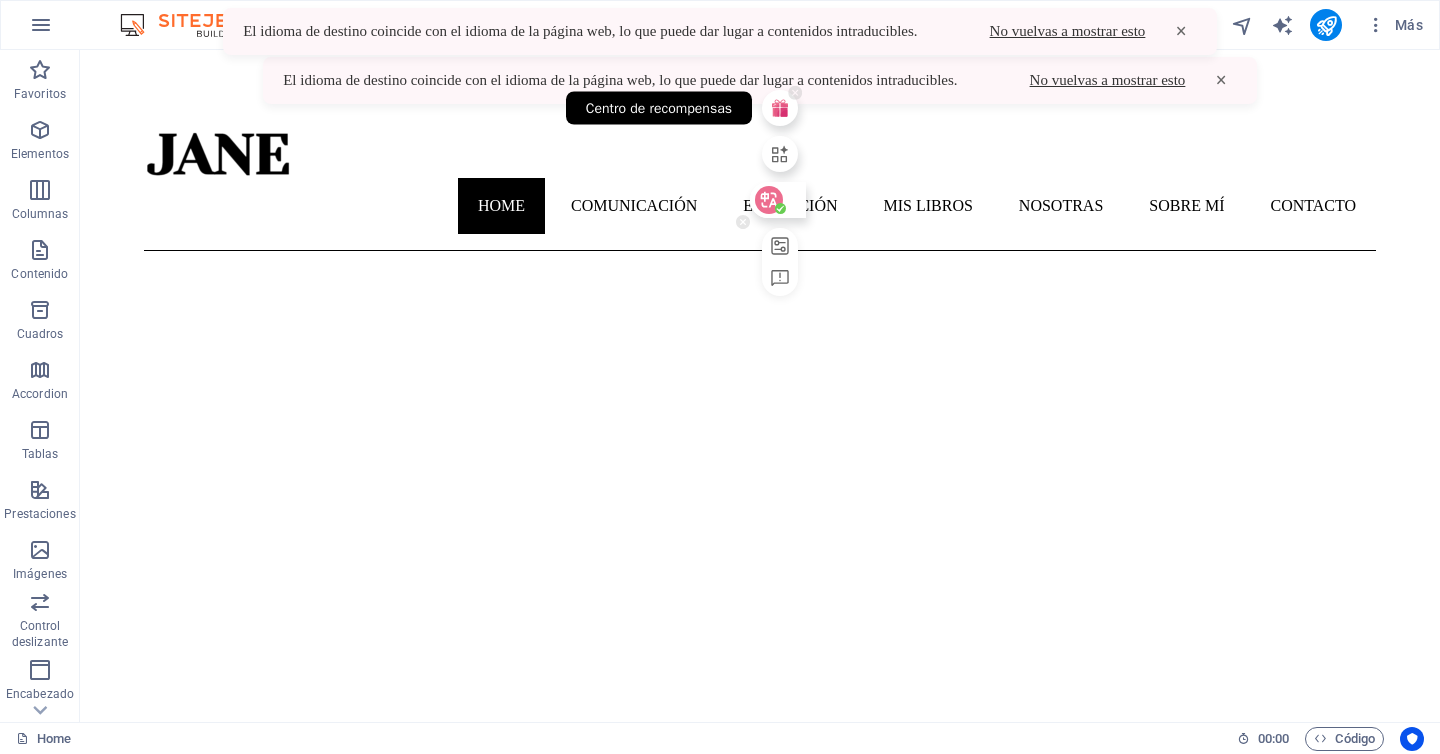 click on "Centro de recompensas" at bounding box center (659, 108) 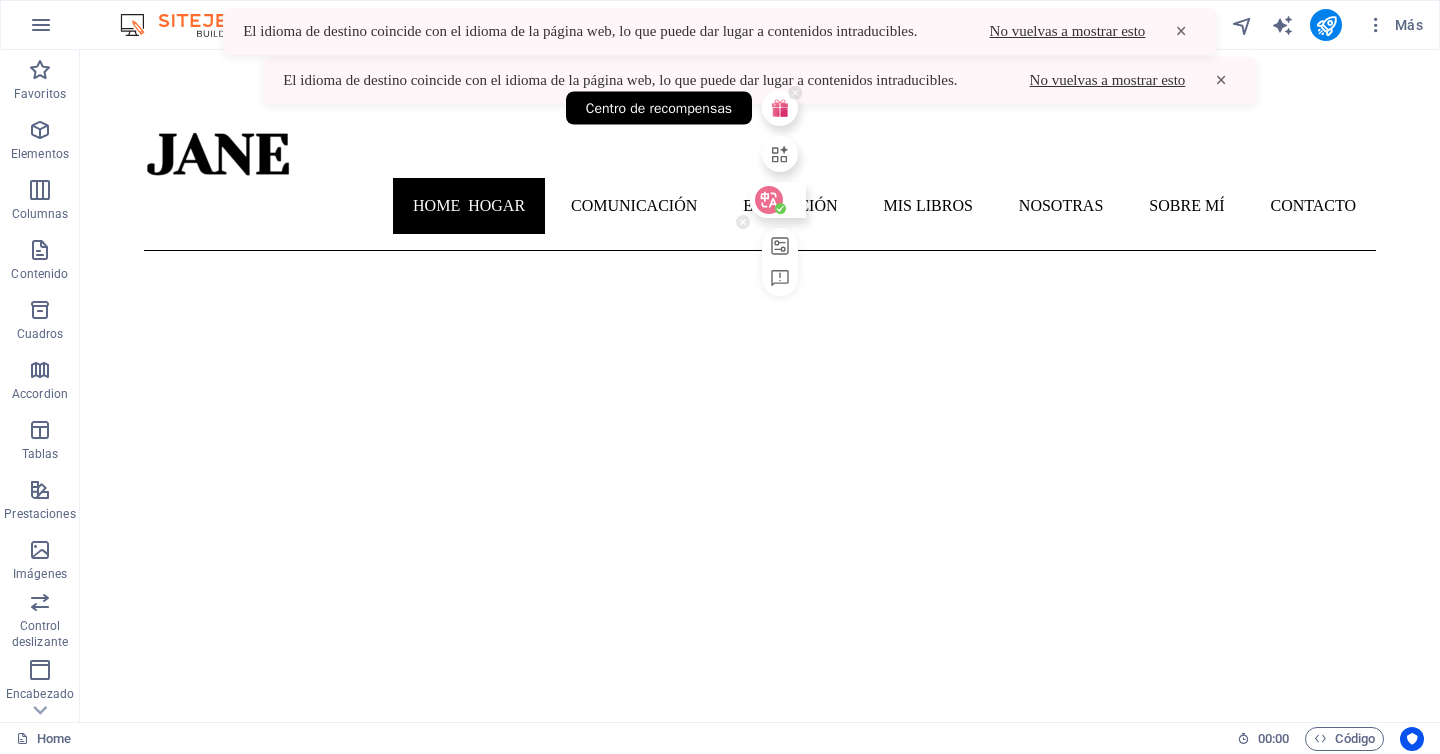 click 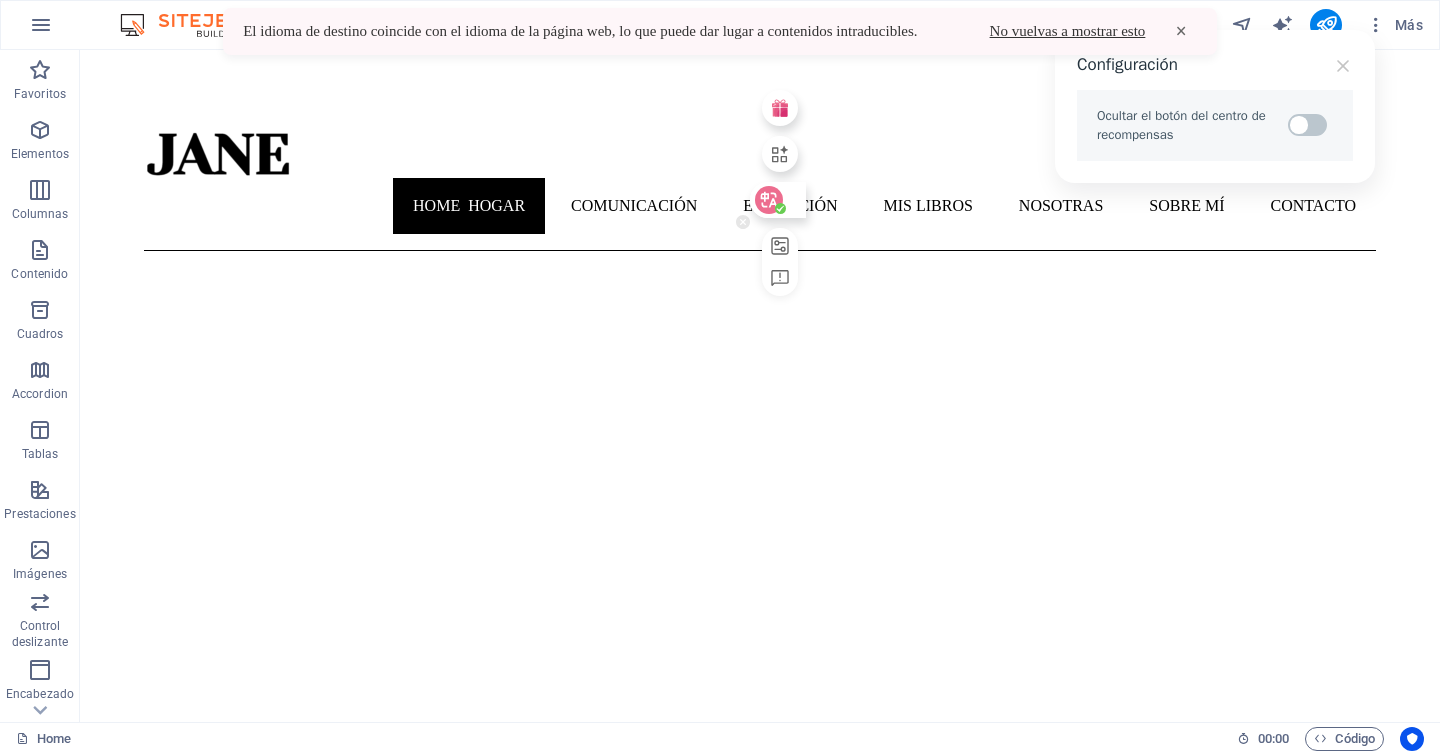 click at bounding box center [1310, 124] 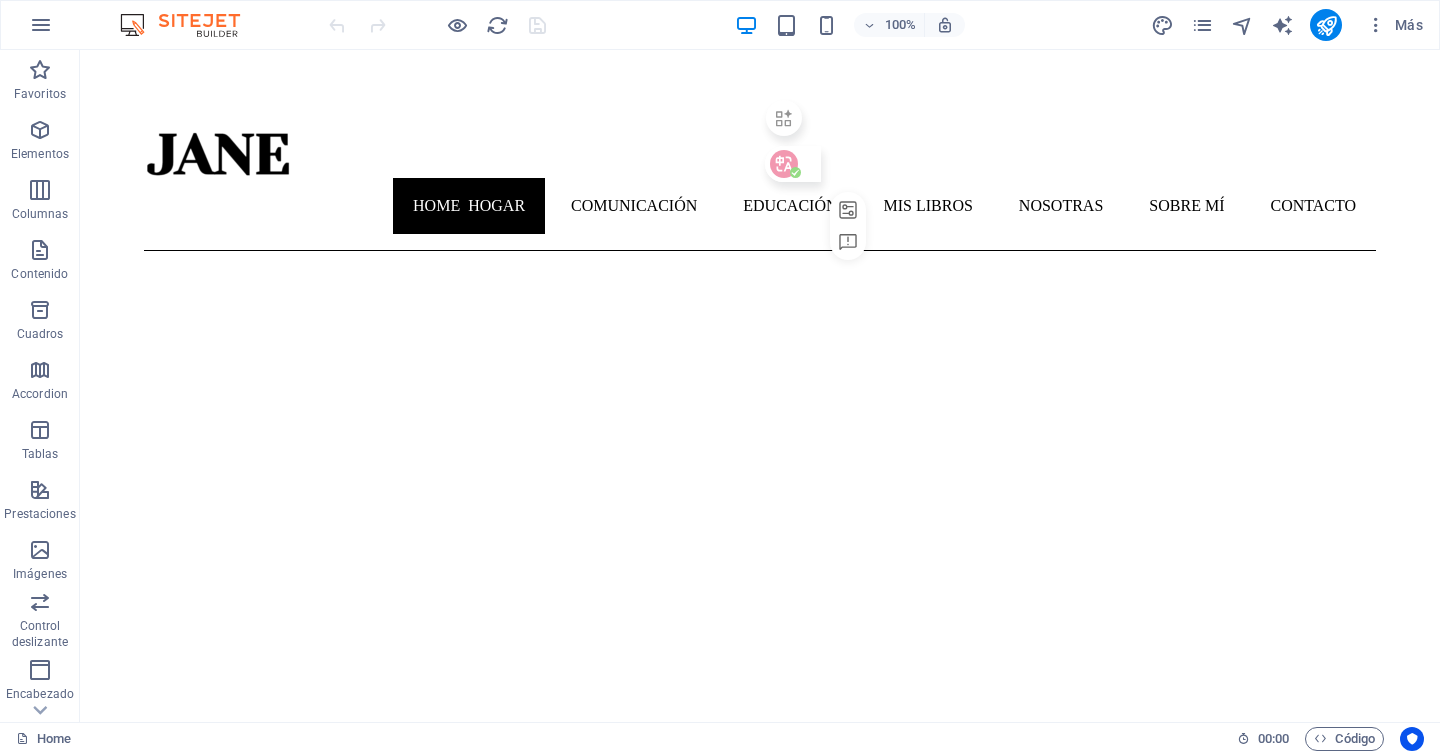 drag, startPoint x: 877, startPoint y: 206, endPoint x: 1439, endPoint y: 171, distance: 563.0888 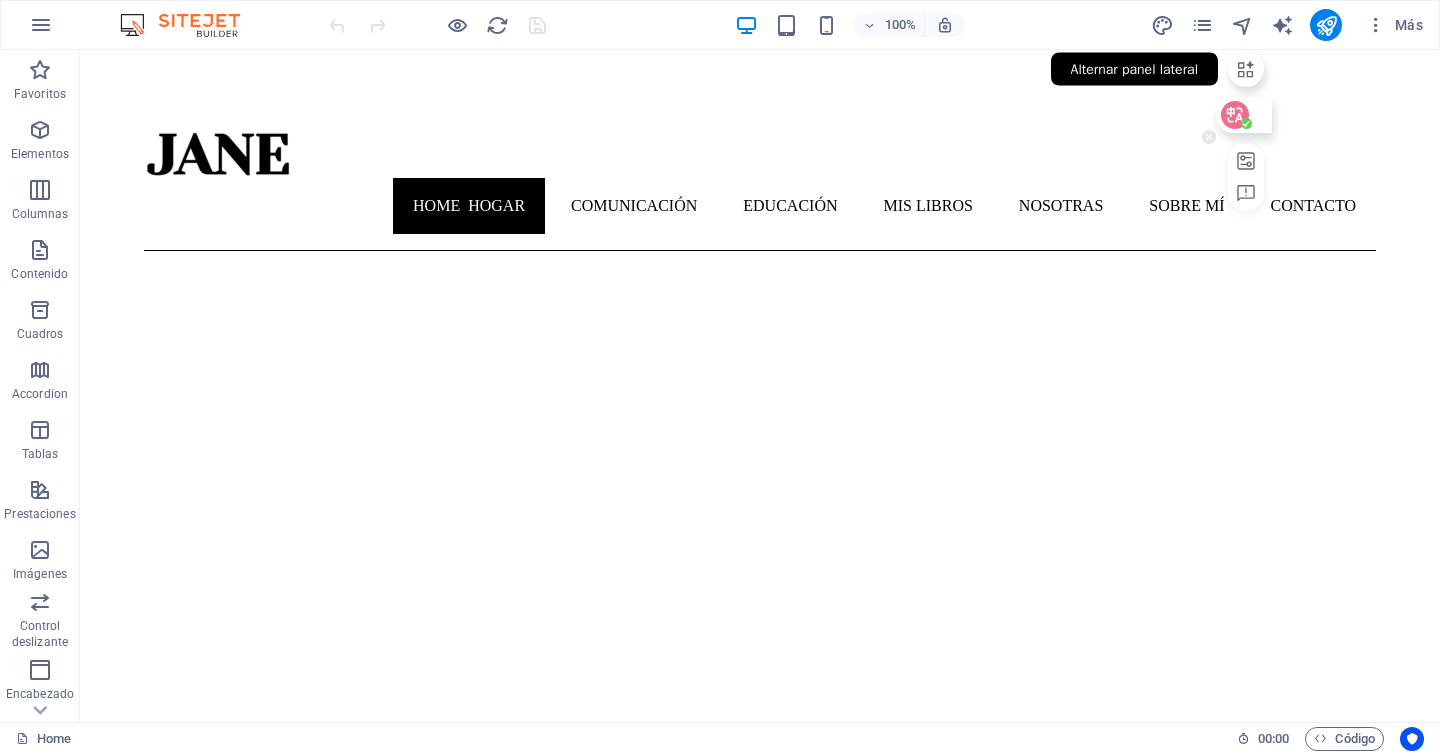 click on "Alternar panel lateral" at bounding box center [1237, 126] 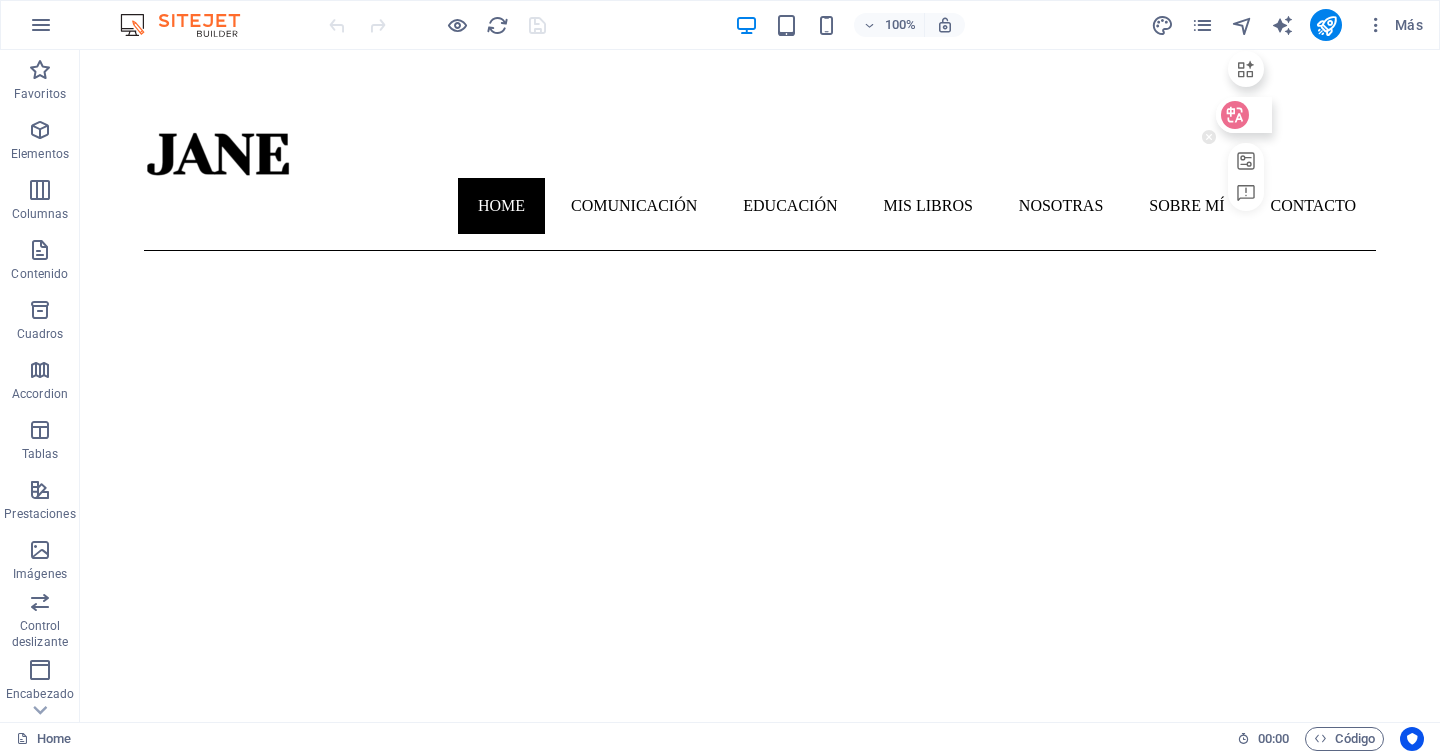 click 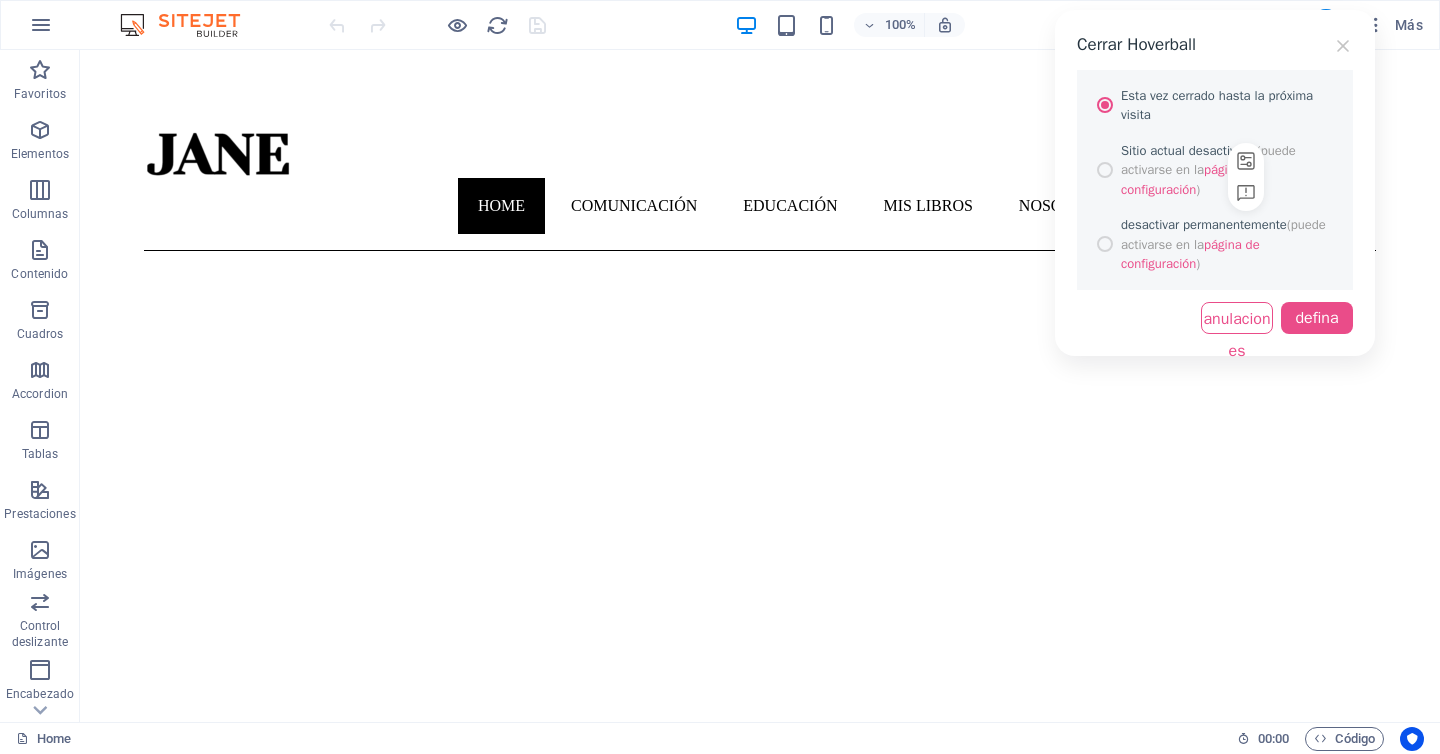 click at bounding box center [1105, 244] 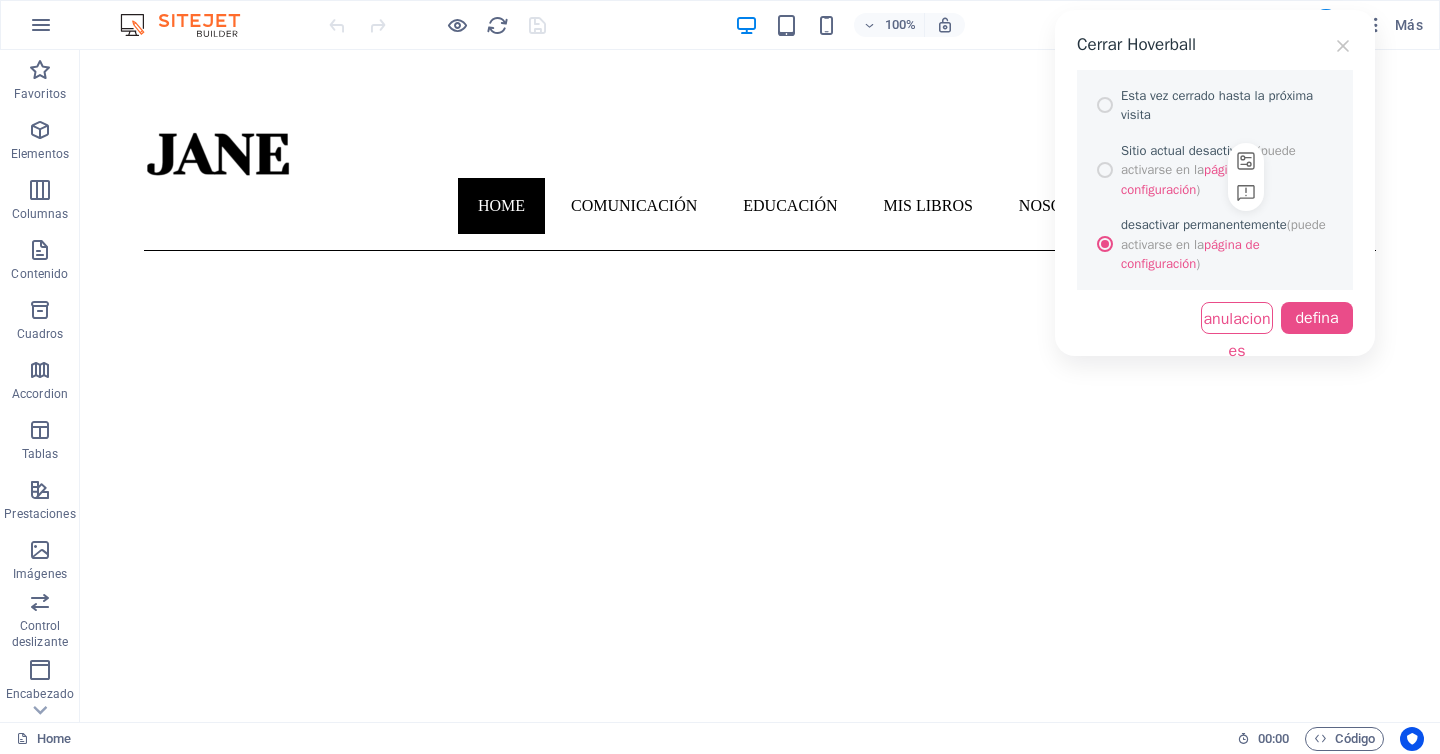 click on "defina" at bounding box center [1317, 318] 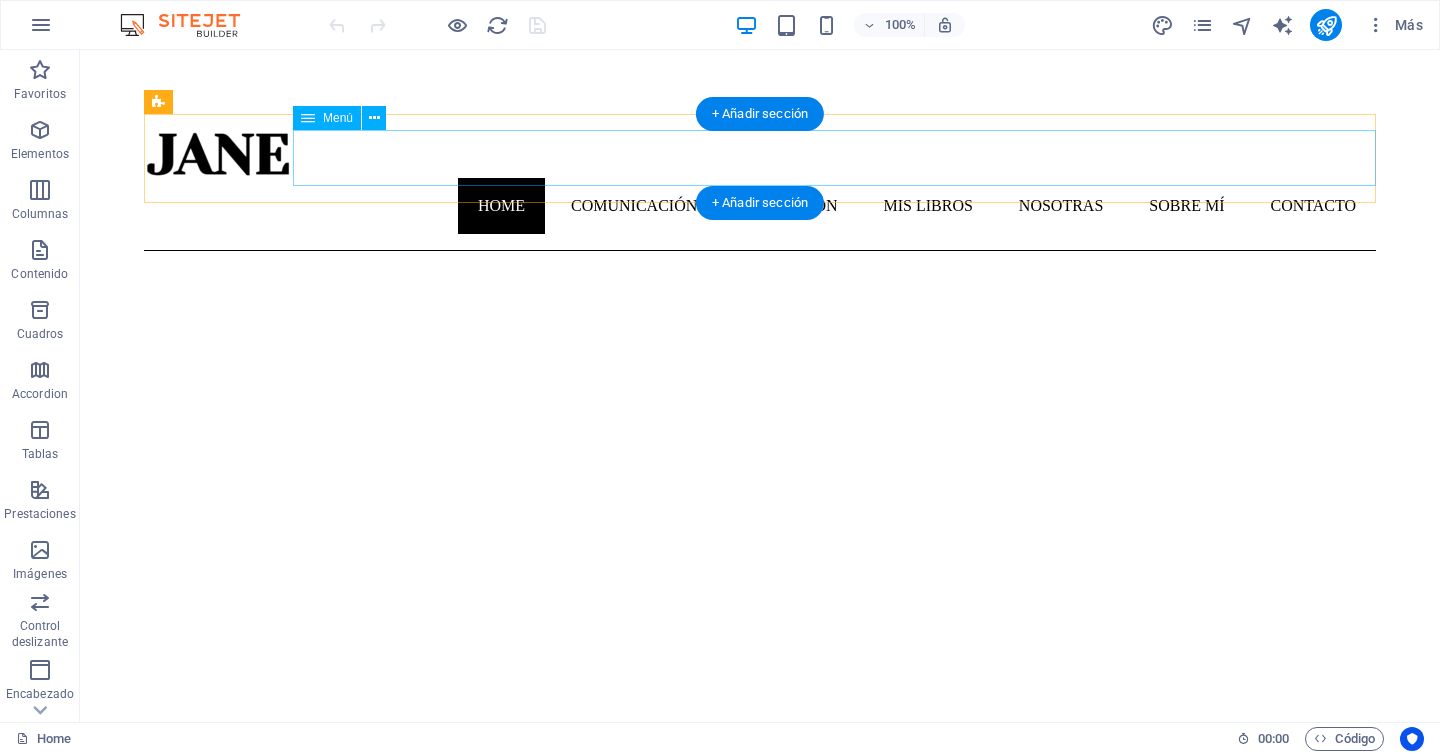 click on "Home Comunicación Educación Mis libros Nosotras Sobre mí Contacto" at bounding box center [760, 206] 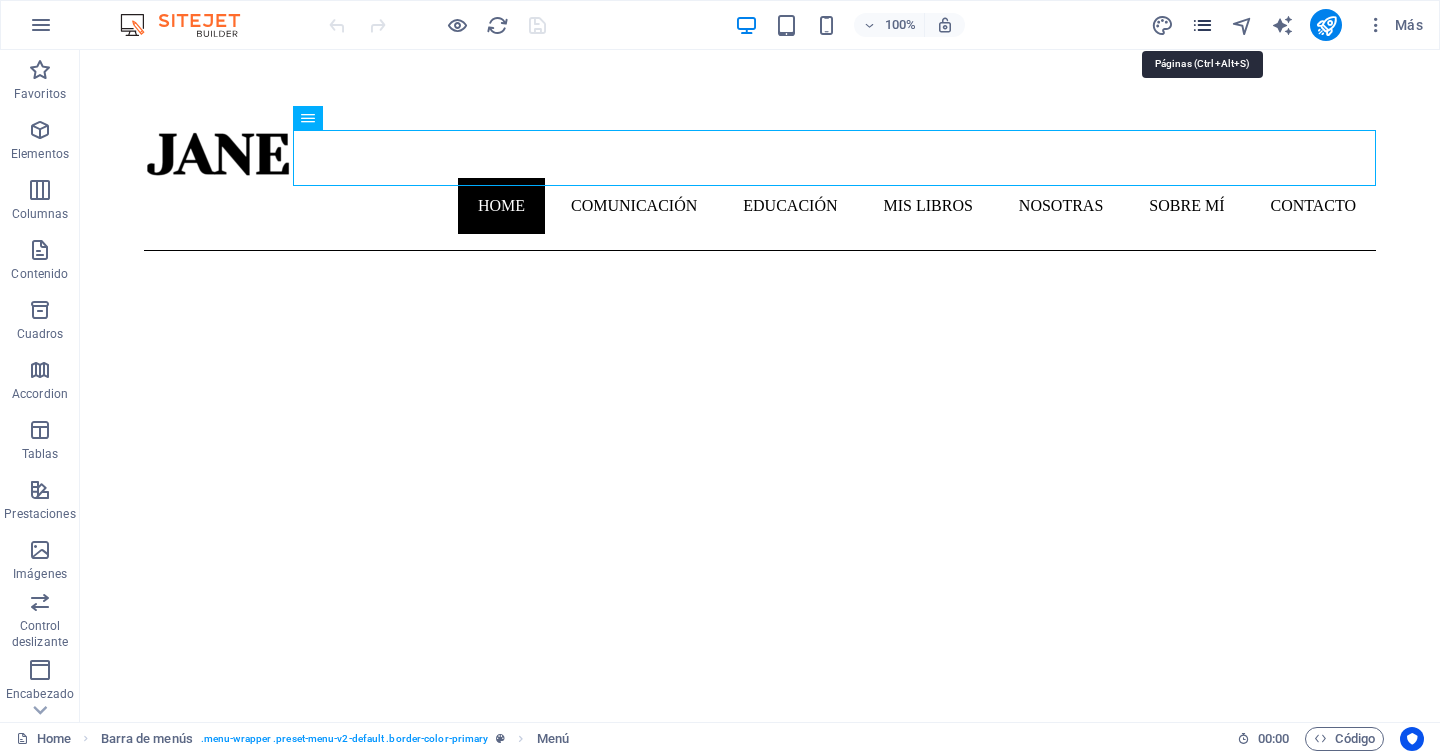 click at bounding box center (1202, 25) 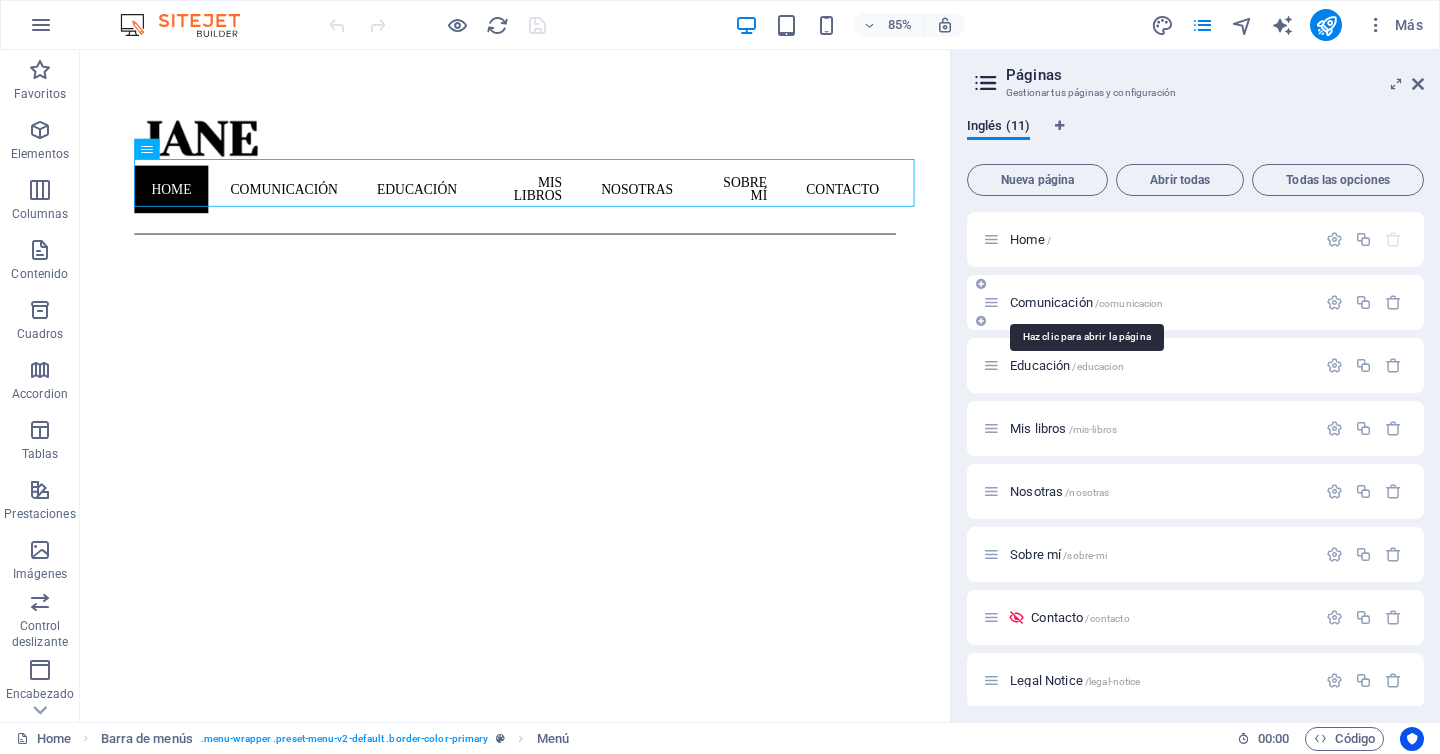 click on "Comunicación /comunicacion" at bounding box center (1086, 302) 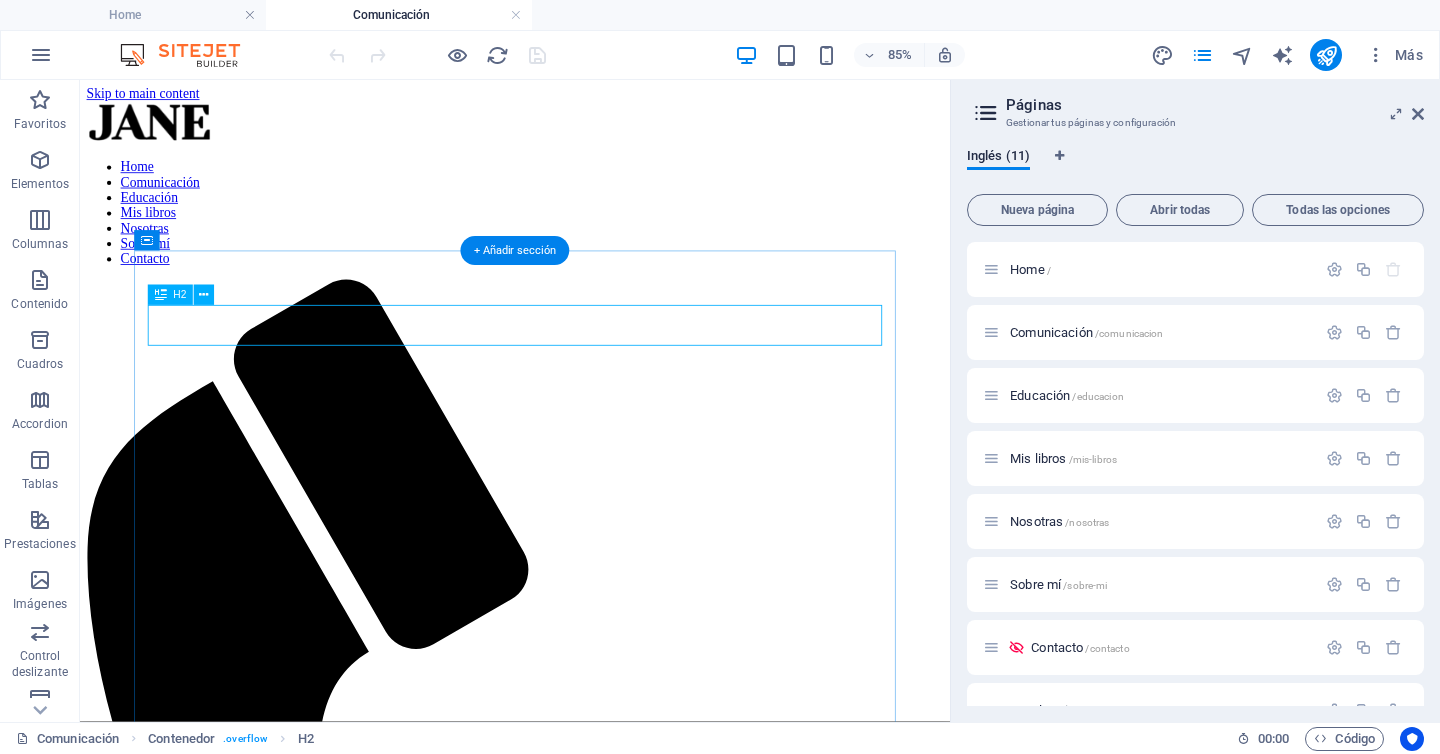 scroll, scrollTop: 0, scrollLeft: 0, axis: both 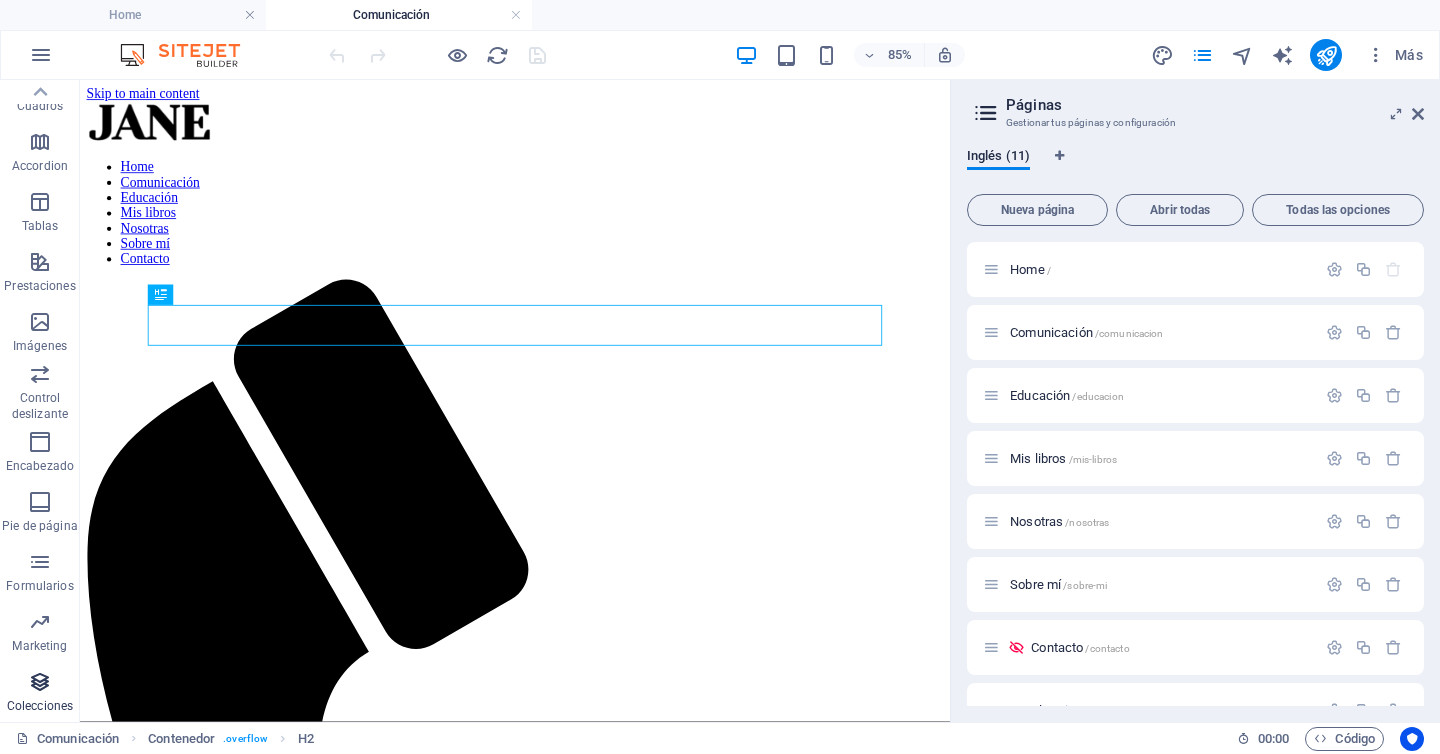 click on "Colecciones" at bounding box center (40, 692) 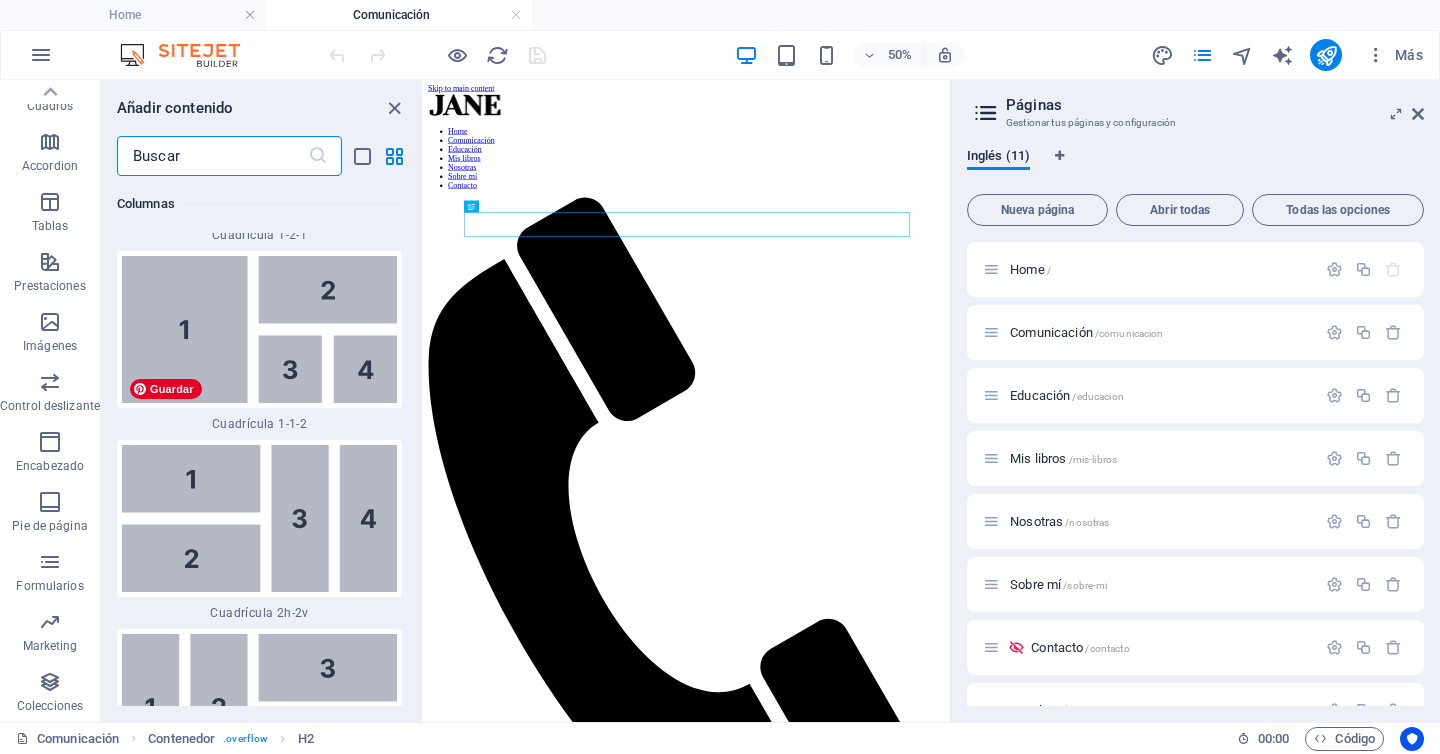 scroll, scrollTop: 5769, scrollLeft: 0, axis: vertical 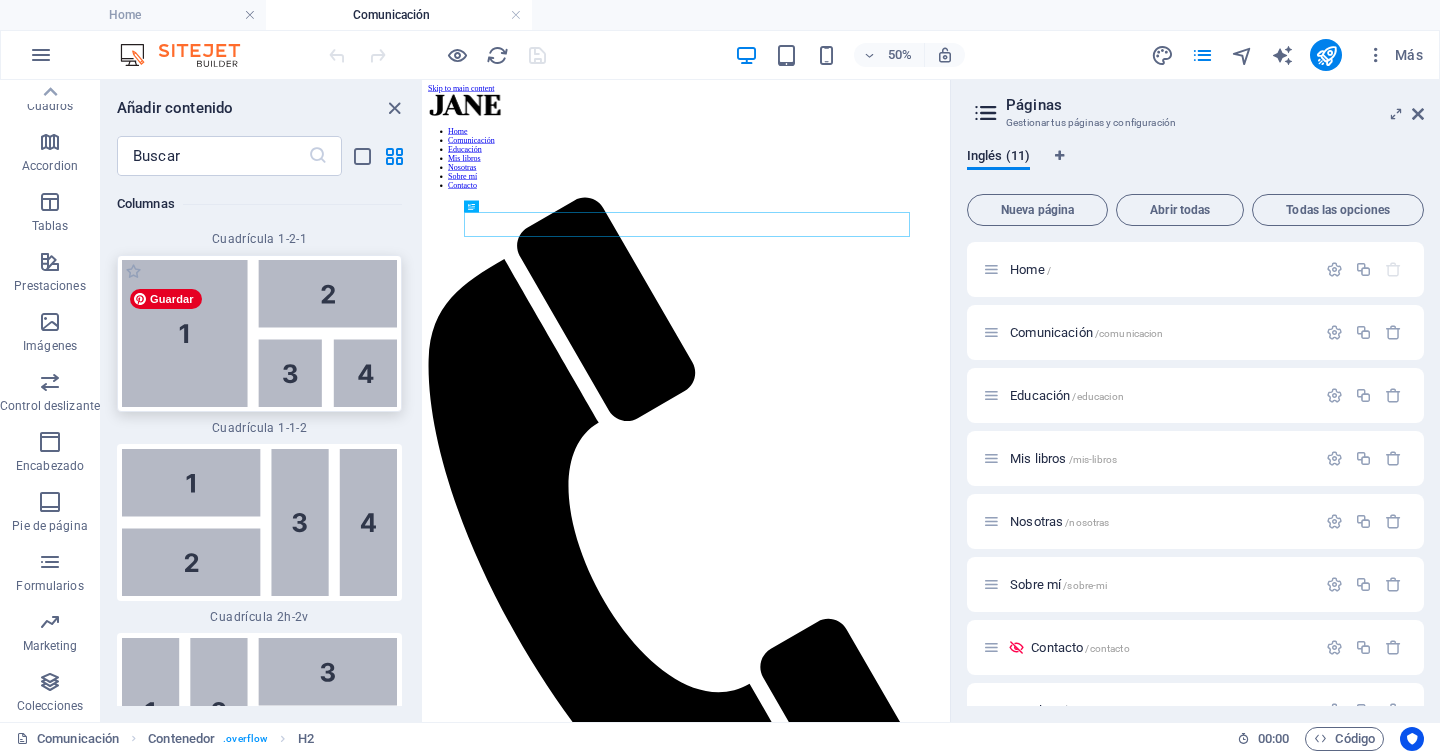 click at bounding box center [259, 333] 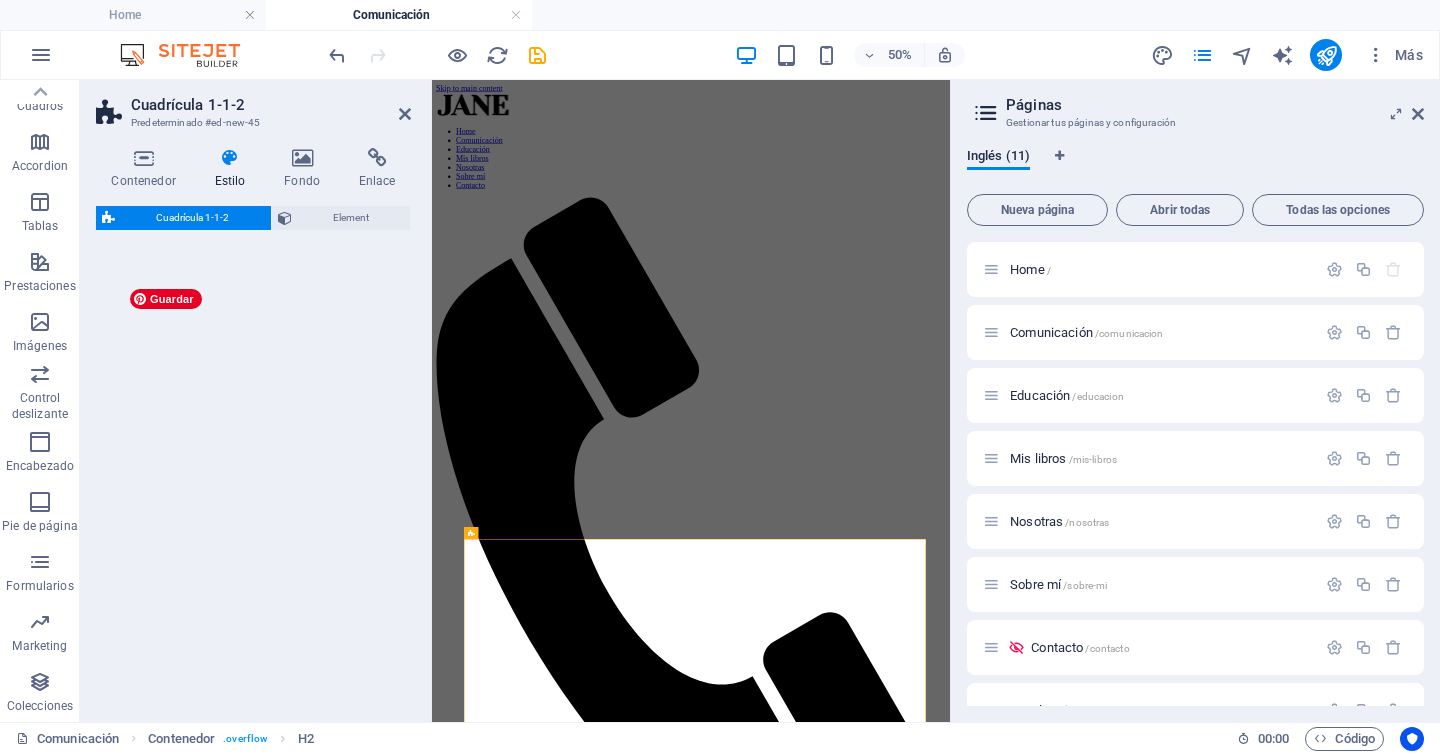 select on "rem" 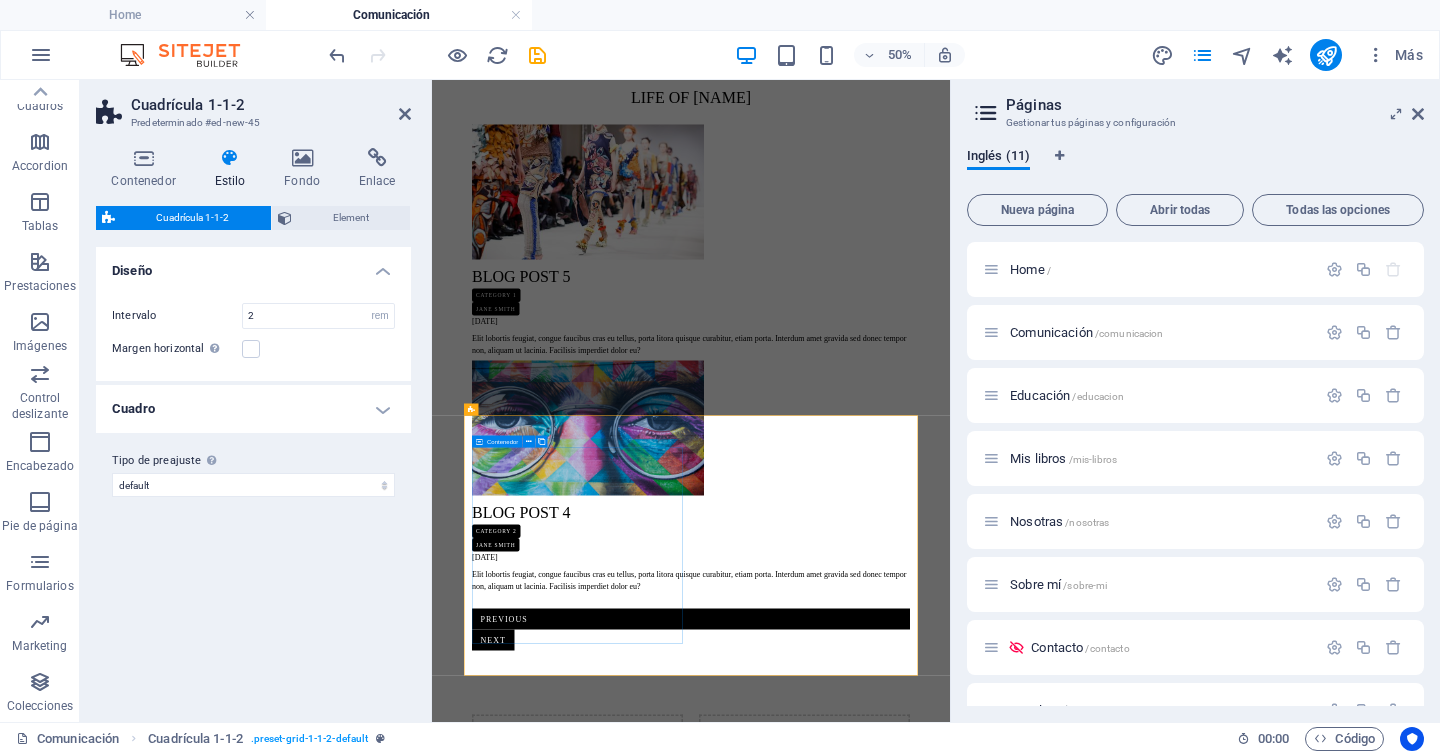 scroll, scrollTop: 287, scrollLeft: 0, axis: vertical 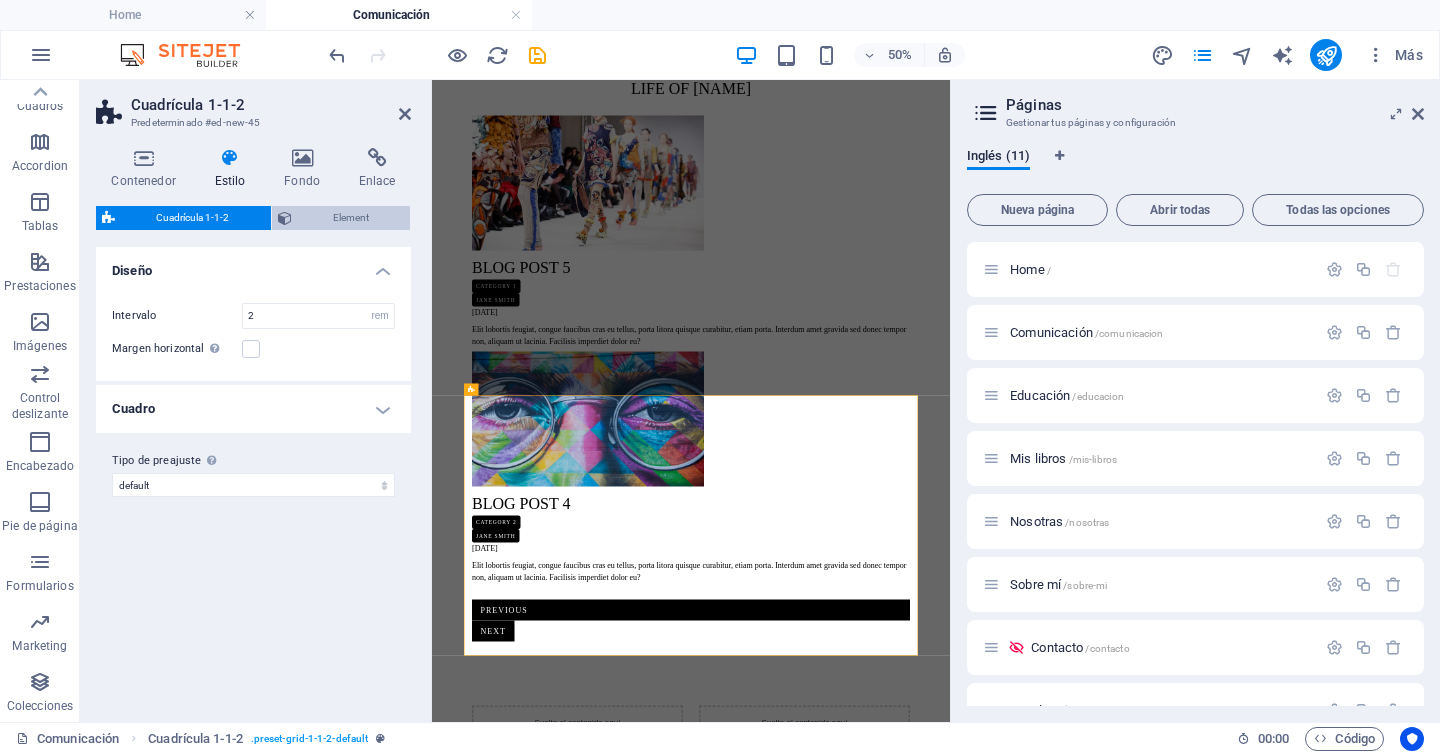 click on "Element" at bounding box center [351, 218] 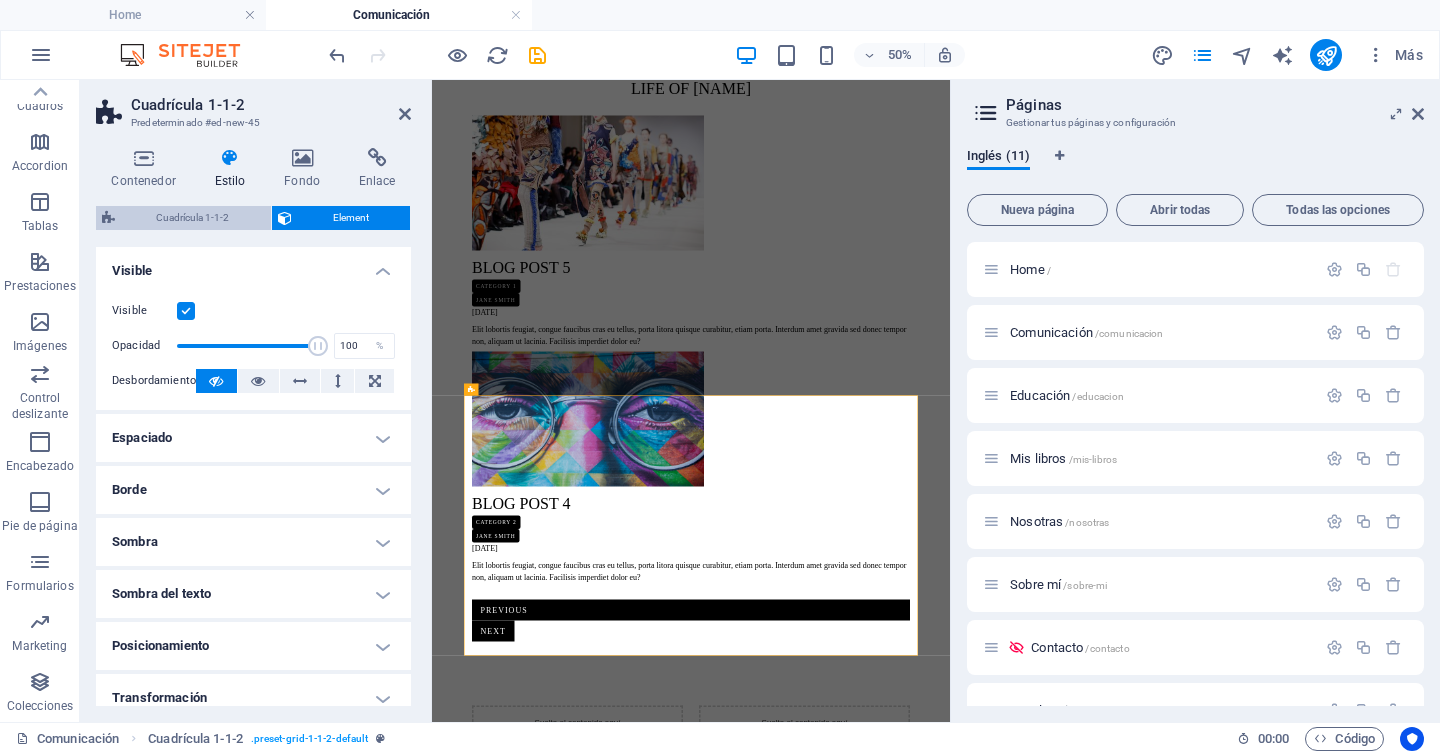 click on "Cuadrícula 1-1-2" at bounding box center [193, 218] 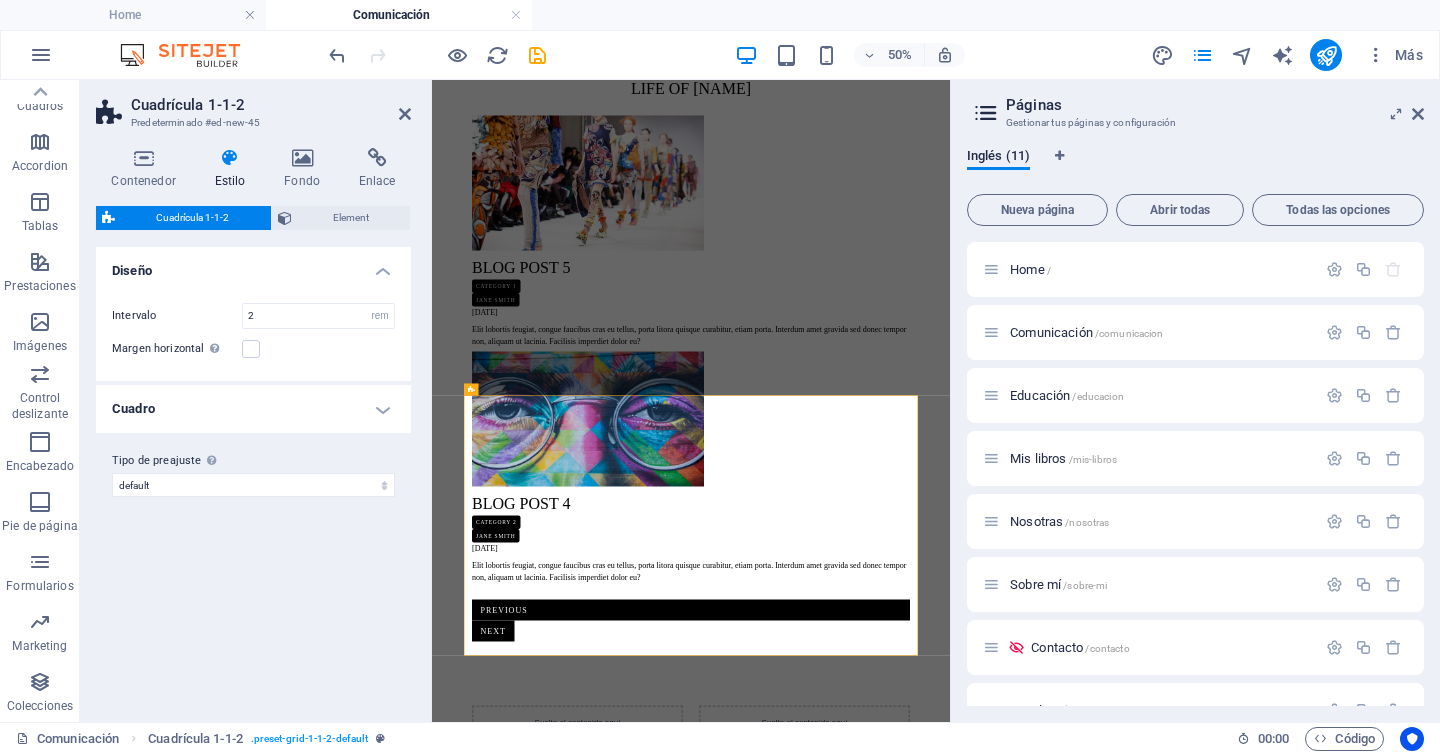 click on "Cuadro" at bounding box center [253, 409] 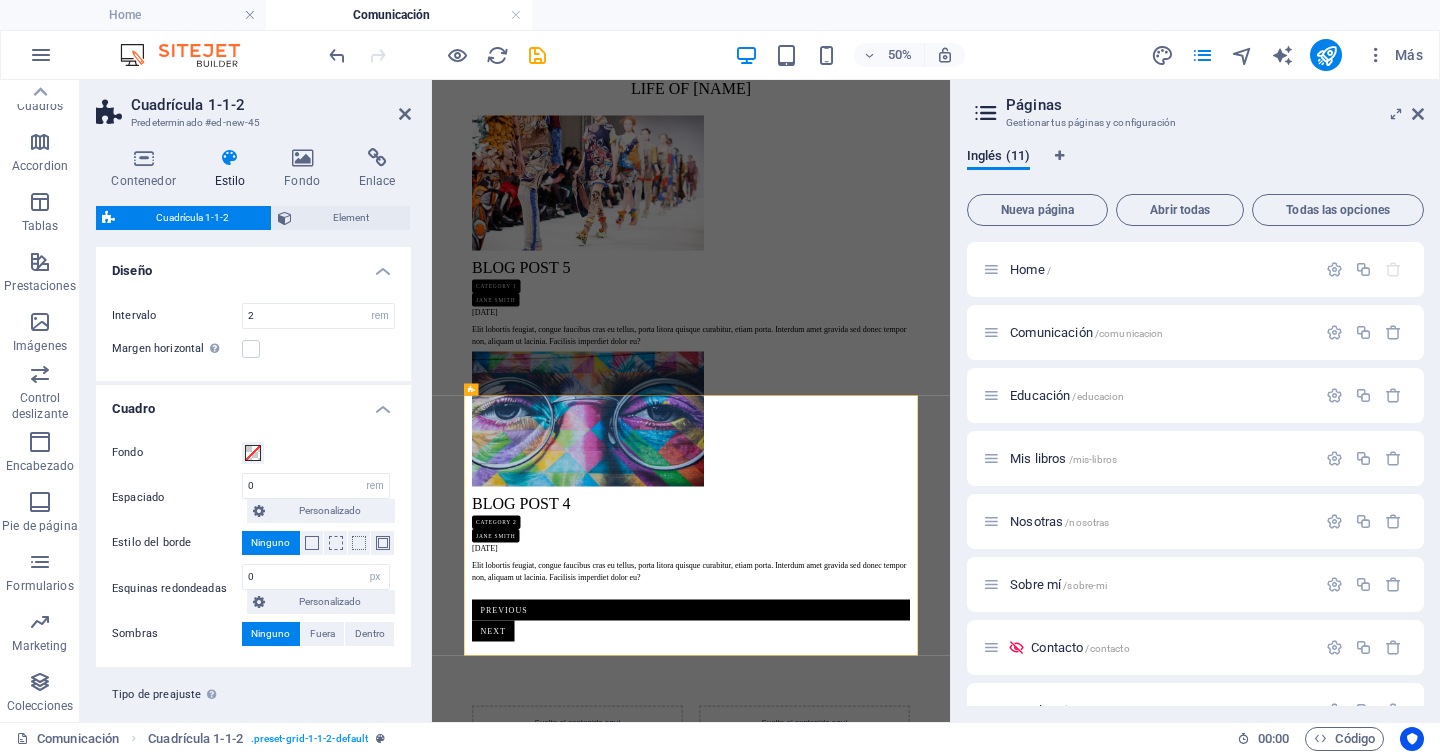 click on "Cuadro" at bounding box center (253, 403) 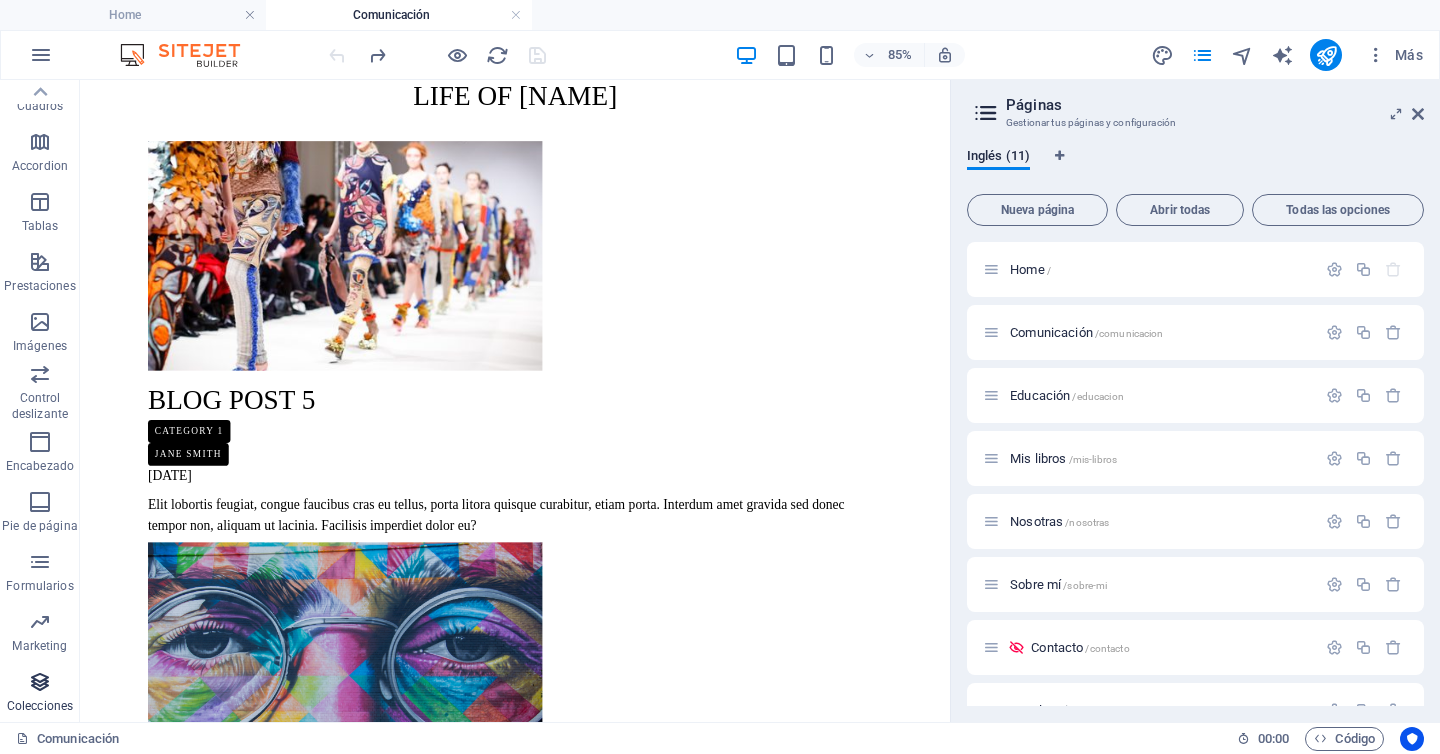 click at bounding box center (40, 682) 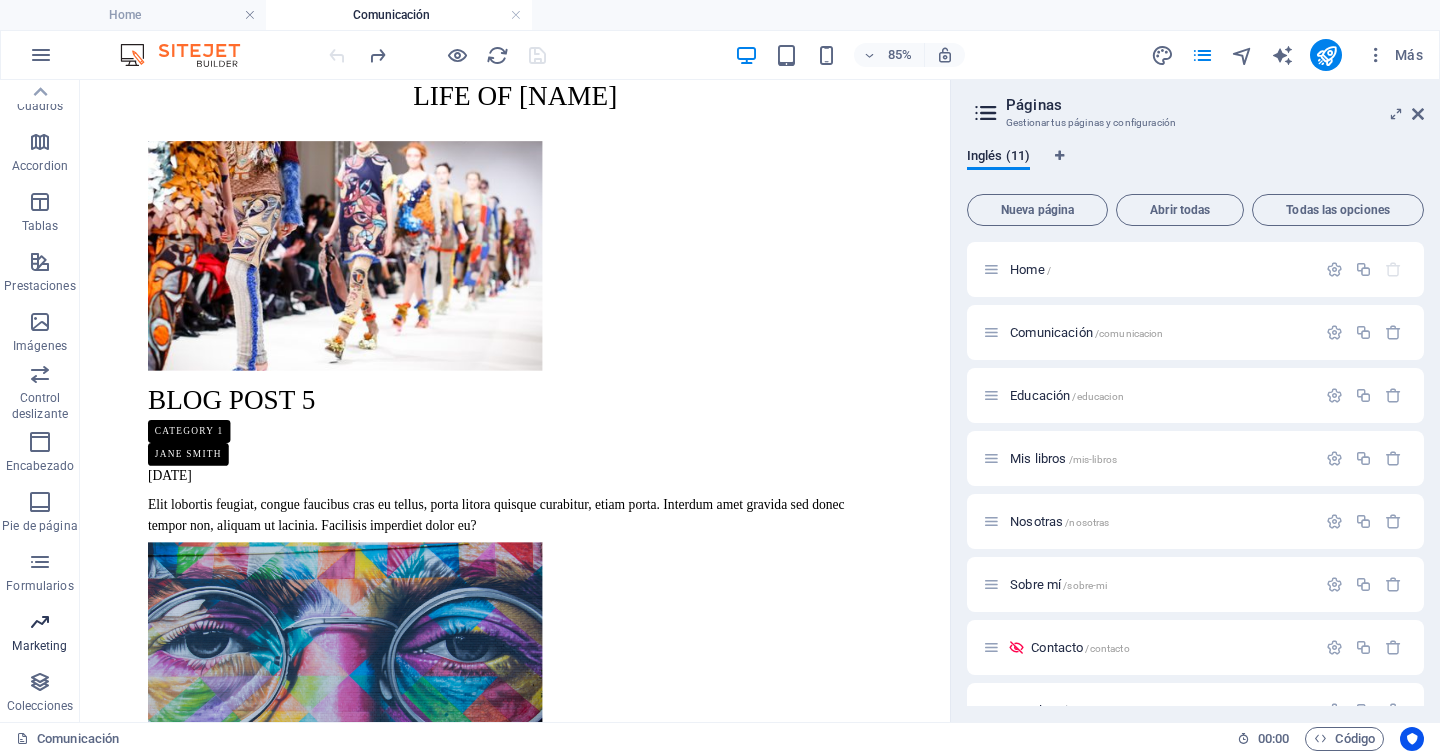 scroll, scrollTop: 0, scrollLeft: 0, axis: both 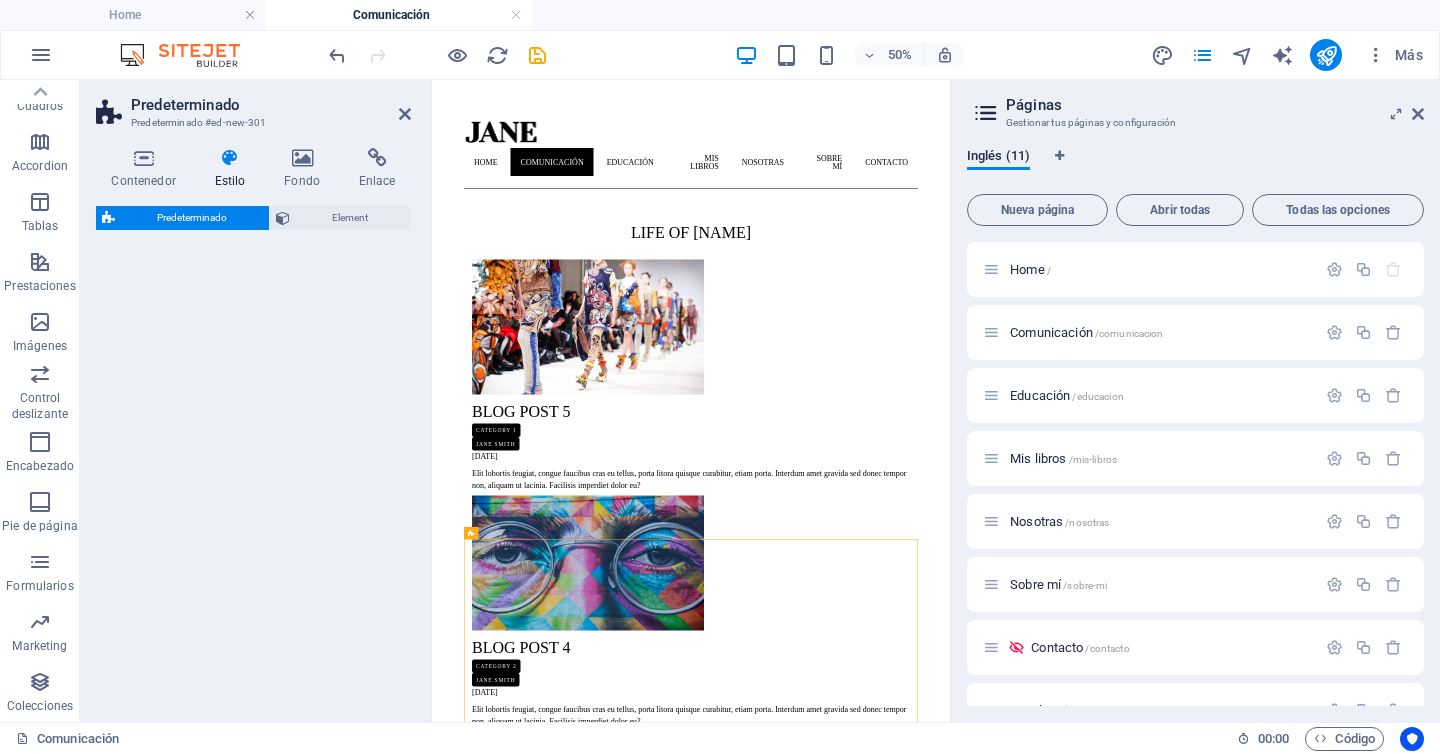 select on "rem" 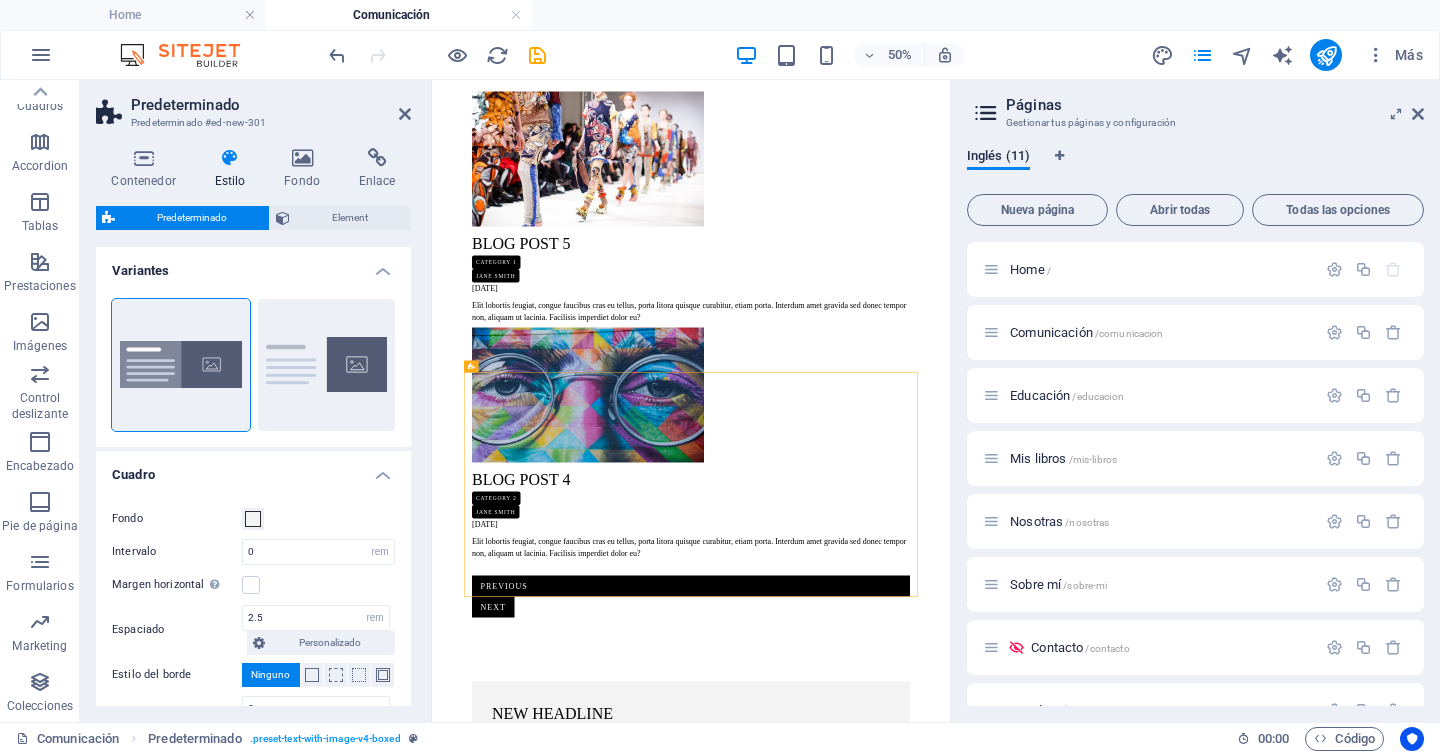 scroll, scrollTop: 337, scrollLeft: 0, axis: vertical 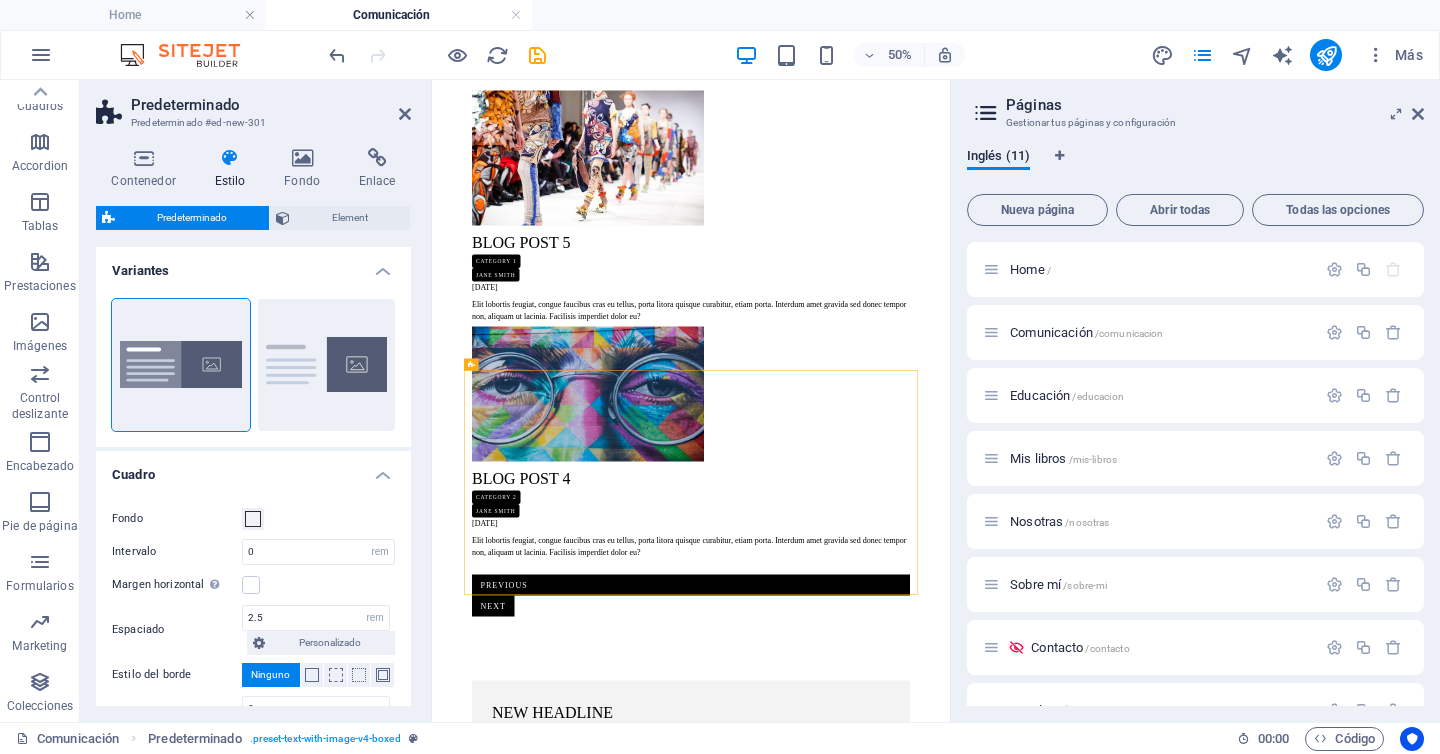 click on "Variantes" at bounding box center [253, 265] 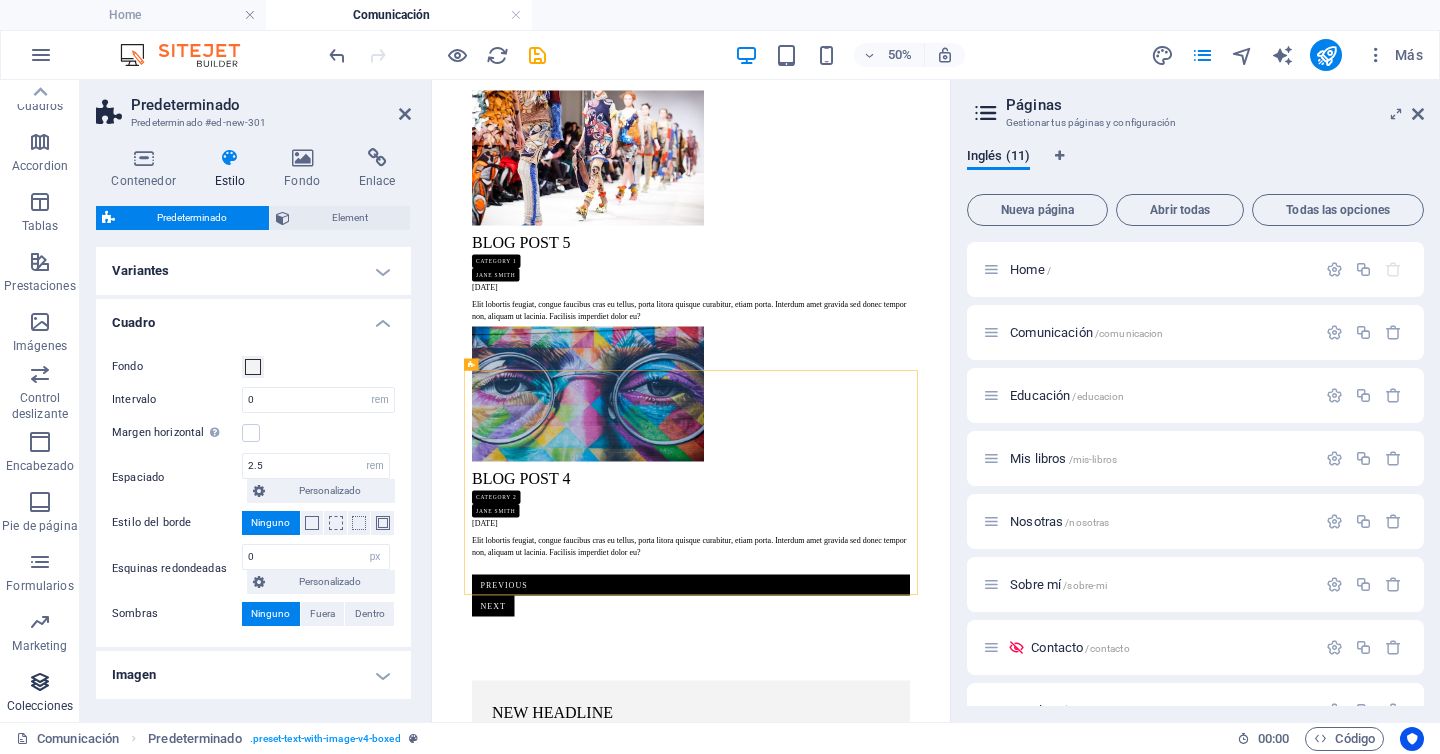 click at bounding box center (40, 682) 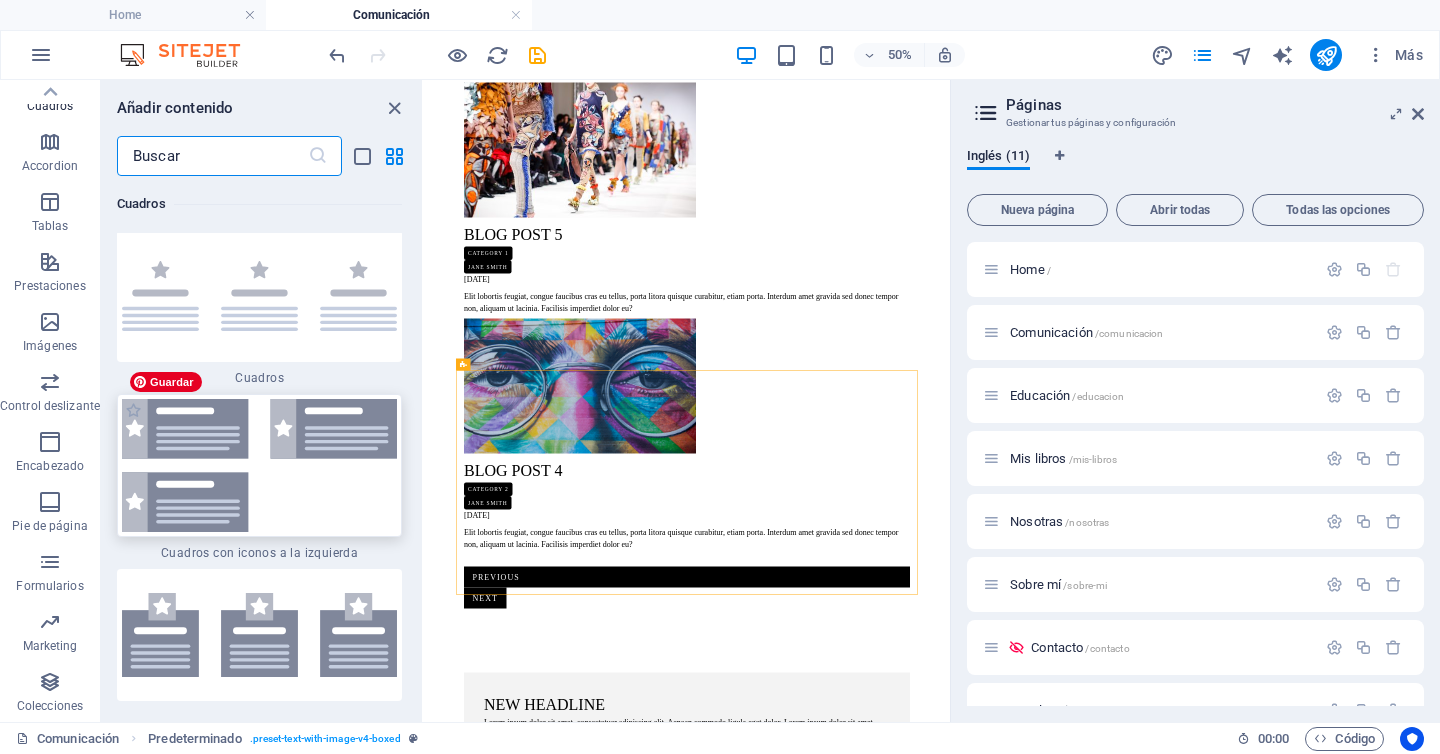 scroll, scrollTop: 11149, scrollLeft: 0, axis: vertical 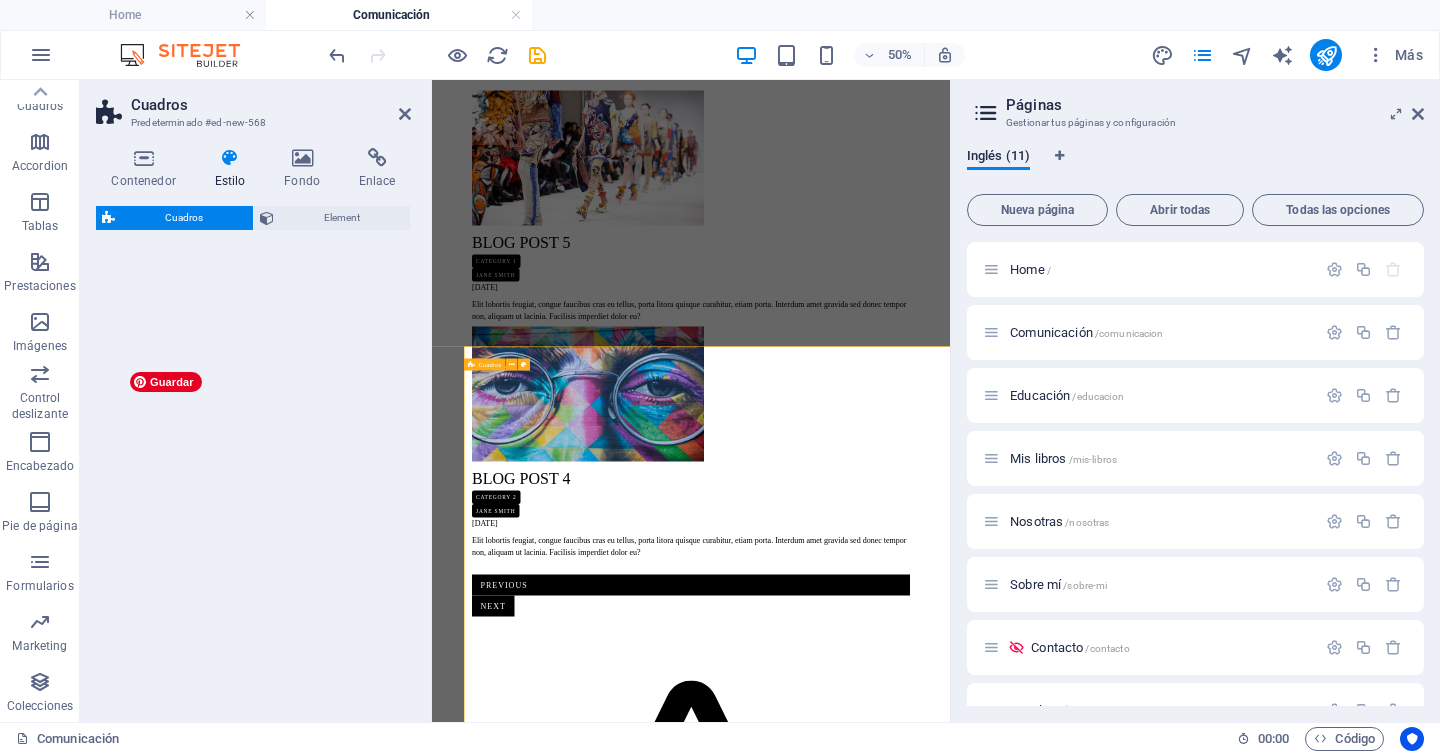 select on "rem" 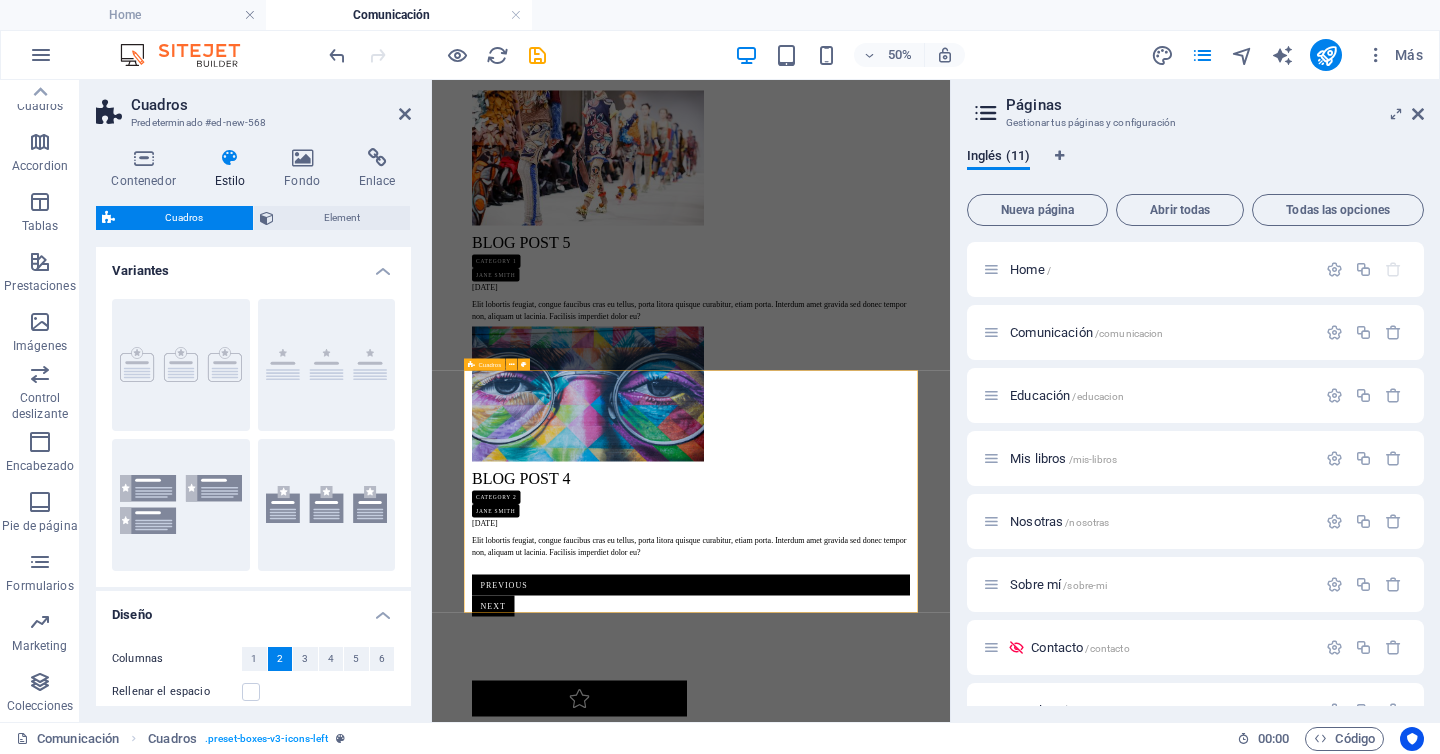 click on "Headline Lorem ipsum dolor sit amet, consectetuer adipiscing elit. Aenean commodo ligula eget dolor. Lorem ipsum dolor sit amet, consectetuer adipiscing elit leget dolor. Headline Lorem ipsum dolor sit amet, consectetuer adipiscing elit. Aenean commodo ligula eget dolor. Lorem ipsum dolor sit amet, consectetuer adipiscing elit leget dolor. Headline Lorem ipsum dolor sit amet, consectetuer adipiscing elit. Aenean commodo ligula eget dolor. Lorem ipsum dolor sit amet, consectetuer adipiscing elit leget dolor." at bounding box center [950, 1617] 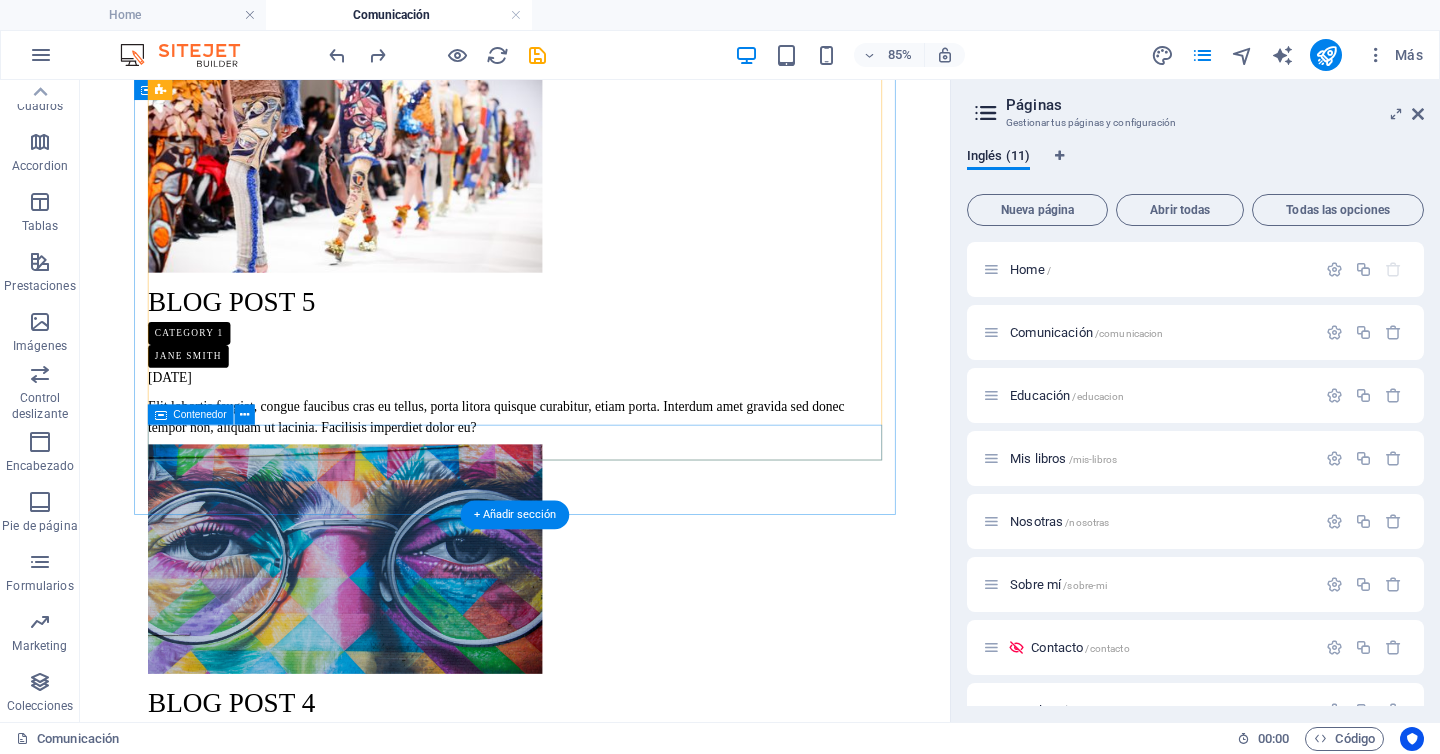 scroll, scrollTop: 399, scrollLeft: 0, axis: vertical 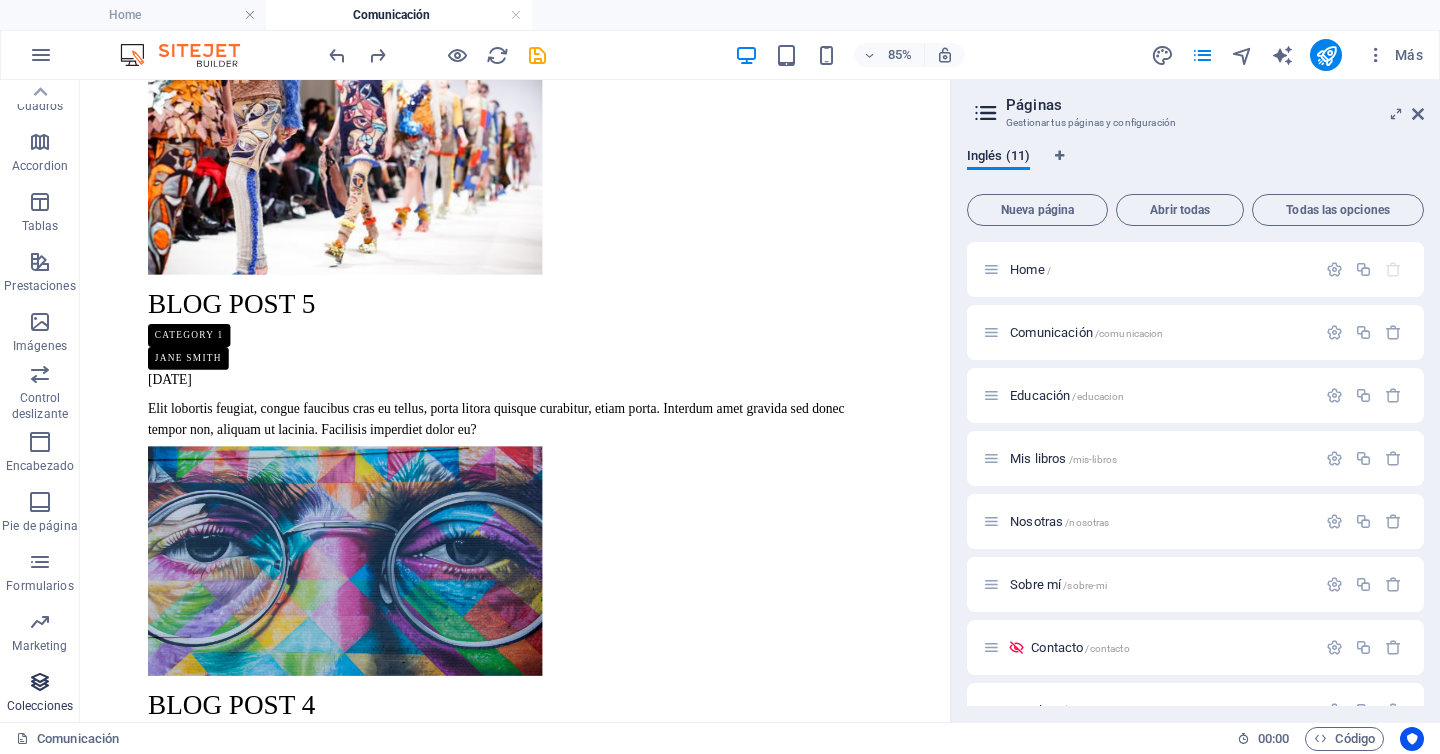 click on "Colecciones" at bounding box center (40, 694) 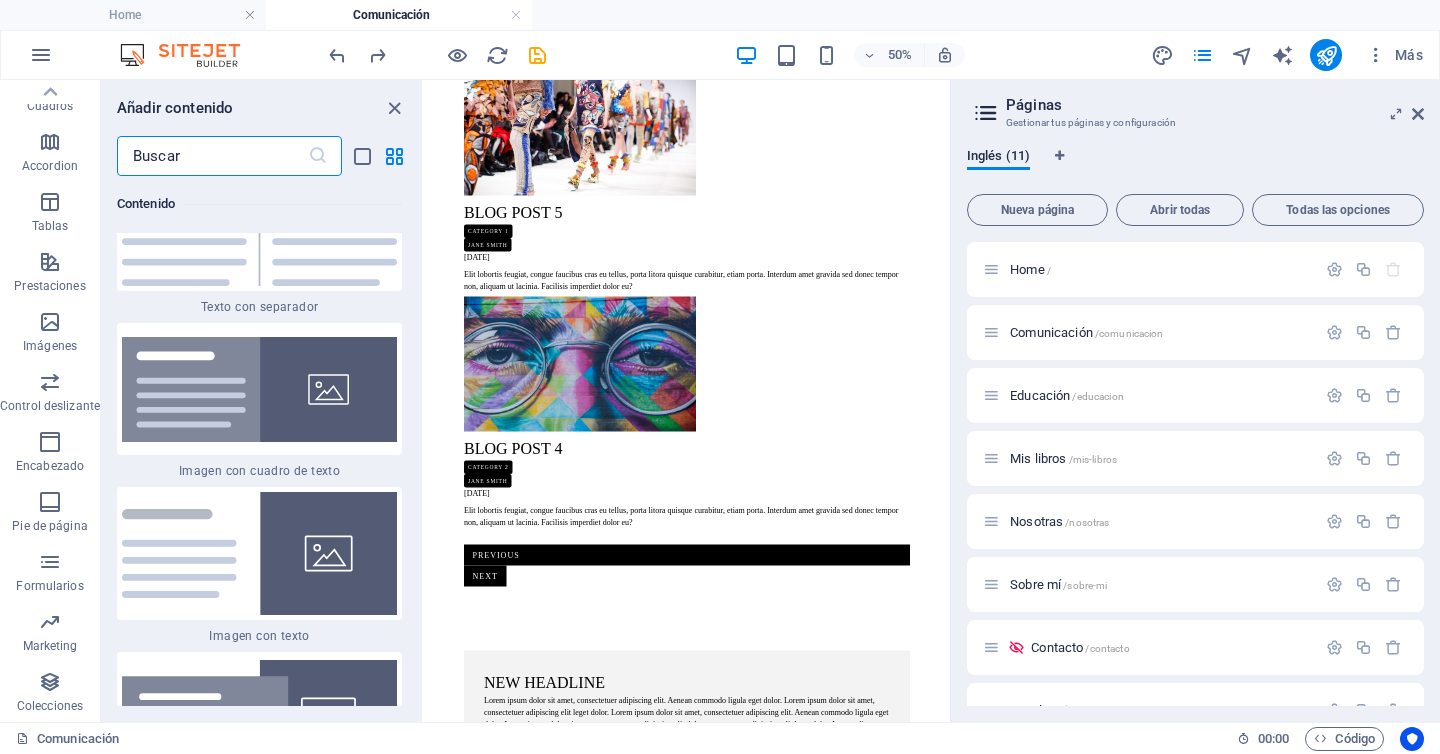 scroll, scrollTop: 7242, scrollLeft: 0, axis: vertical 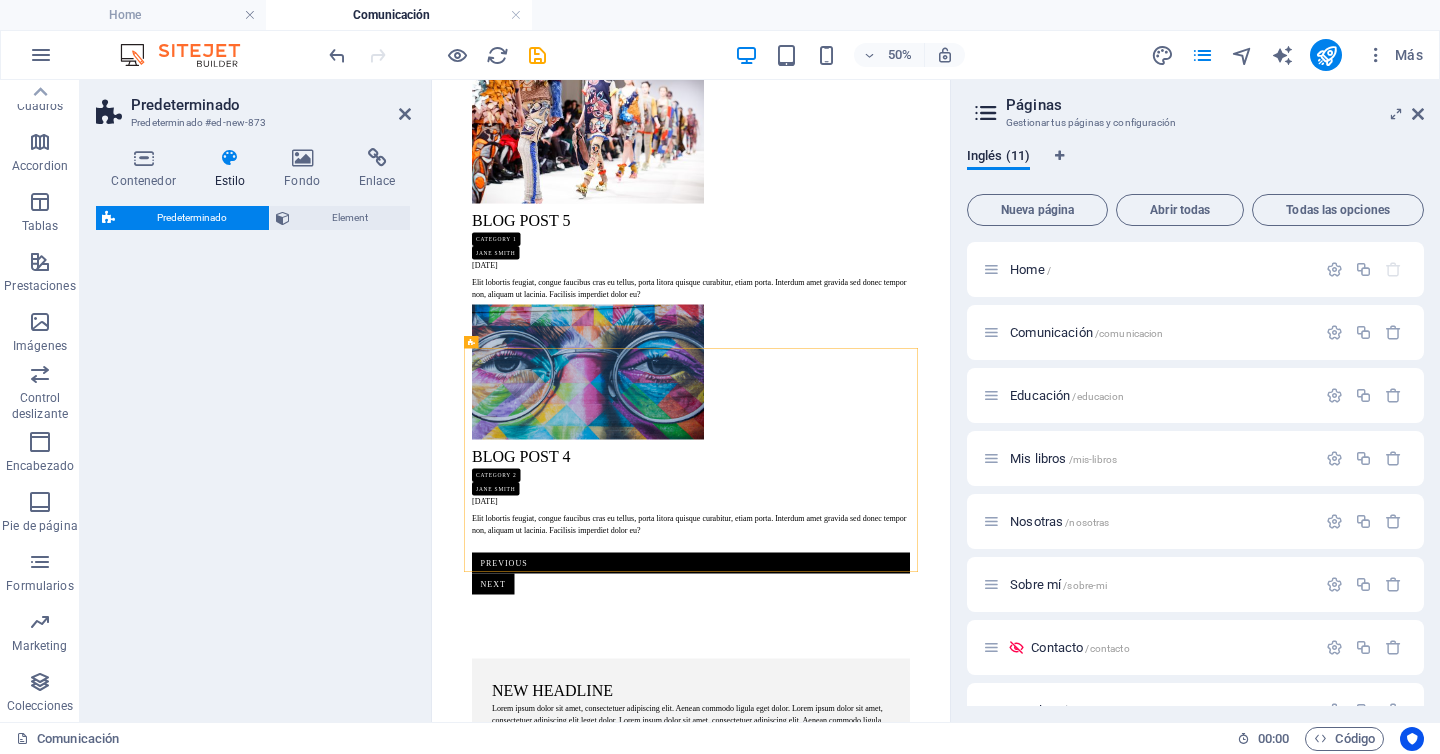 select on "rem" 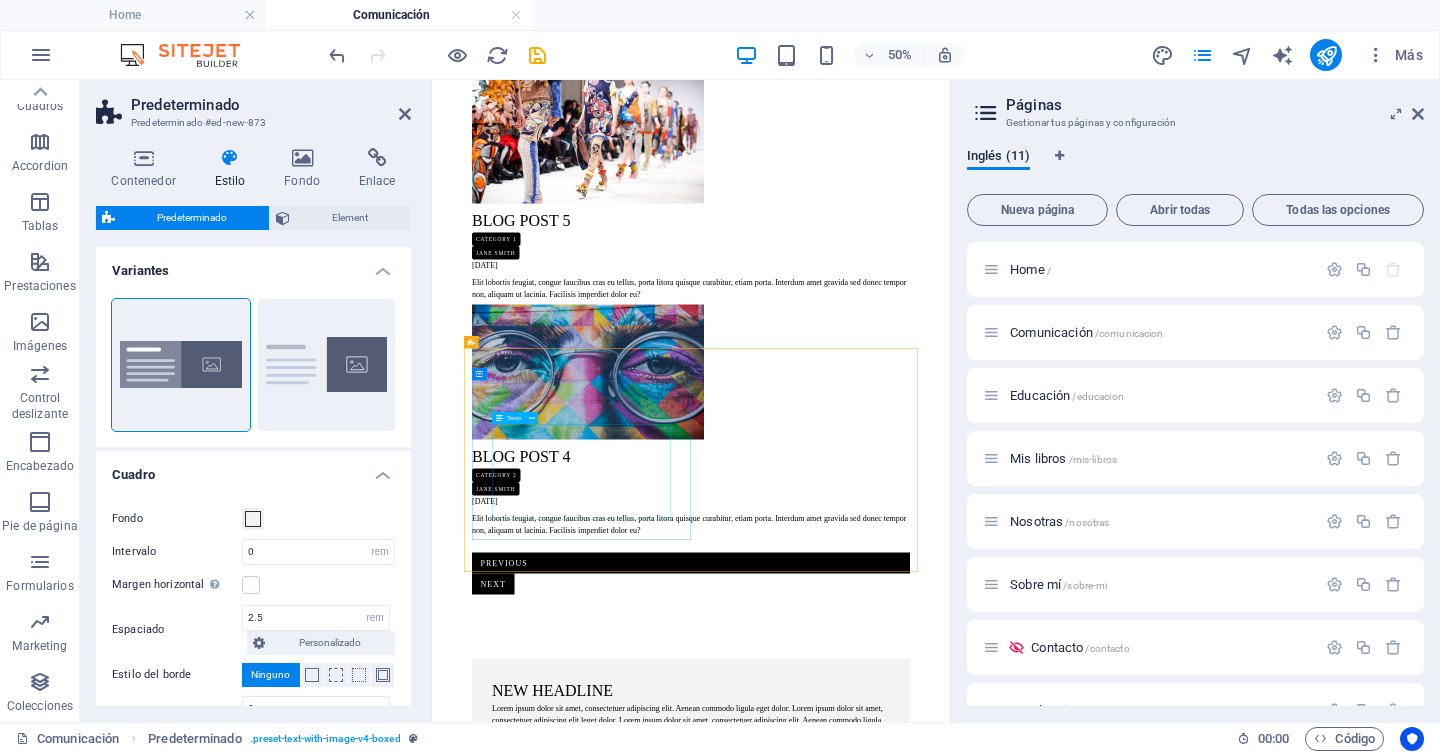 drag, startPoint x: 747, startPoint y: 453, endPoint x: 819, endPoint y: 788, distance: 342.64996 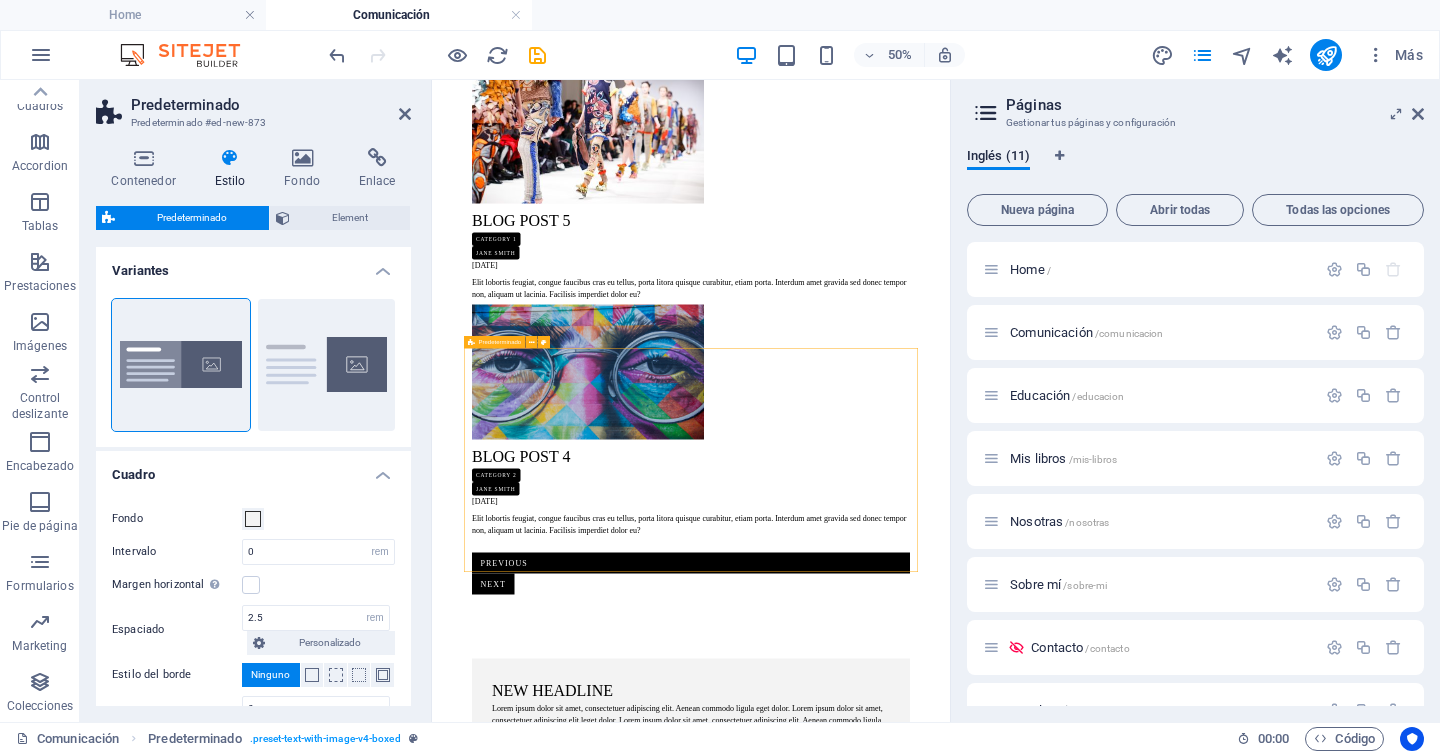drag, startPoint x: 791, startPoint y: 416, endPoint x: 836, endPoint y: 666, distance: 254.01772 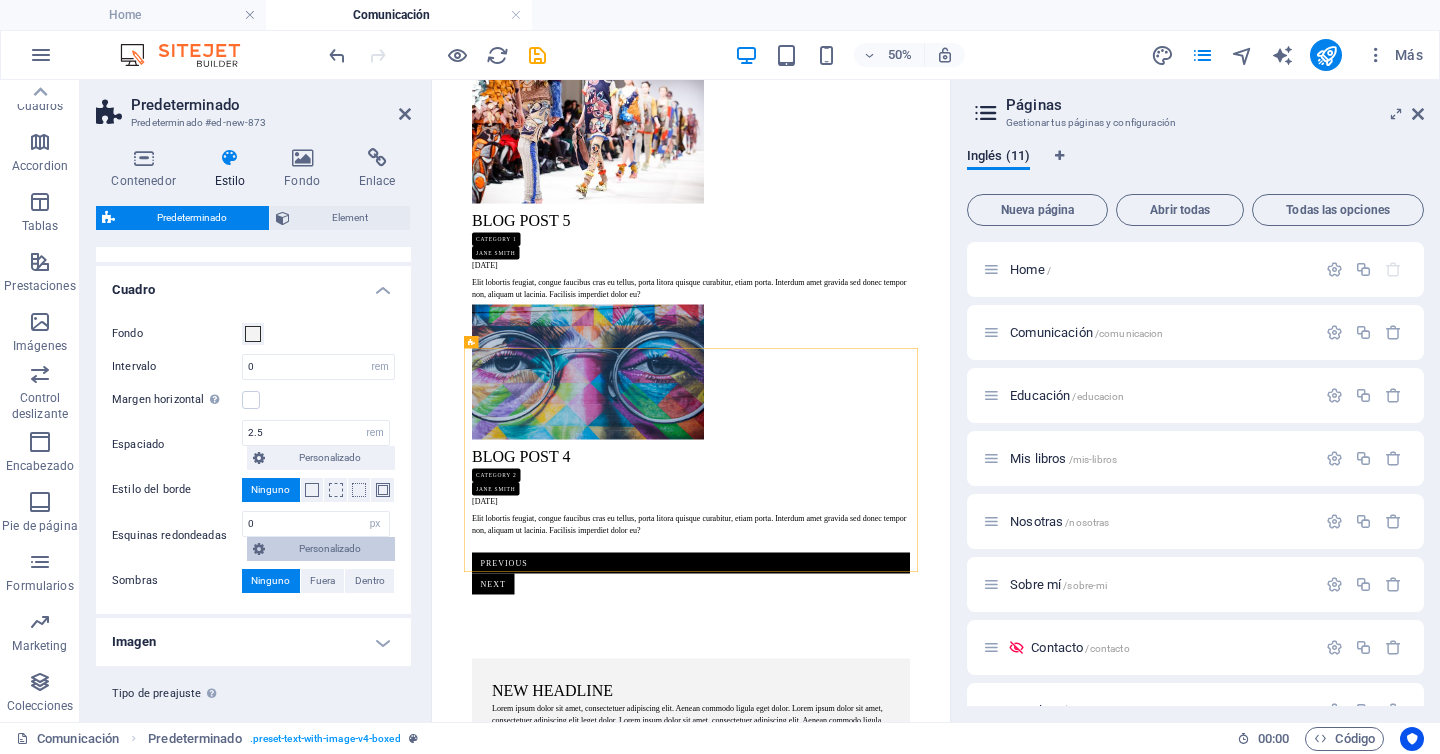 scroll, scrollTop: 224, scrollLeft: 0, axis: vertical 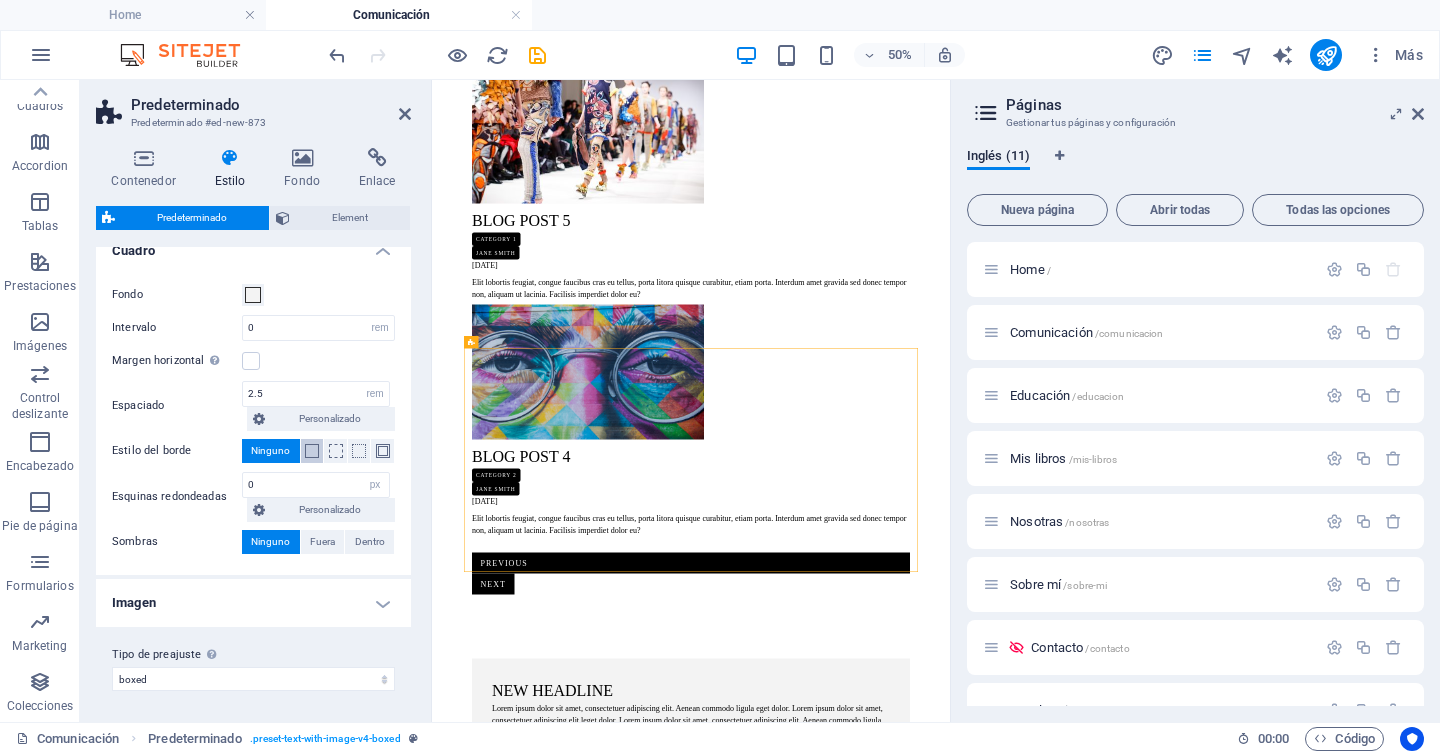 click at bounding box center [312, 451] 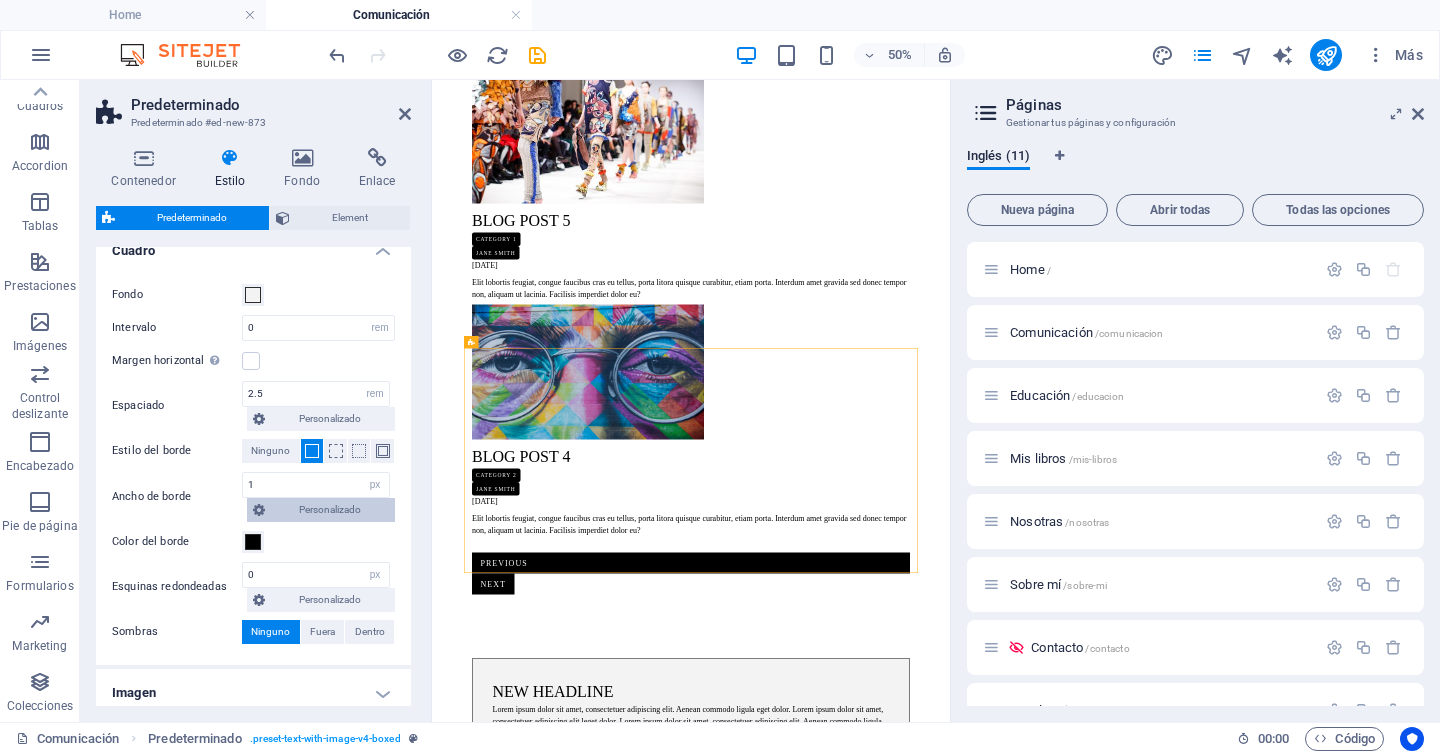 type 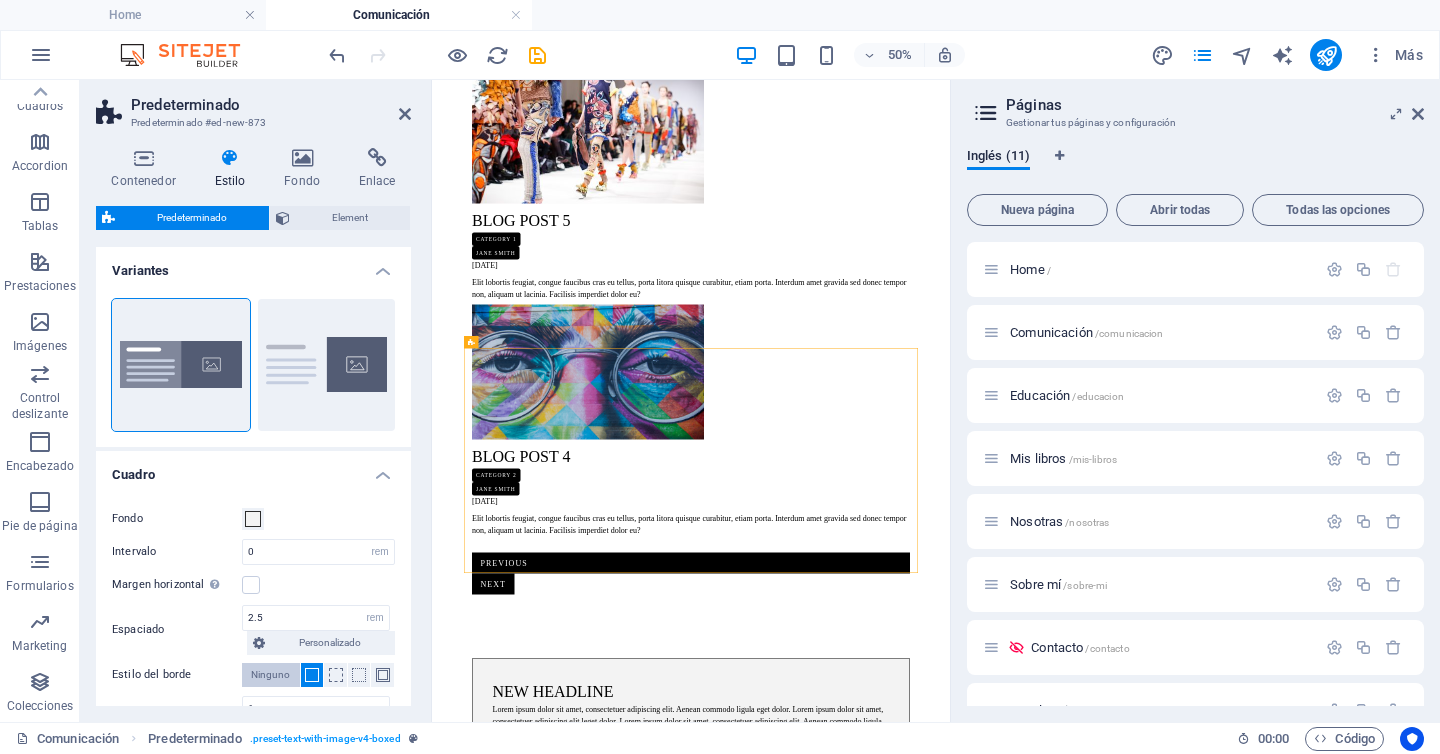 scroll, scrollTop: 3, scrollLeft: 0, axis: vertical 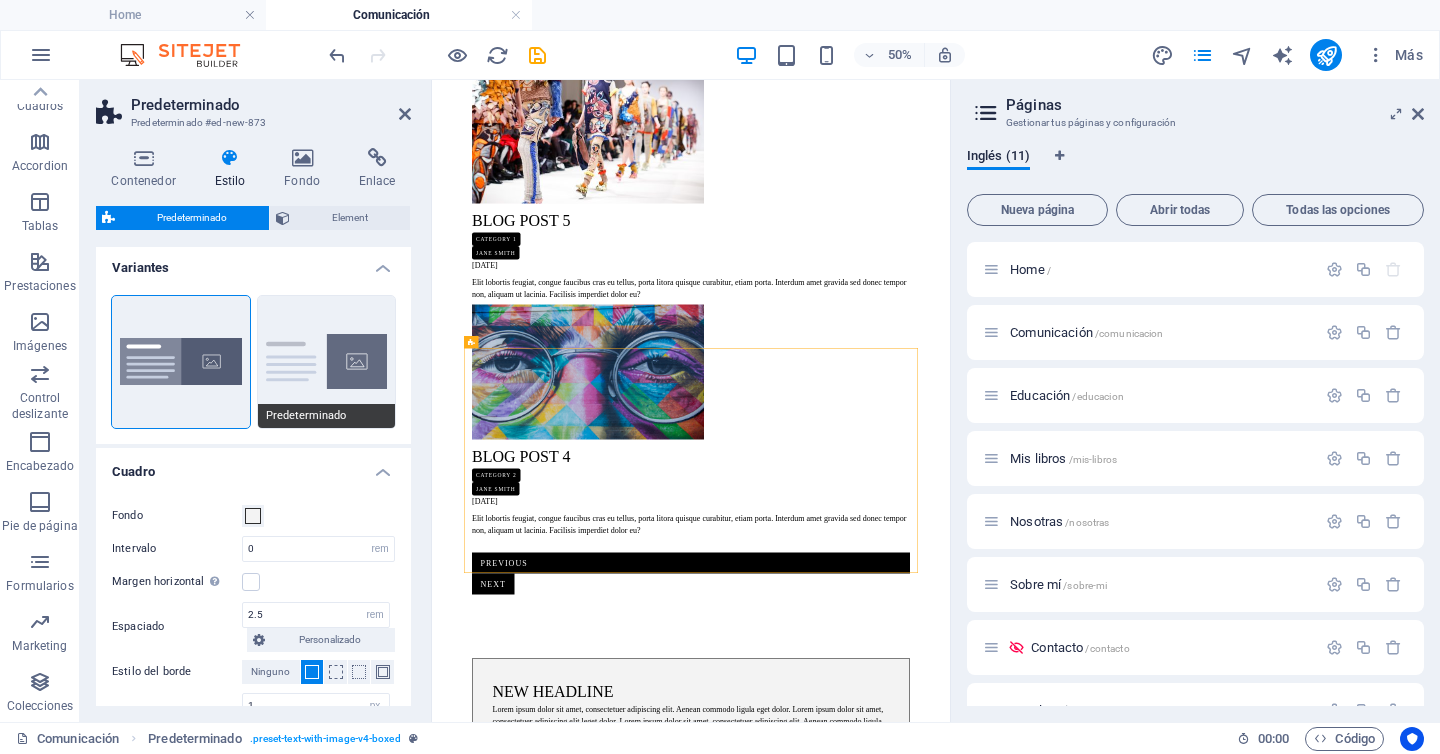 click on "Predeterminado" at bounding box center [327, 362] 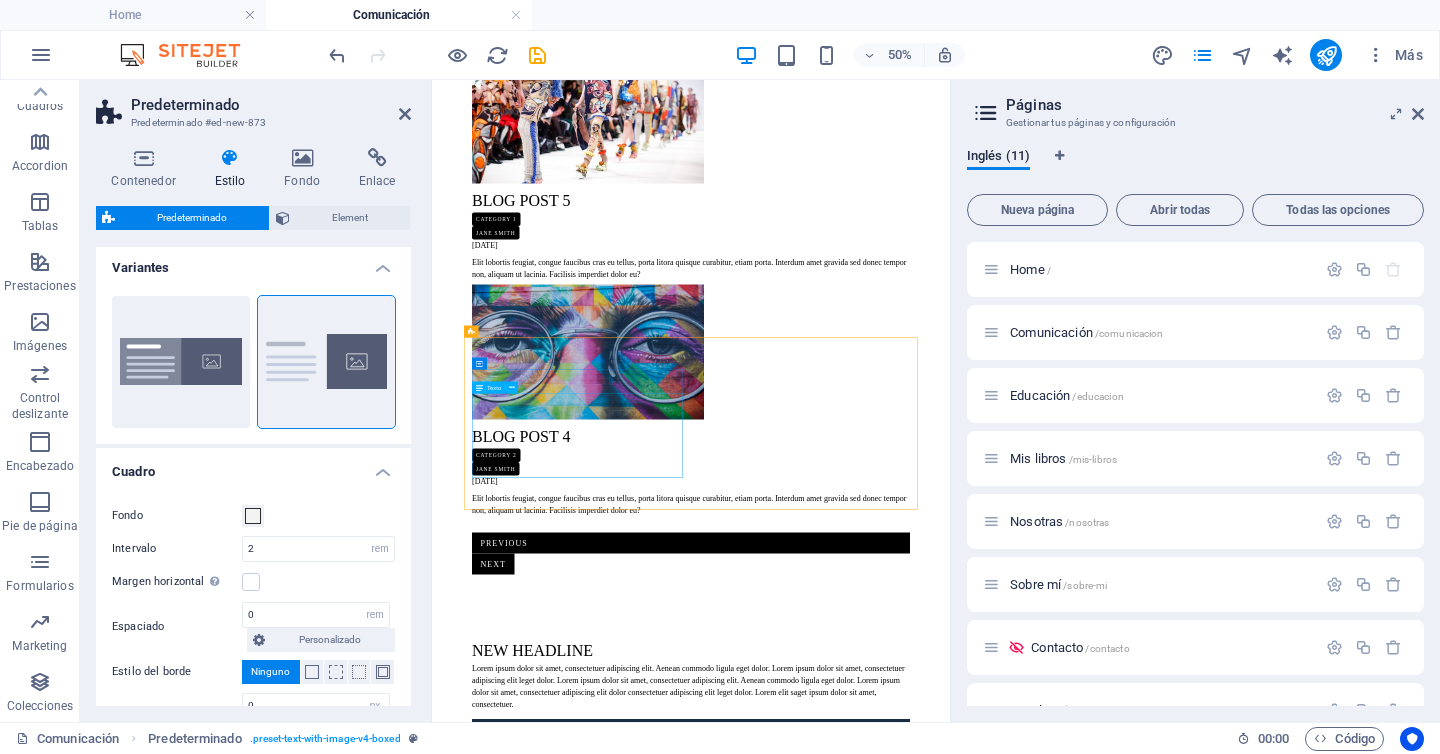 scroll, scrollTop: 430, scrollLeft: 0, axis: vertical 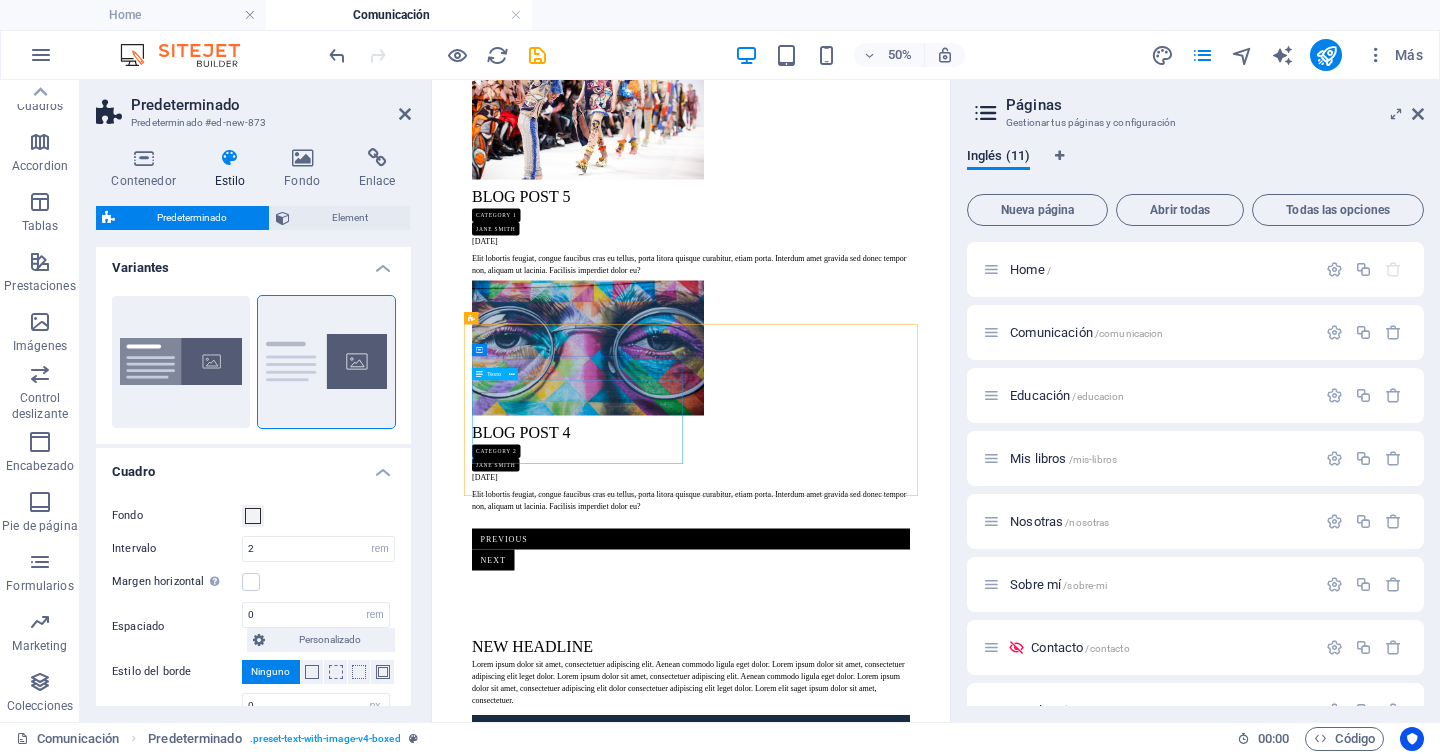 click on "Lorem ipsum dolor sit amet, consectetuer adipiscing elit. Aenean commodo ligula eget dolor. Lorem ipsum dolor sit amet, consectetuer adipiscing elit leget dolor. Lorem ipsum dolor sit amet, consectetuer adipiscing elit. Aenean commodo ligula eget dolor. Lorem ipsum dolor sit amet, consectetuer adipiscing elit dolor consectetuer adipiscing elit leget dolor. Lorem elit saget ipsum dolor sit amet, consectetuer." at bounding box center [950, 1285] 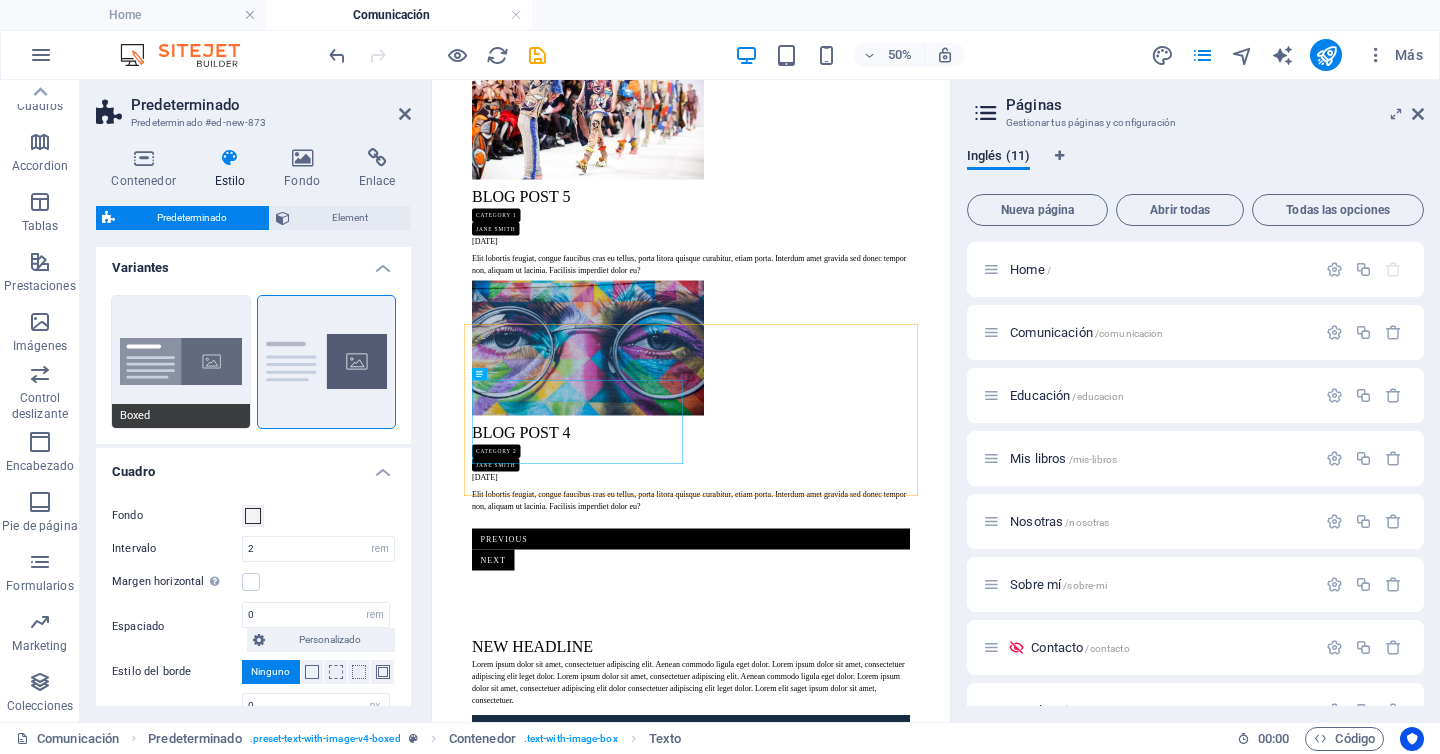 click on "Boxed" at bounding box center (181, 362) 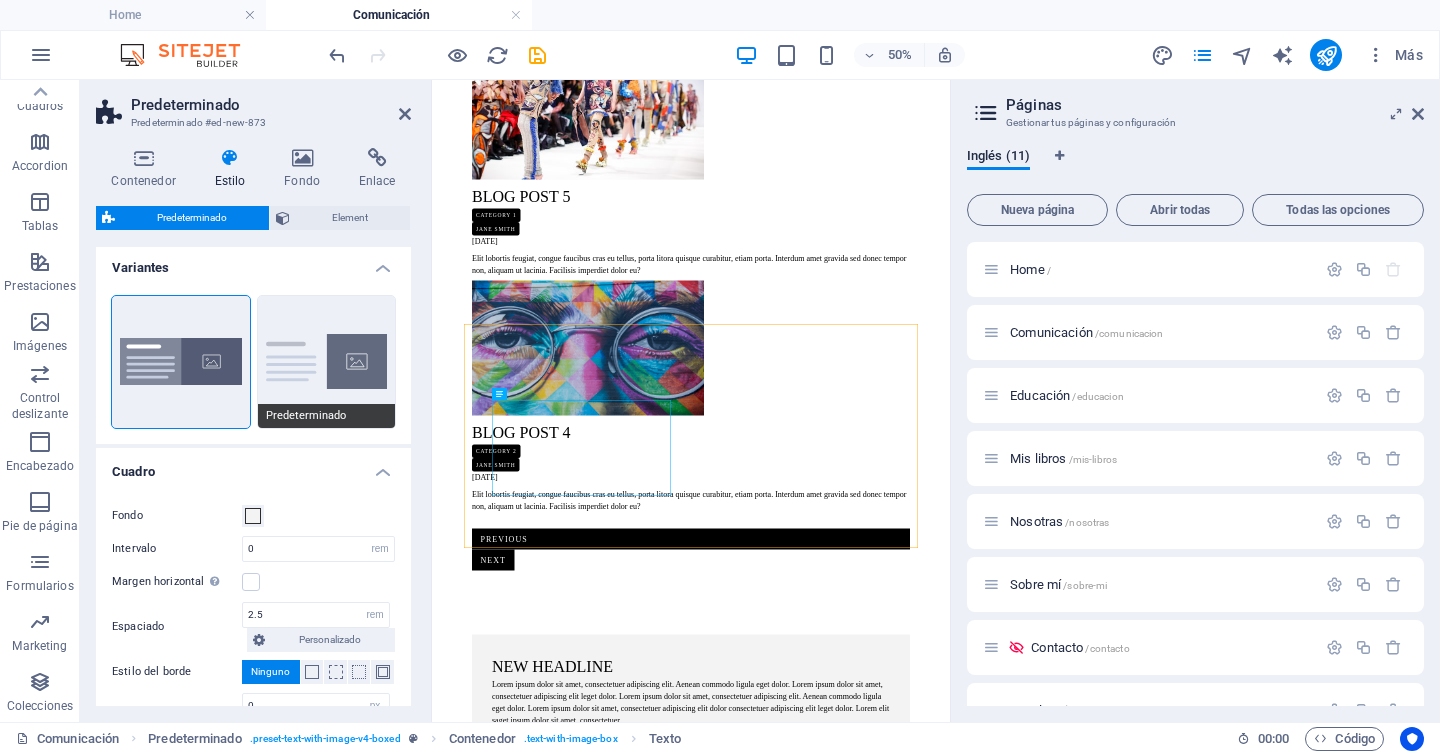 click on "Predeterminado" at bounding box center [327, 362] 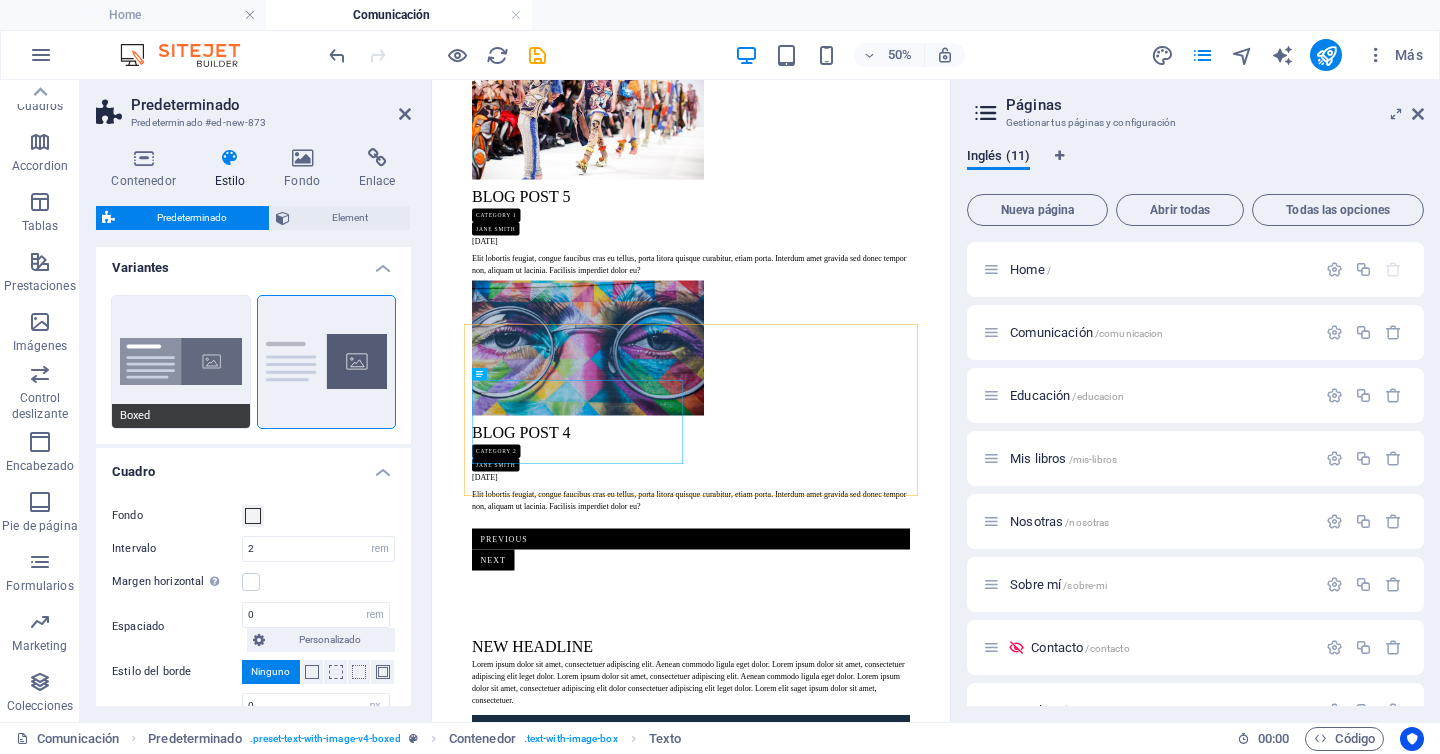 click on "Boxed" at bounding box center (181, 362) 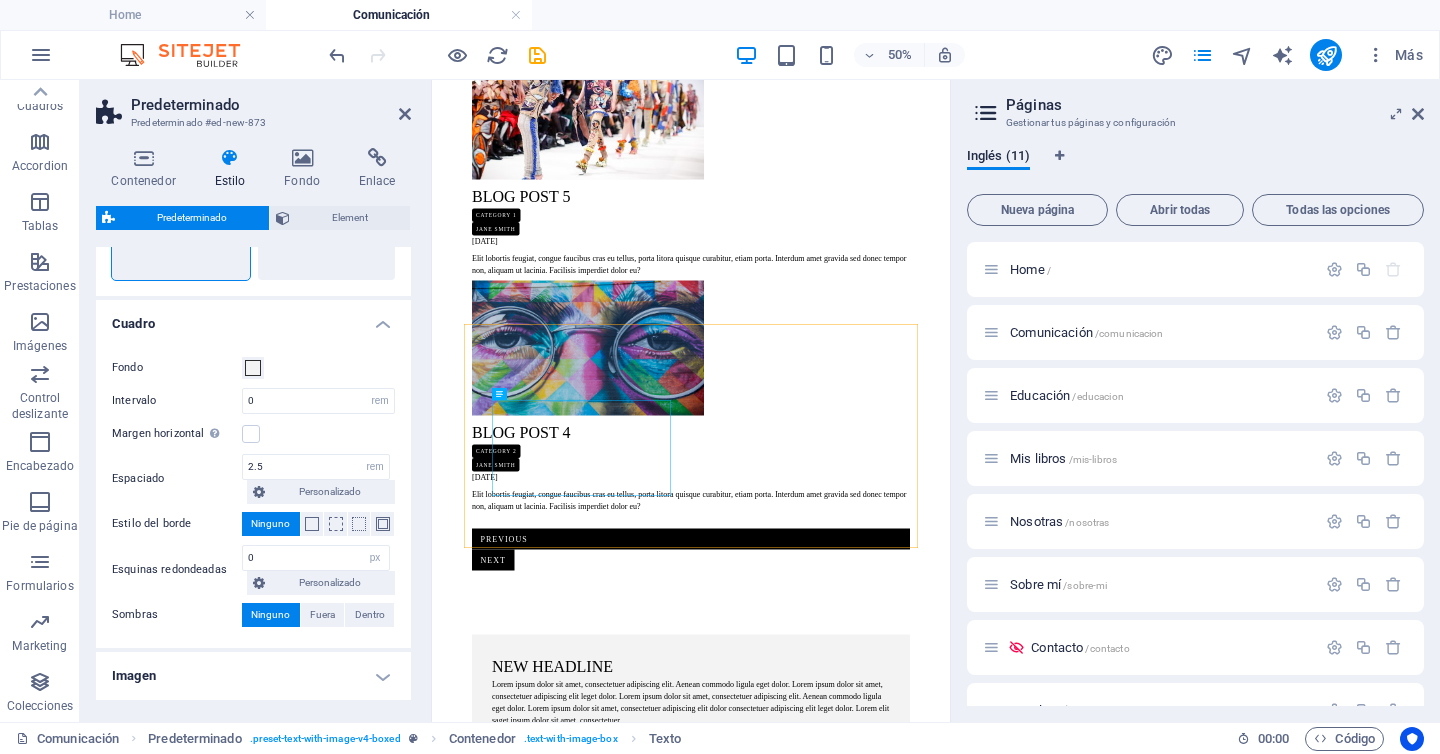 scroll, scrollTop: 0, scrollLeft: 0, axis: both 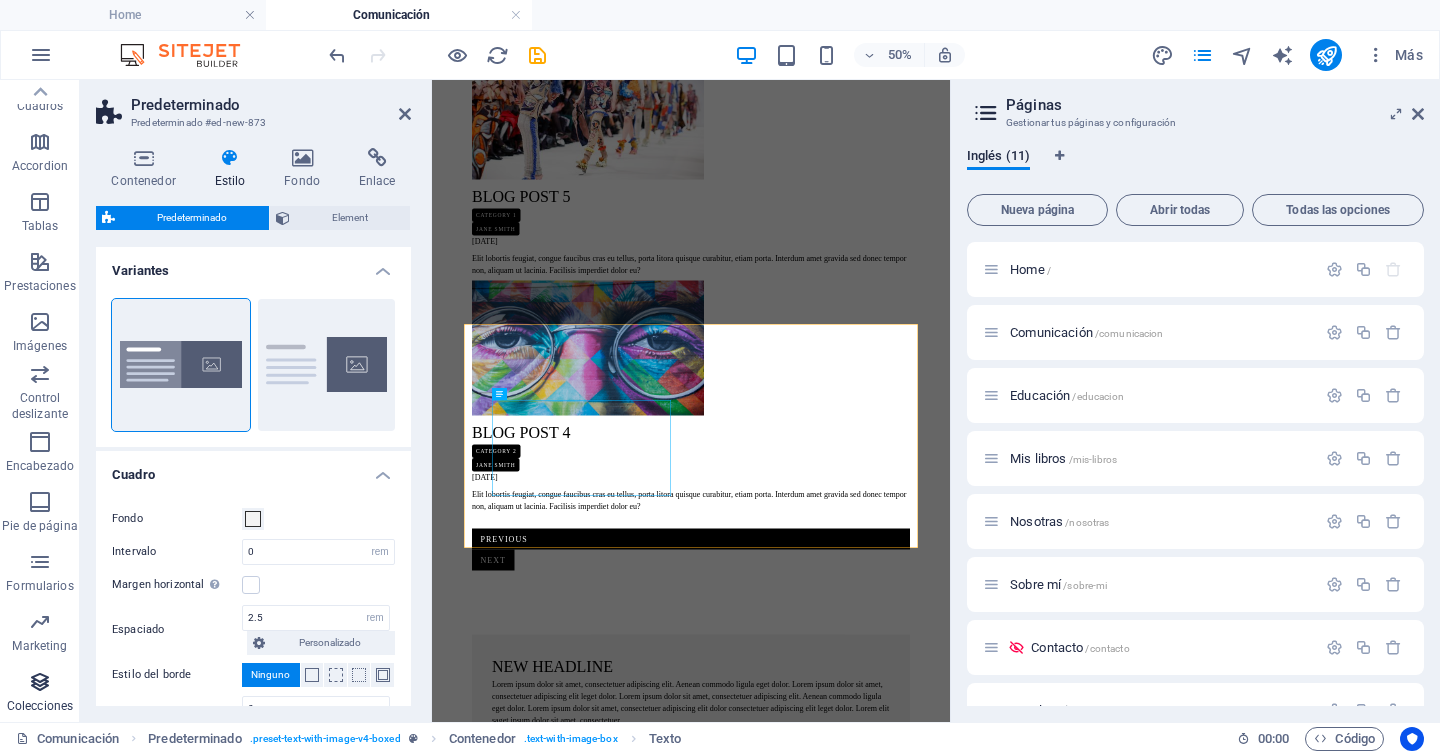click at bounding box center [40, 682] 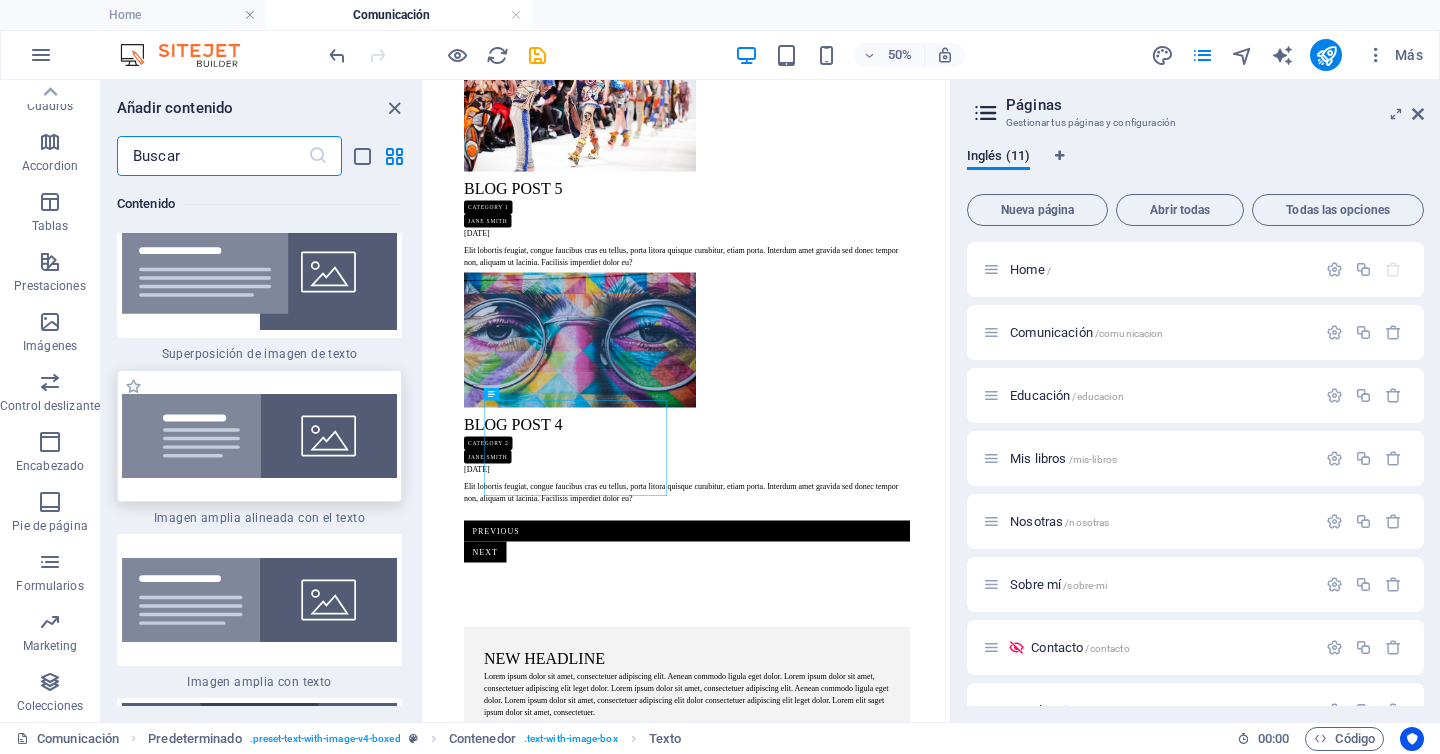 scroll, scrollTop: 7710, scrollLeft: 0, axis: vertical 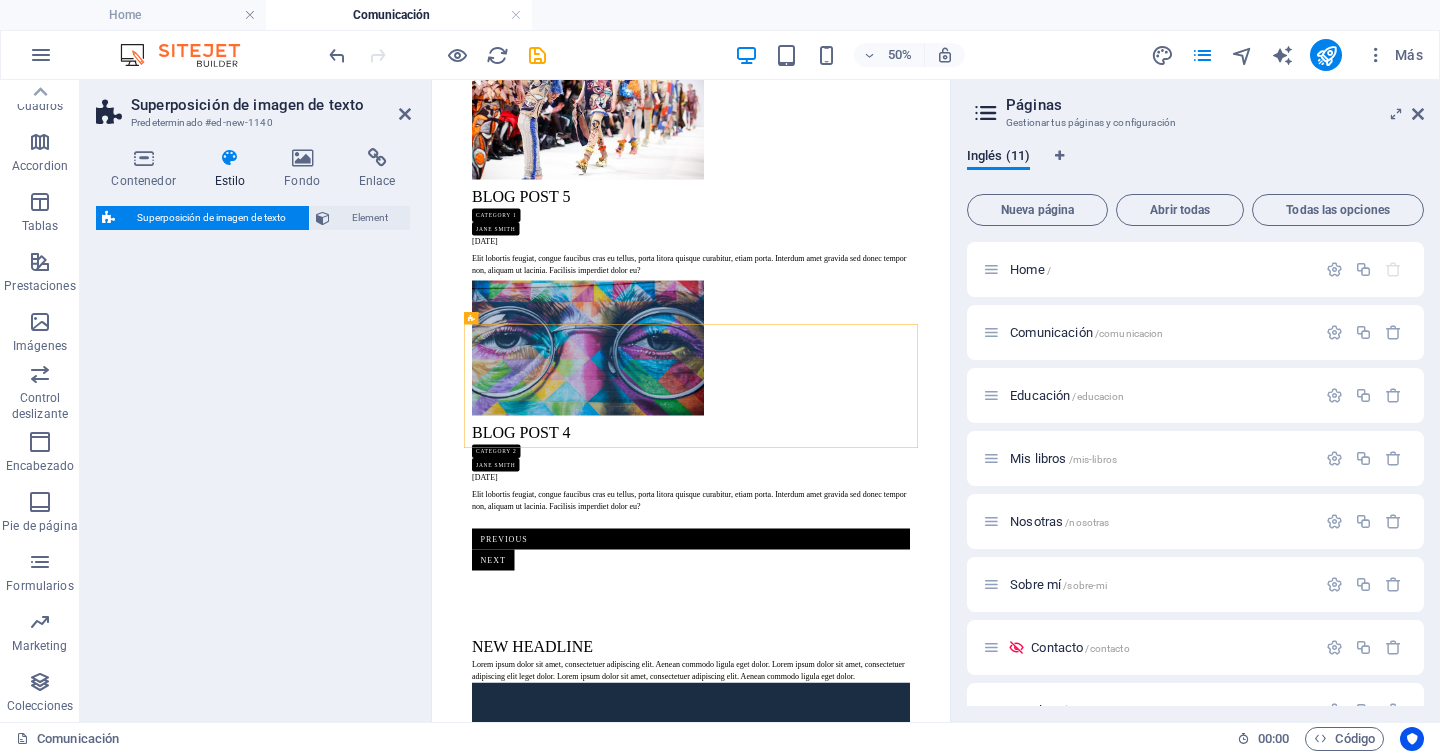 select on "rem" 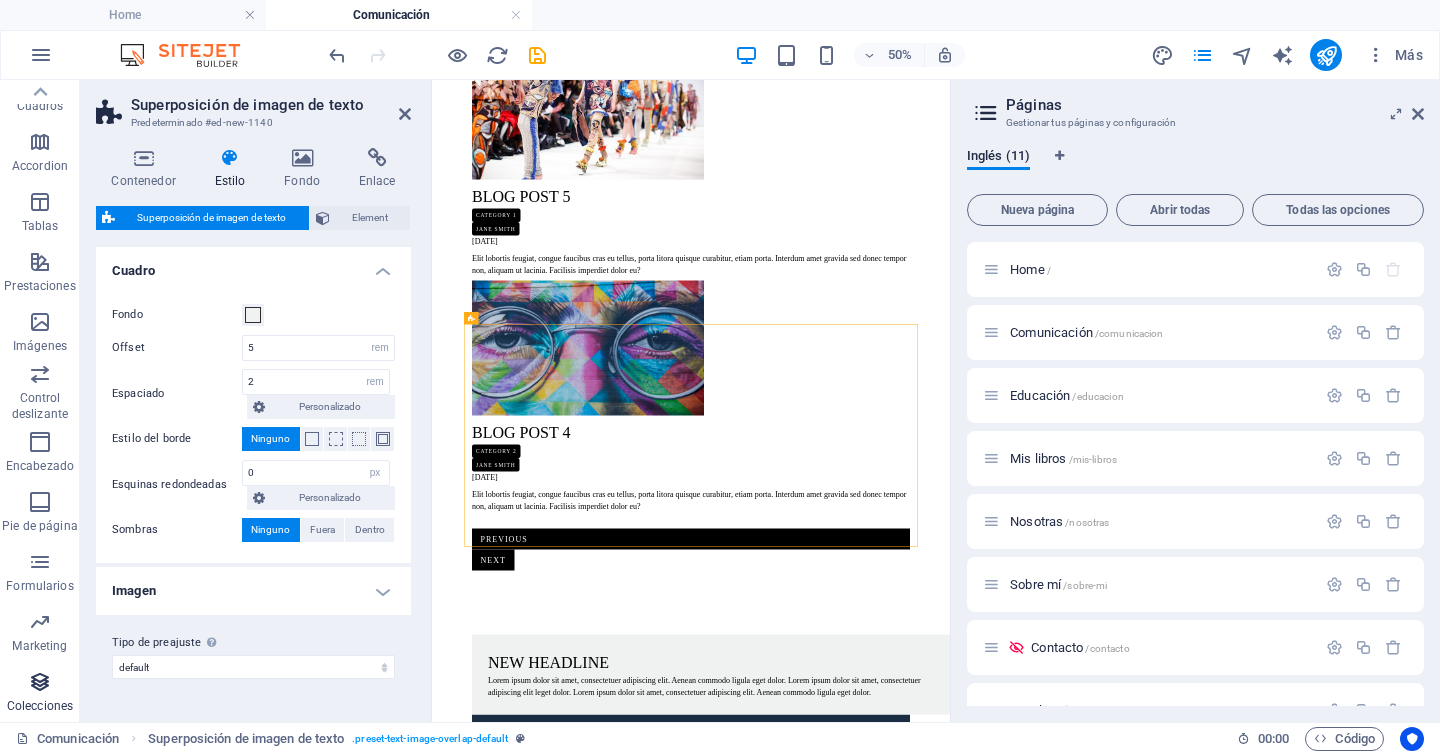 click at bounding box center [40, 682] 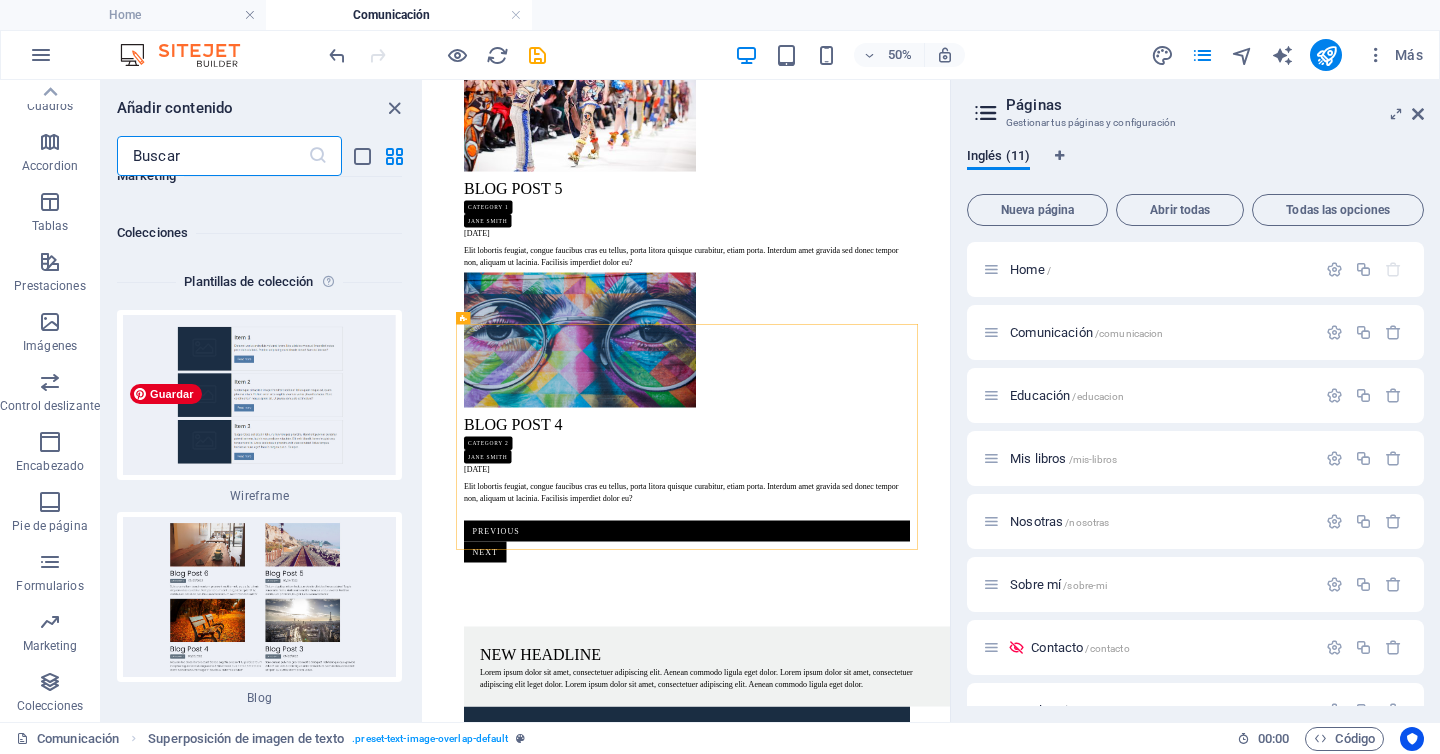 scroll, scrollTop: 37070, scrollLeft: 0, axis: vertical 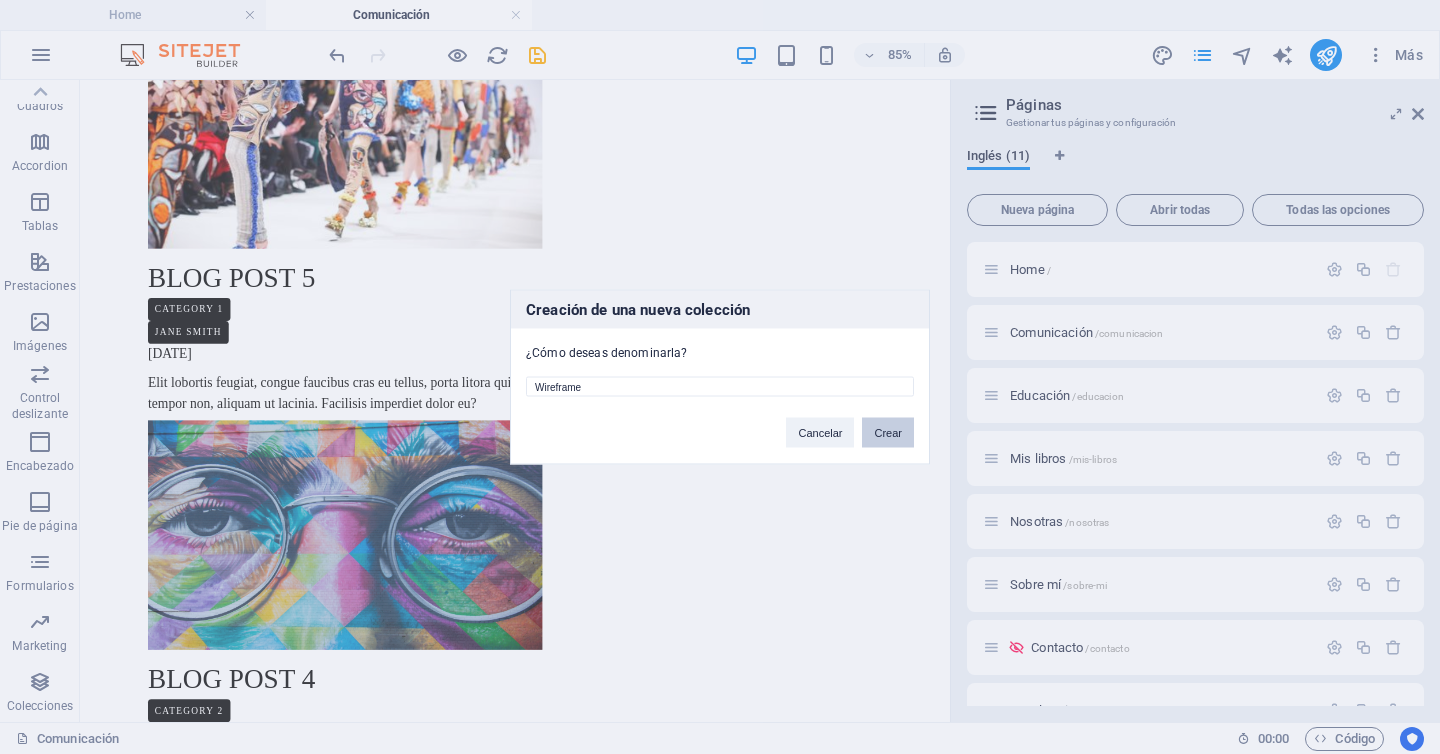 click on "Crear" at bounding box center (888, 433) 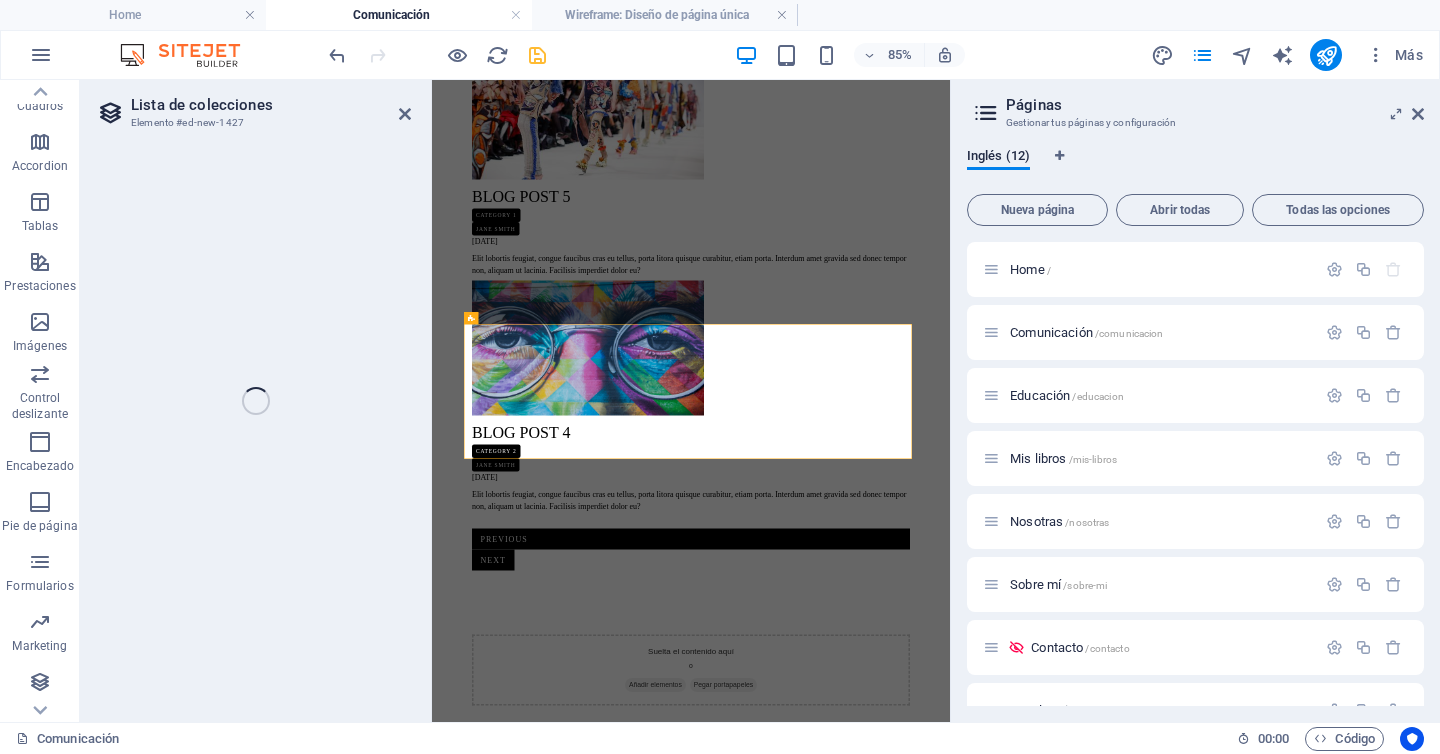 select on "[HASH]" 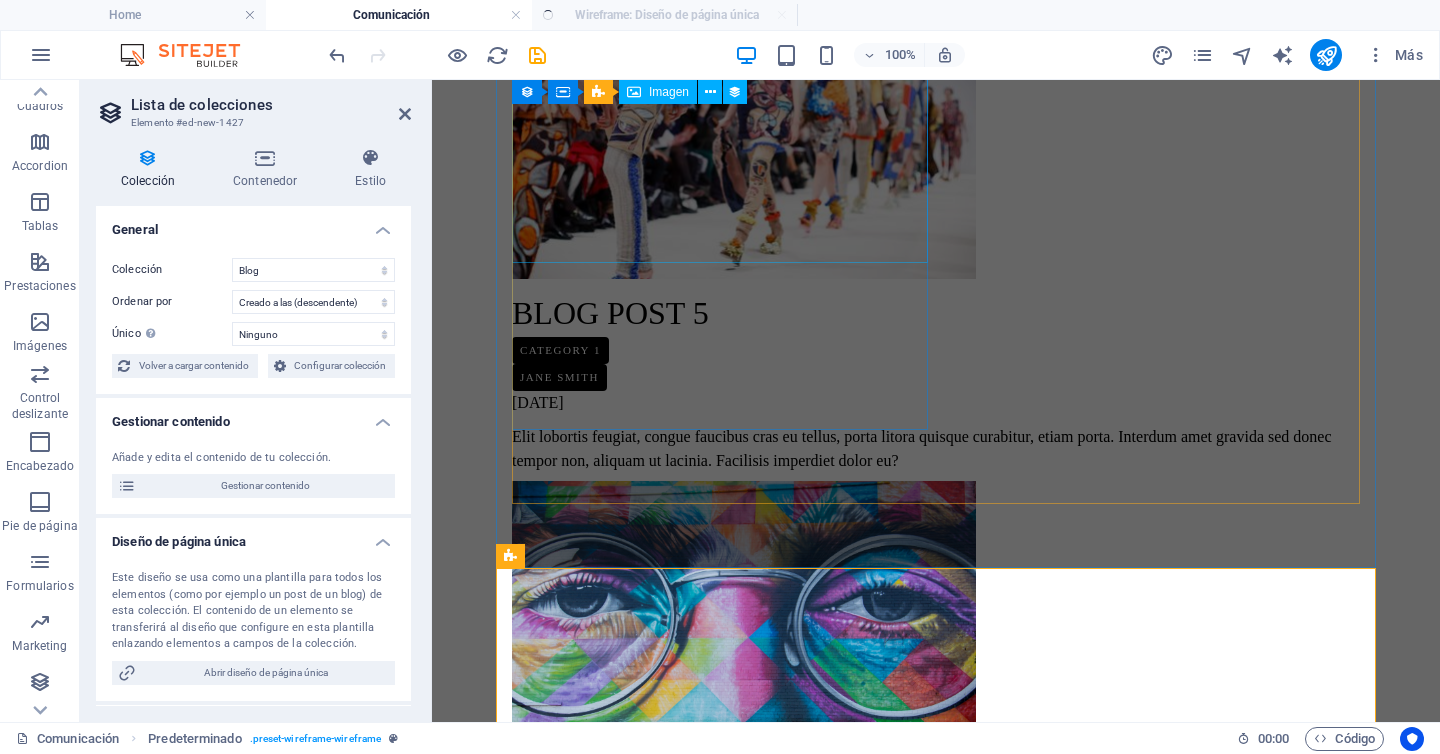 select on "createdAt_DESC" 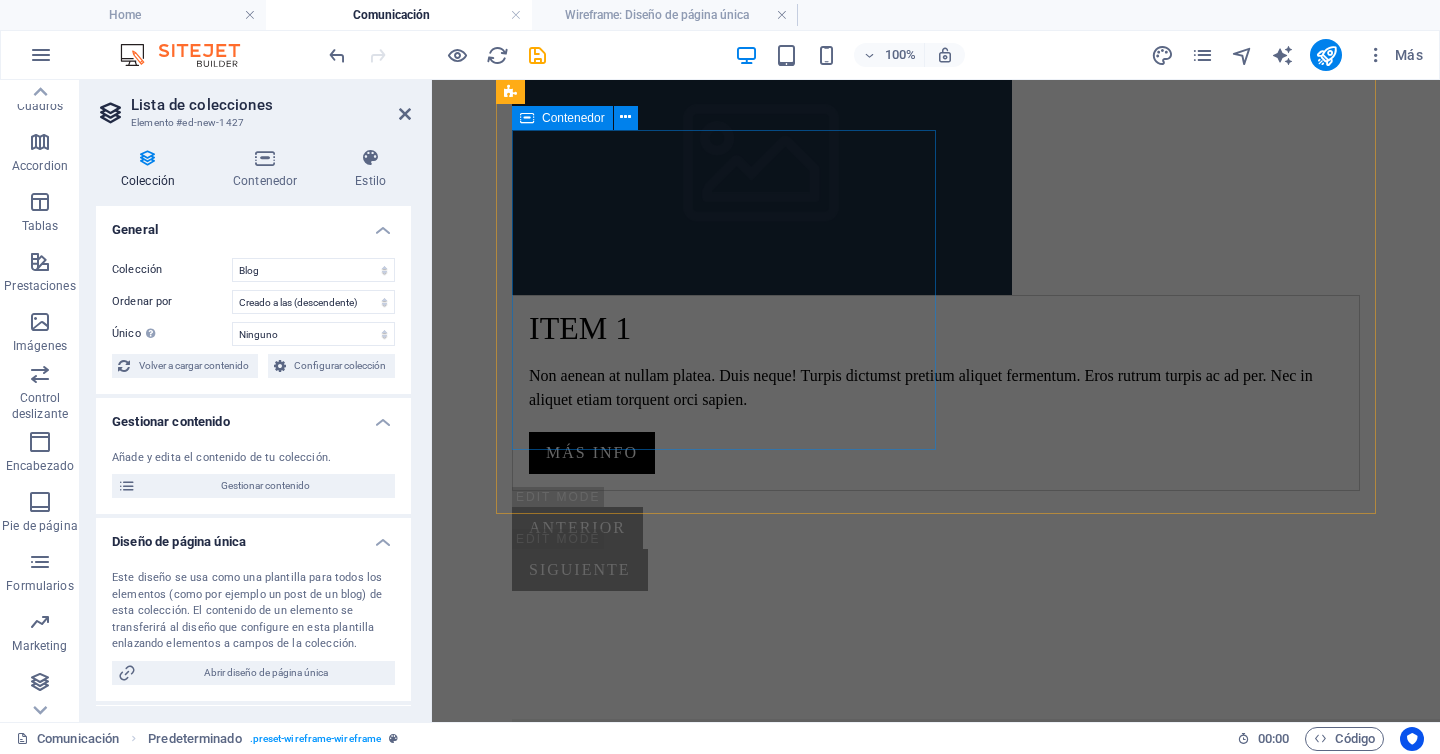 scroll, scrollTop: 2965, scrollLeft: 0, axis: vertical 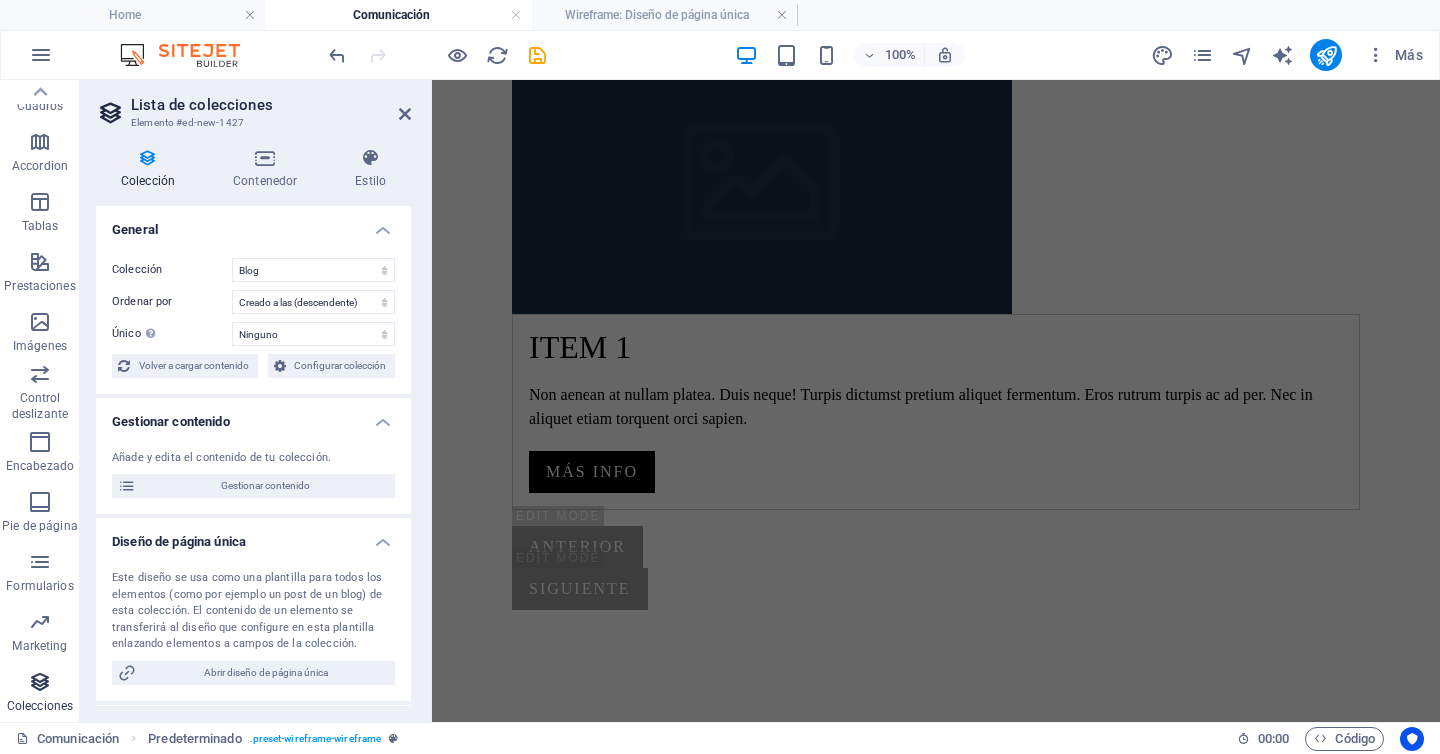 click at bounding box center (40, 682) 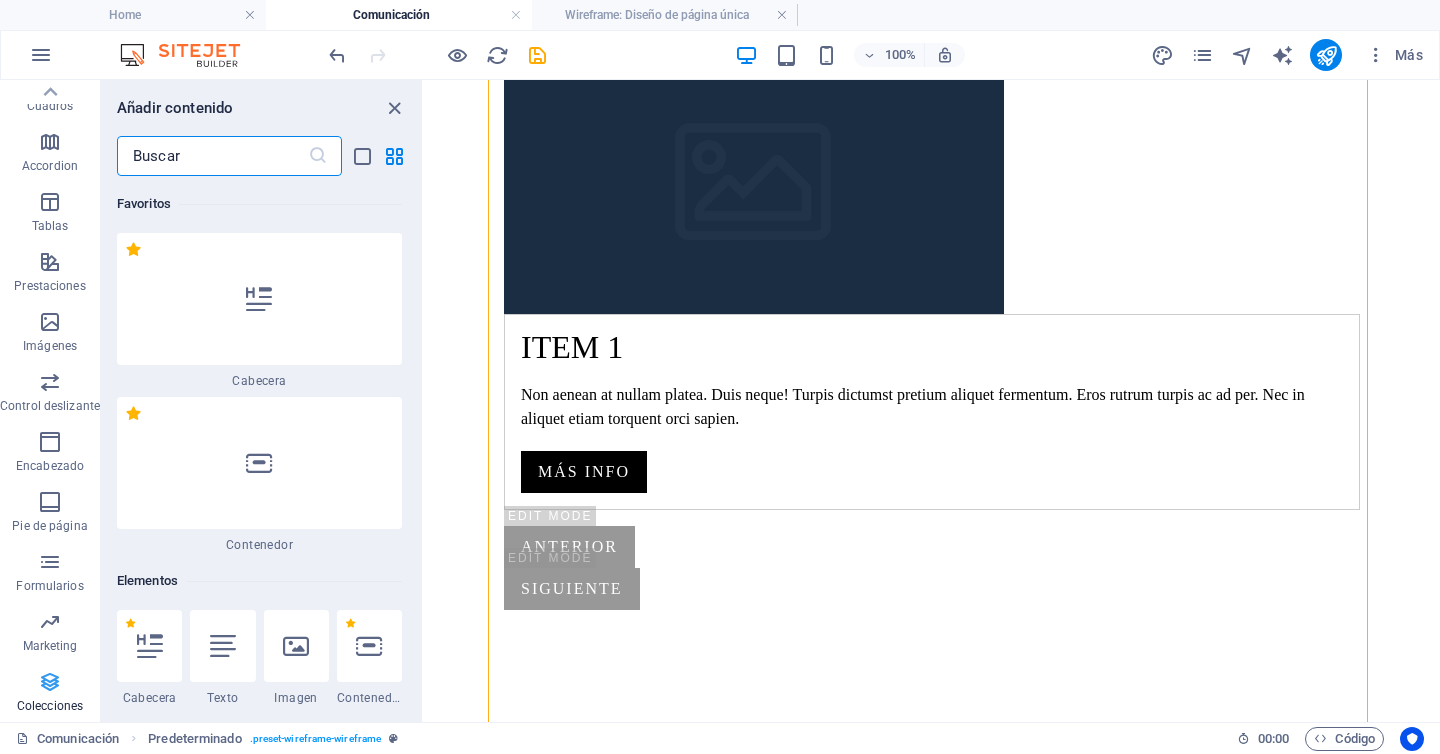 scroll, scrollTop: 1246, scrollLeft: 0, axis: vertical 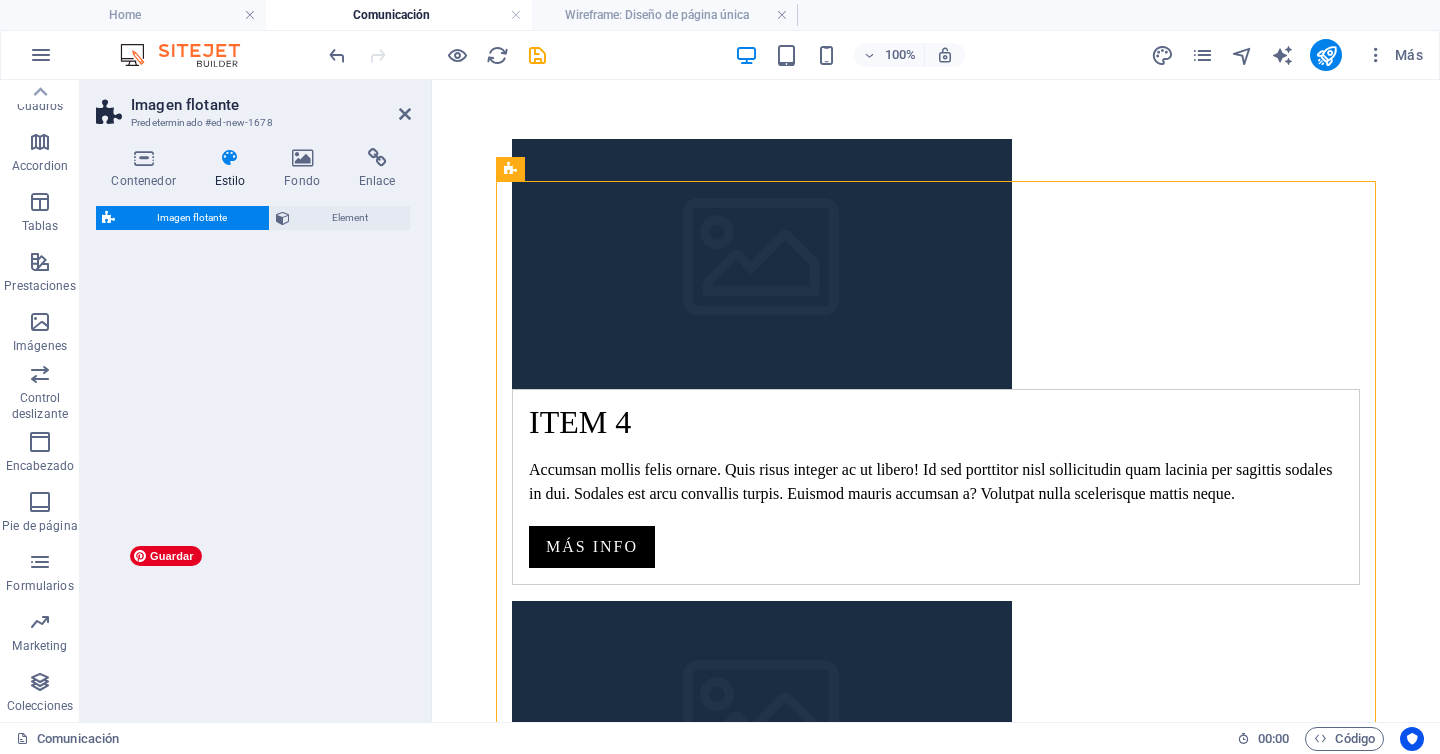 select on "%" 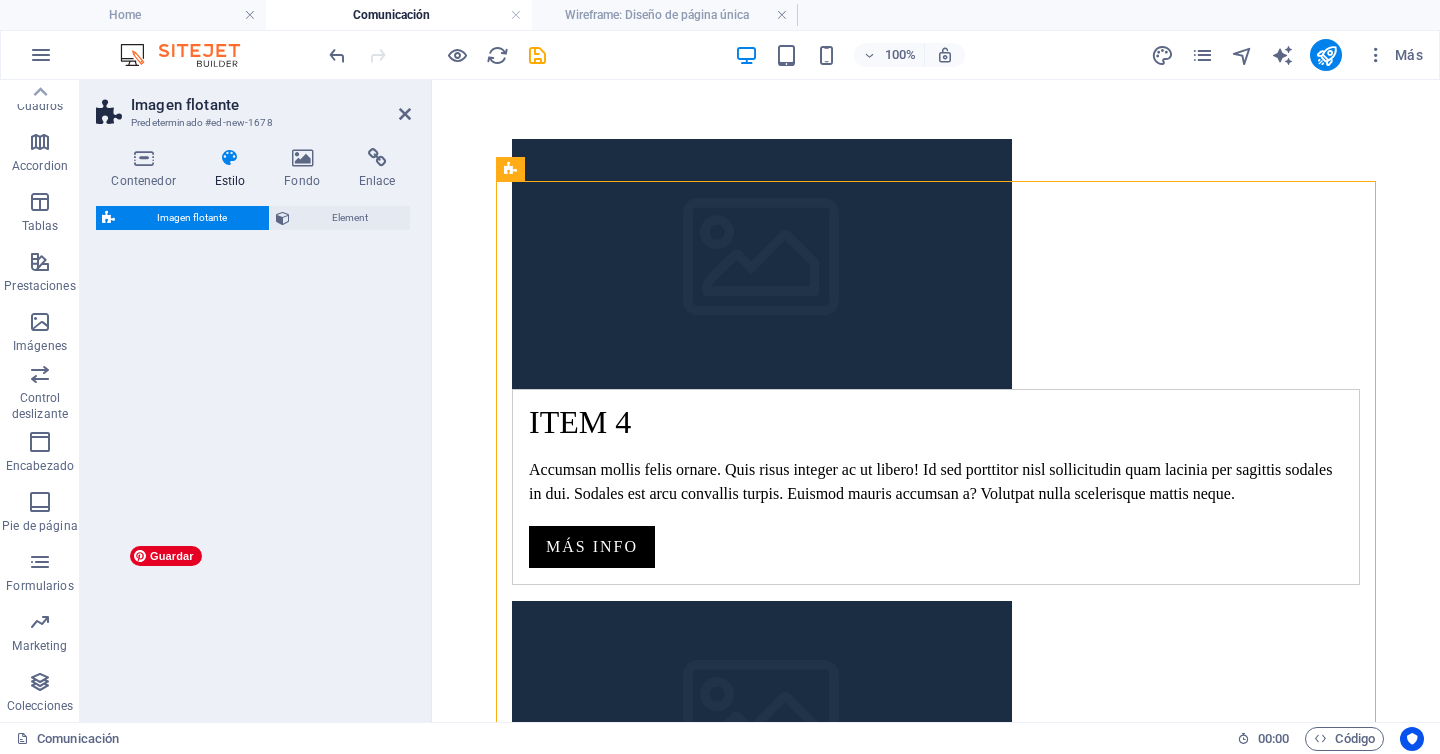 select on "rem" 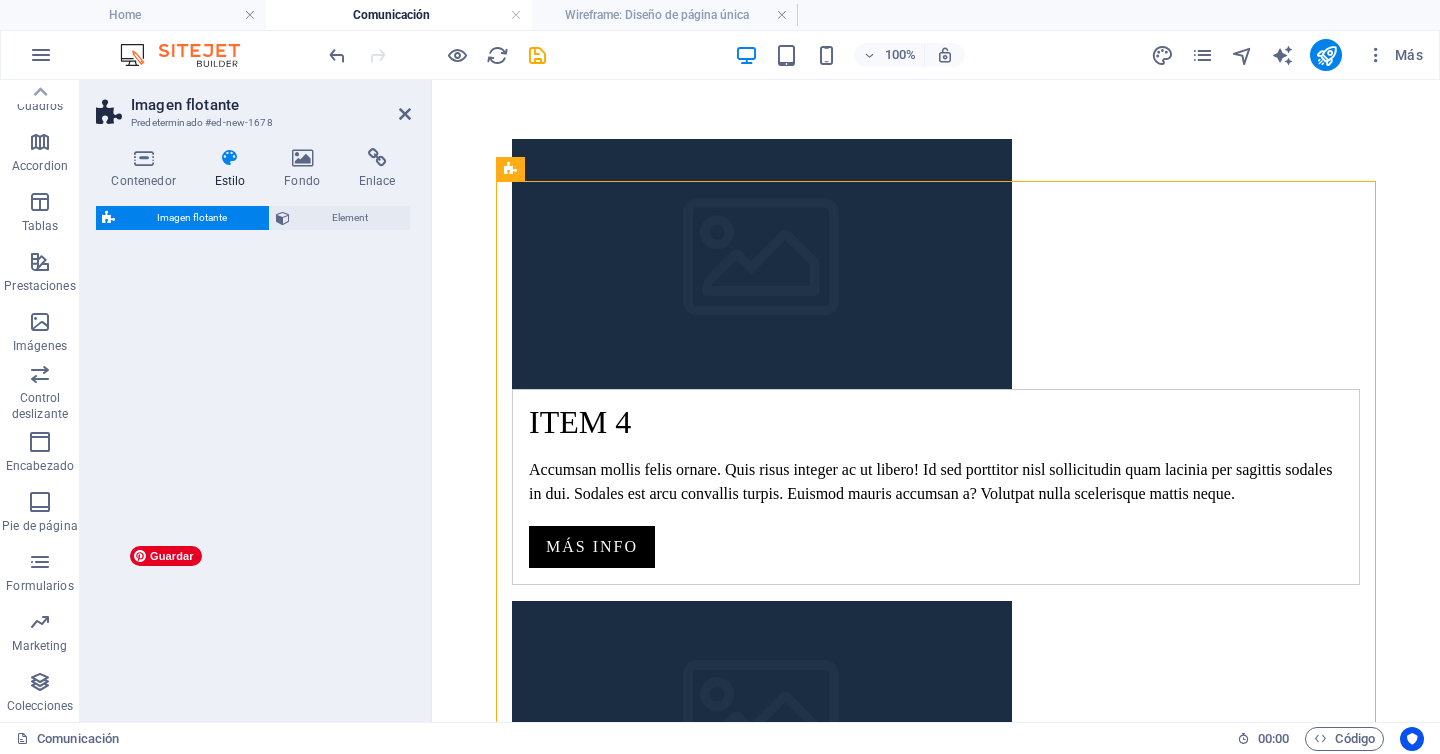 select on "rem" 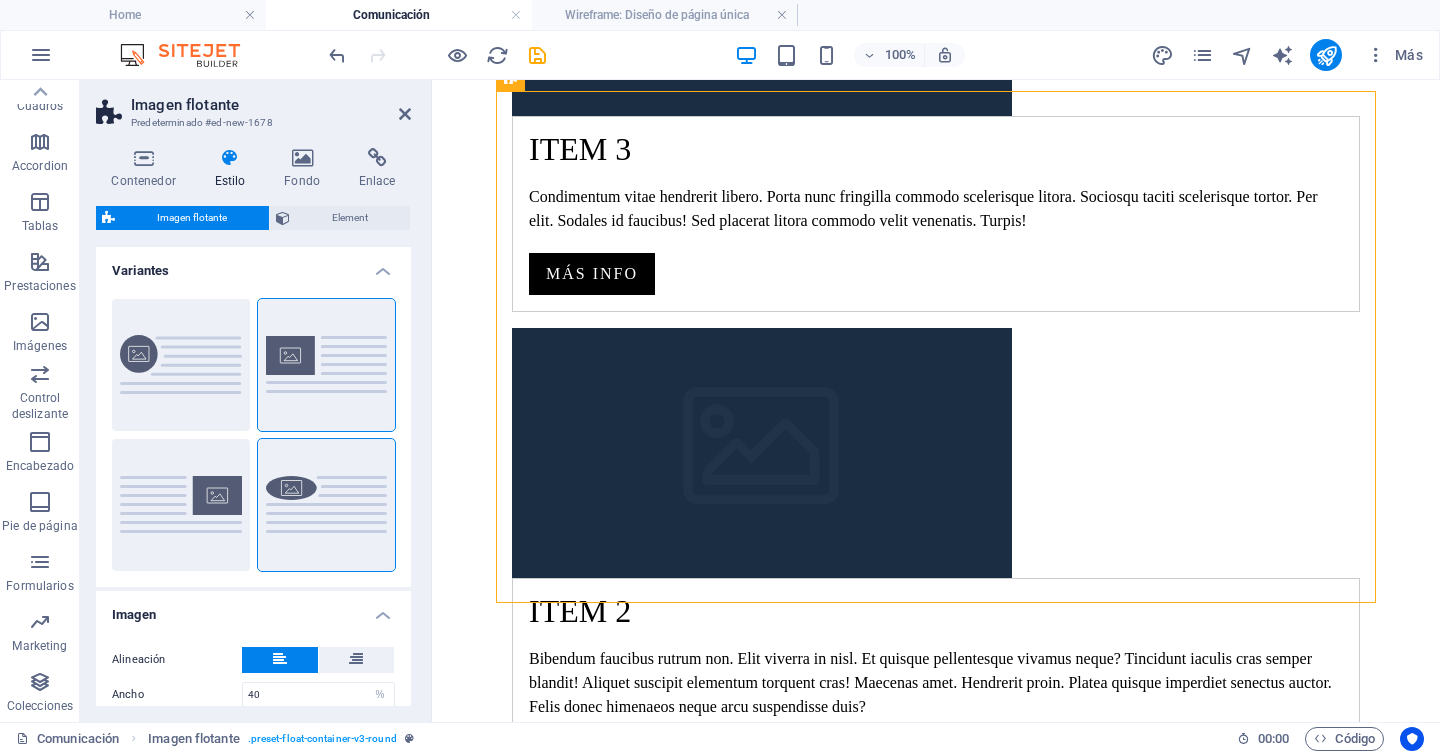 scroll, scrollTop: 2217, scrollLeft: 0, axis: vertical 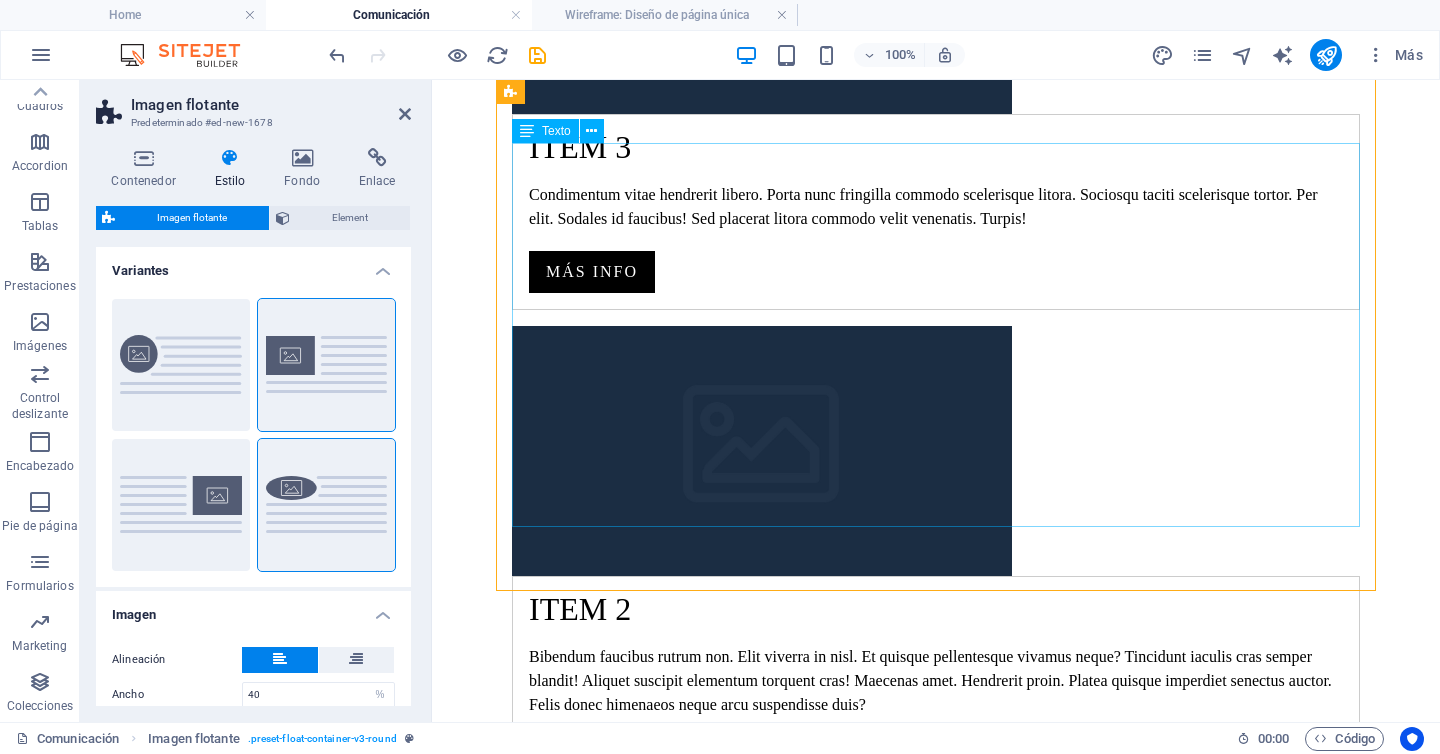 drag, startPoint x: 633, startPoint y: 454, endPoint x: 761, endPoint y: 359, distance: 159.40201 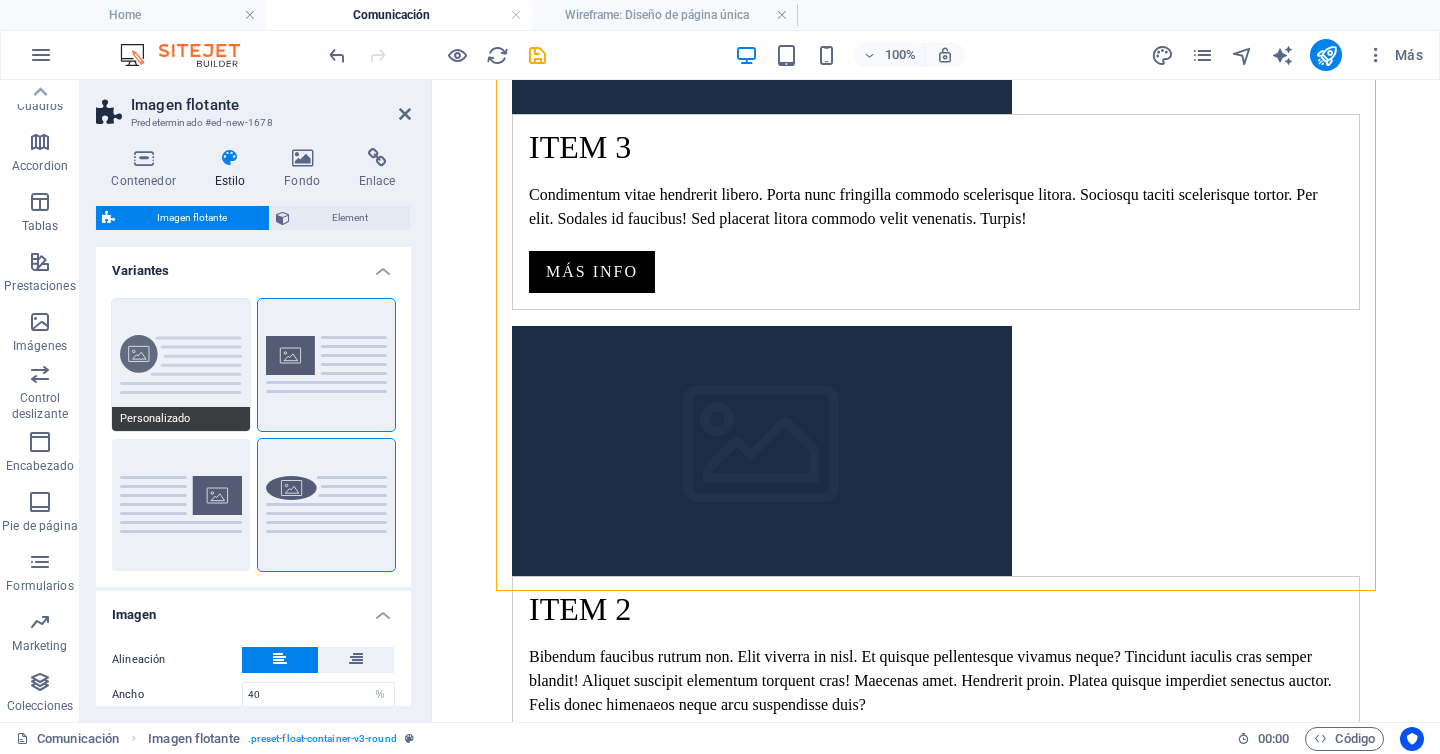 drag, startPoint x: 228, startPoint y: 339, endPoint x: 175, endPoint y: 338, distance: 53.009434 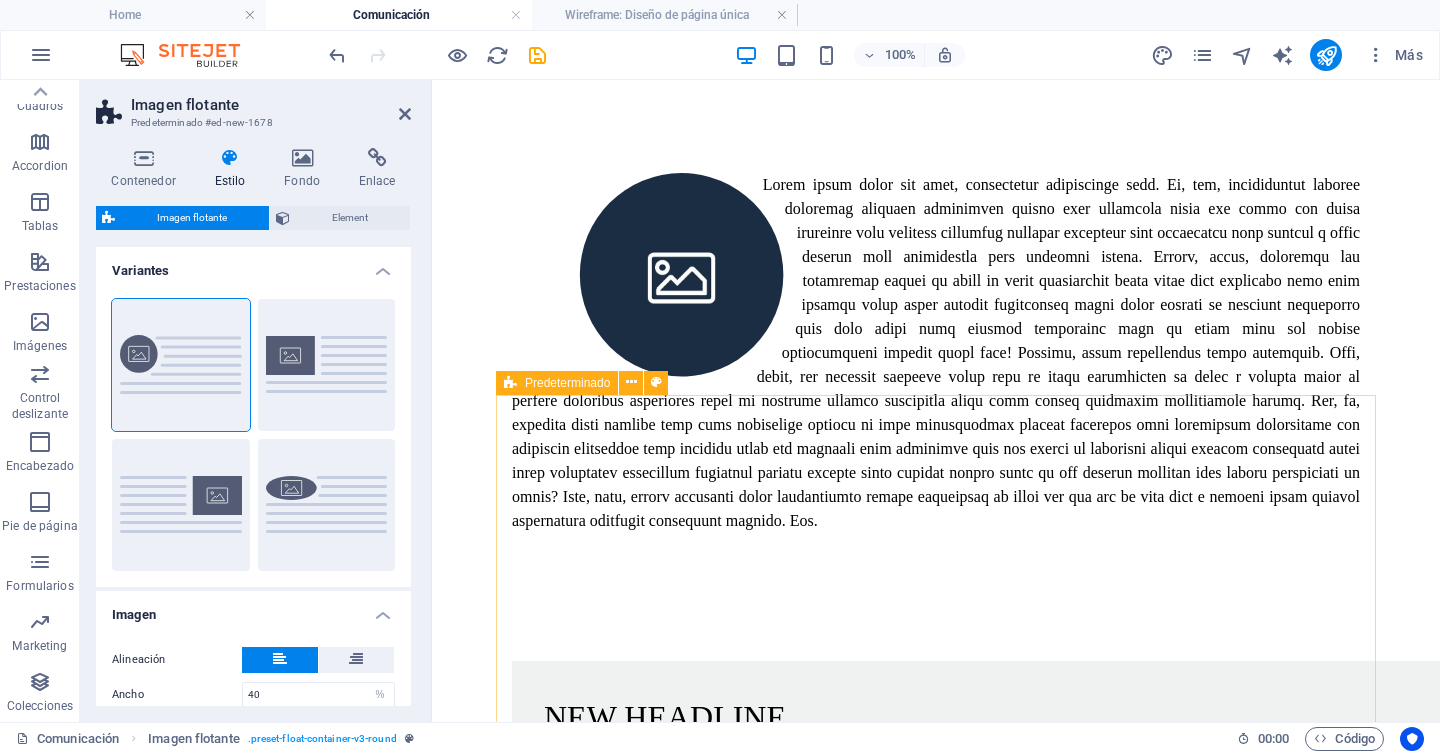 scroll, scrollTop: 3693, scrollLeft: 0, axis: vertical 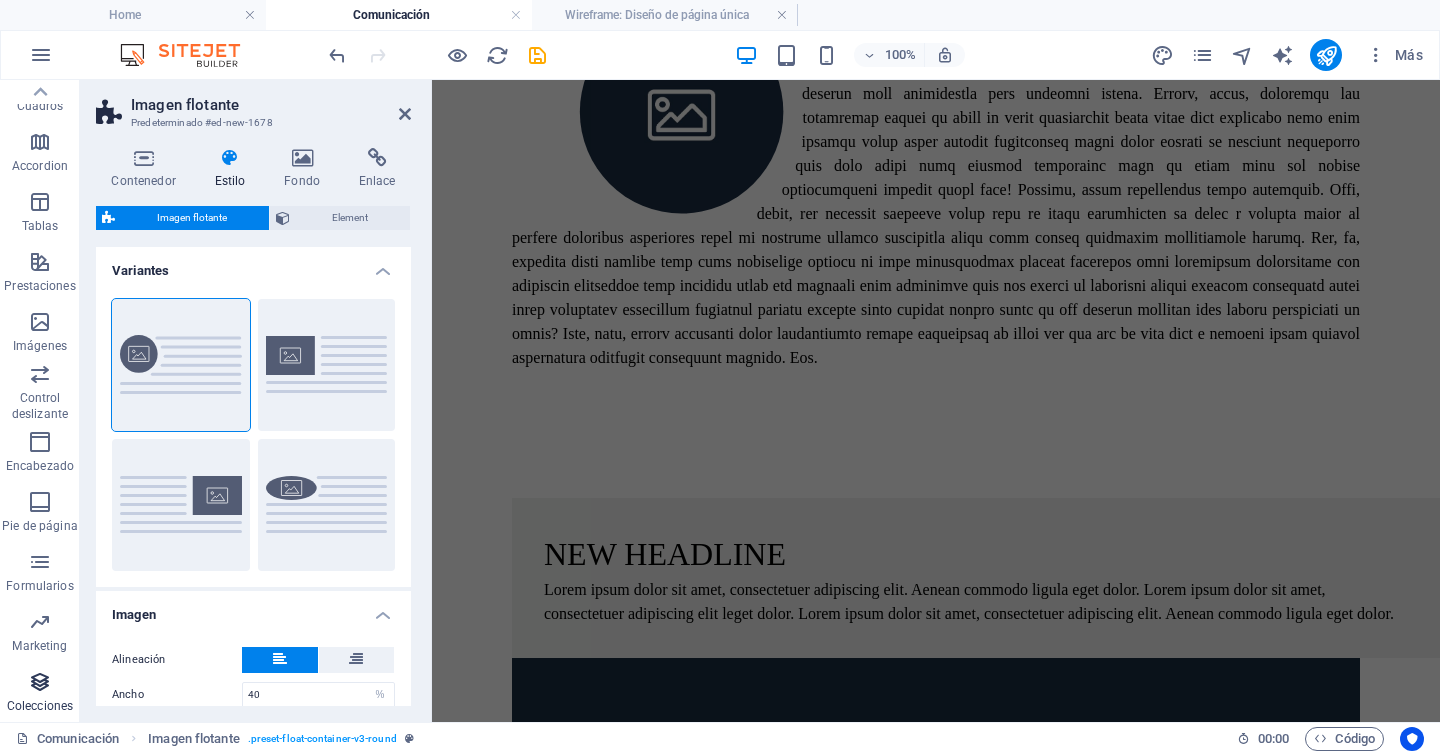 click on "Colecciones" at bounding box center [40, 706] 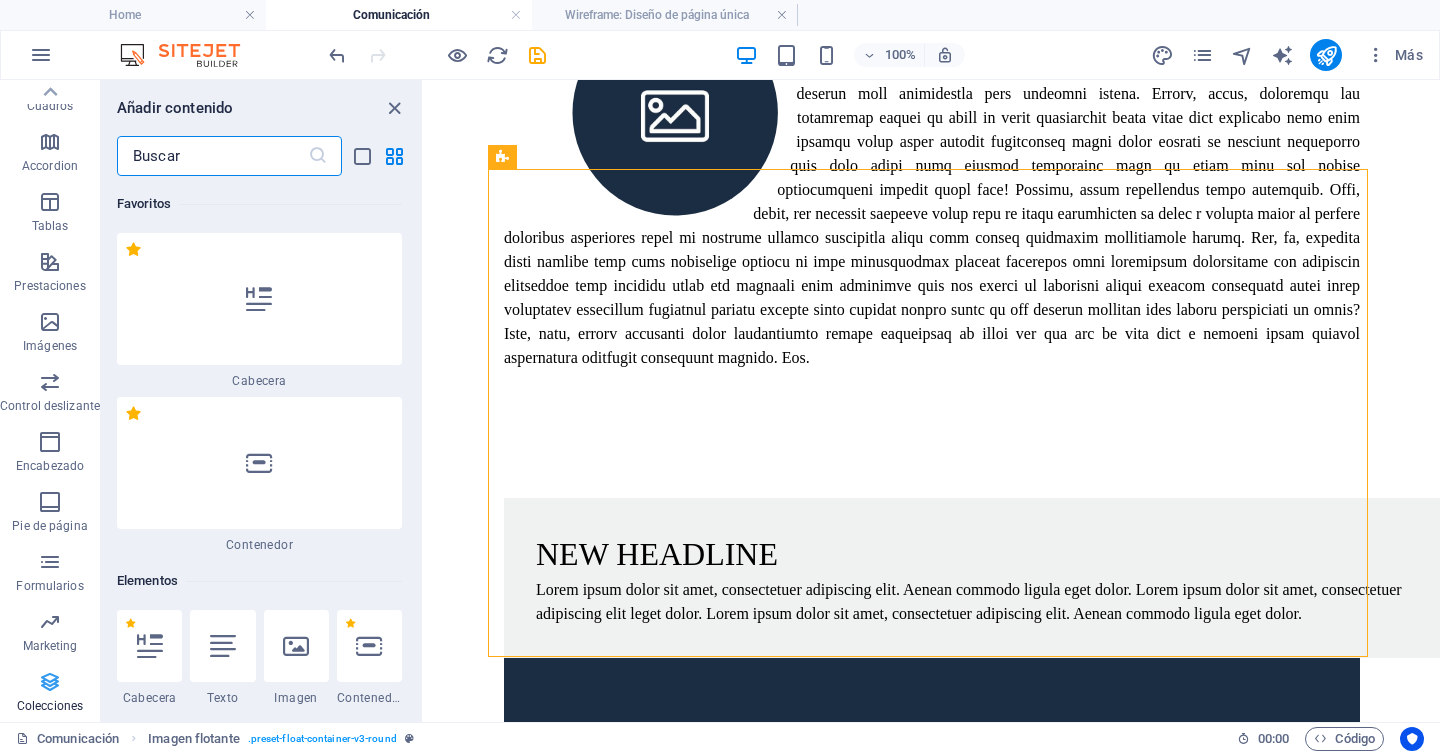 scroll, scrollTop: 2127, scrollLeft: 0, axis: vertical 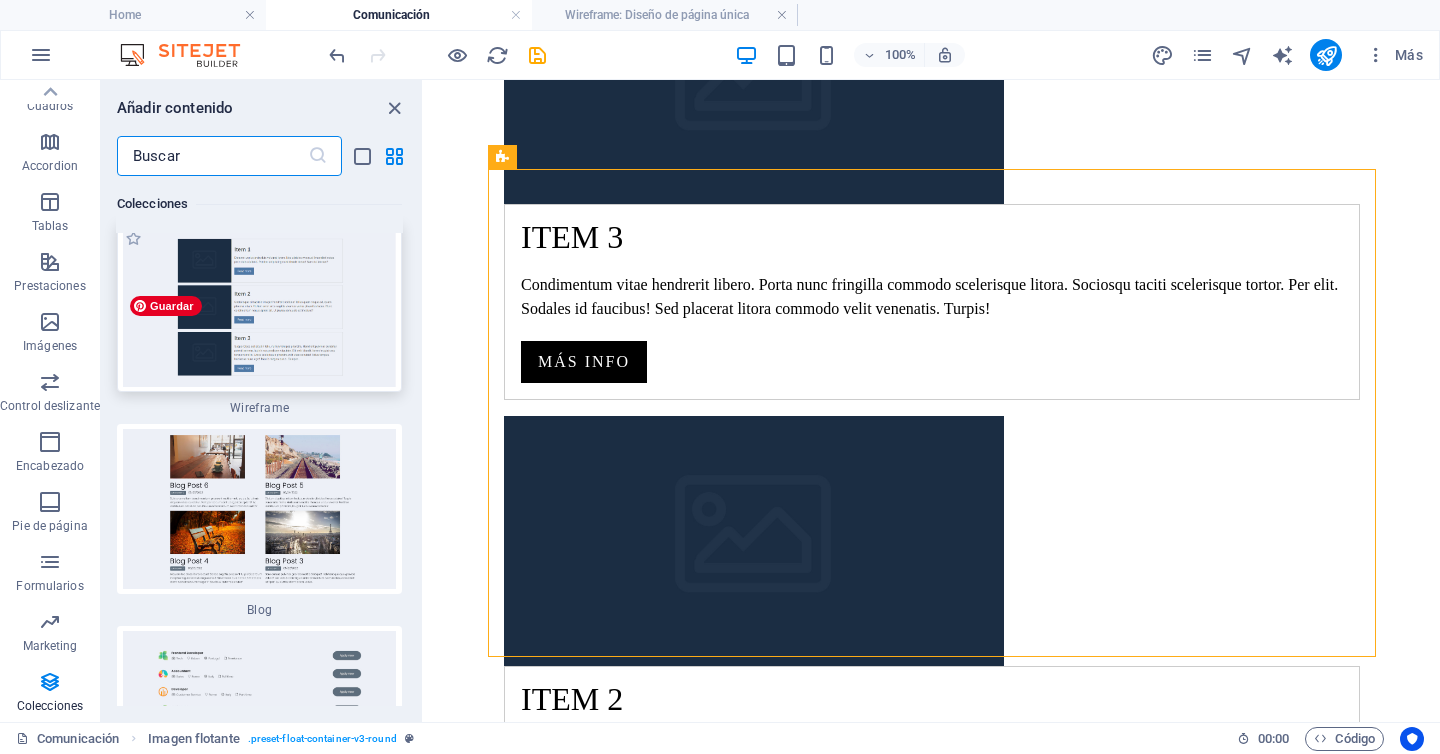 click at bounding box center (259, 307) 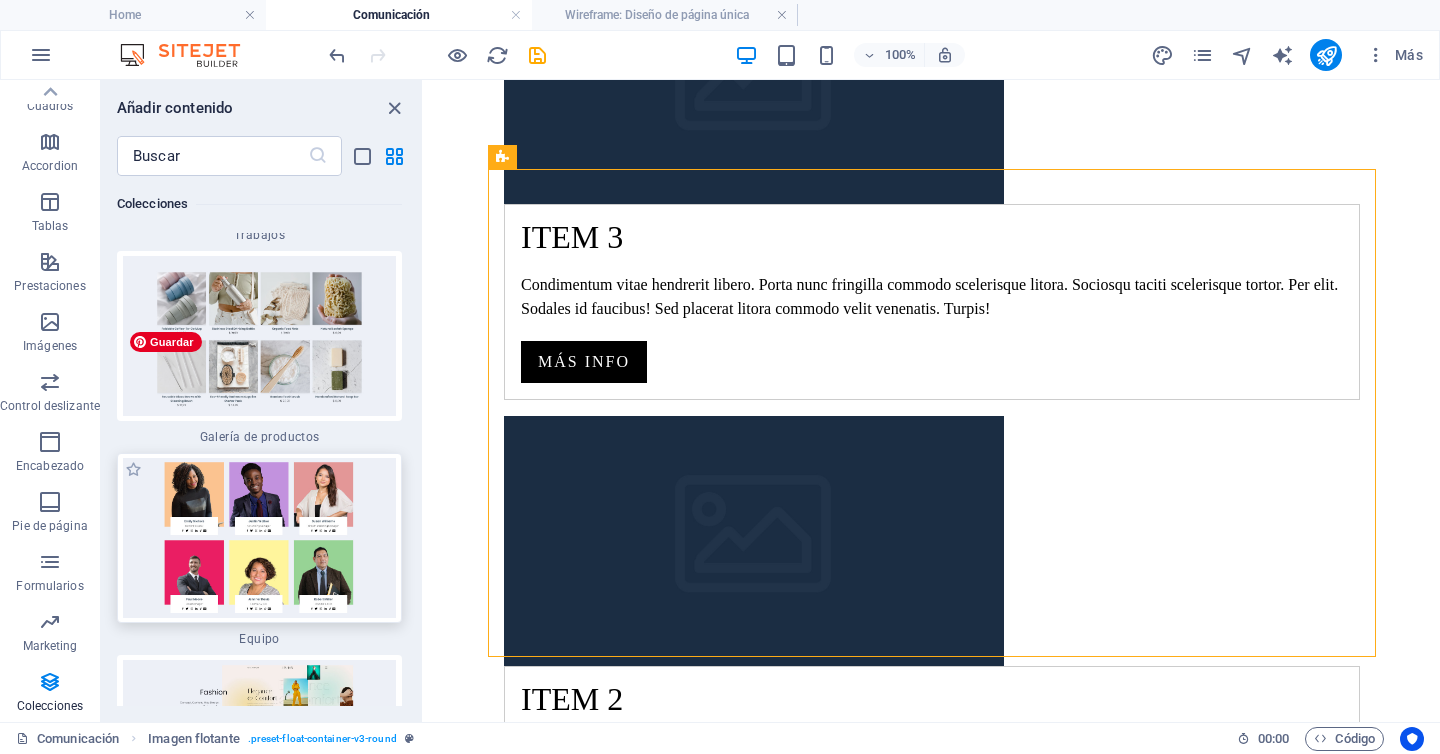 scroll, scrollTop: 37641, scrollLeft: 0, axis: vertical 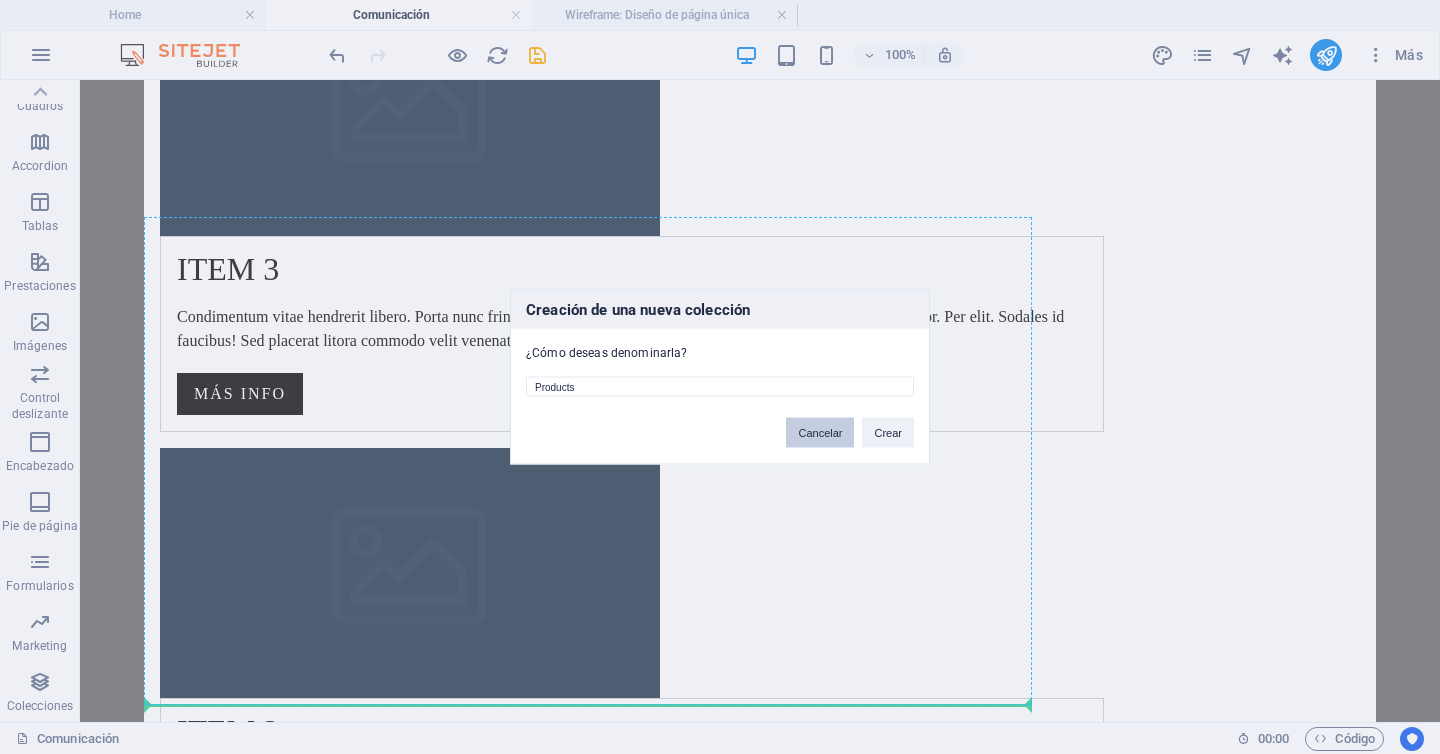 click on "Cancelar" at bounding box center [820, 433] 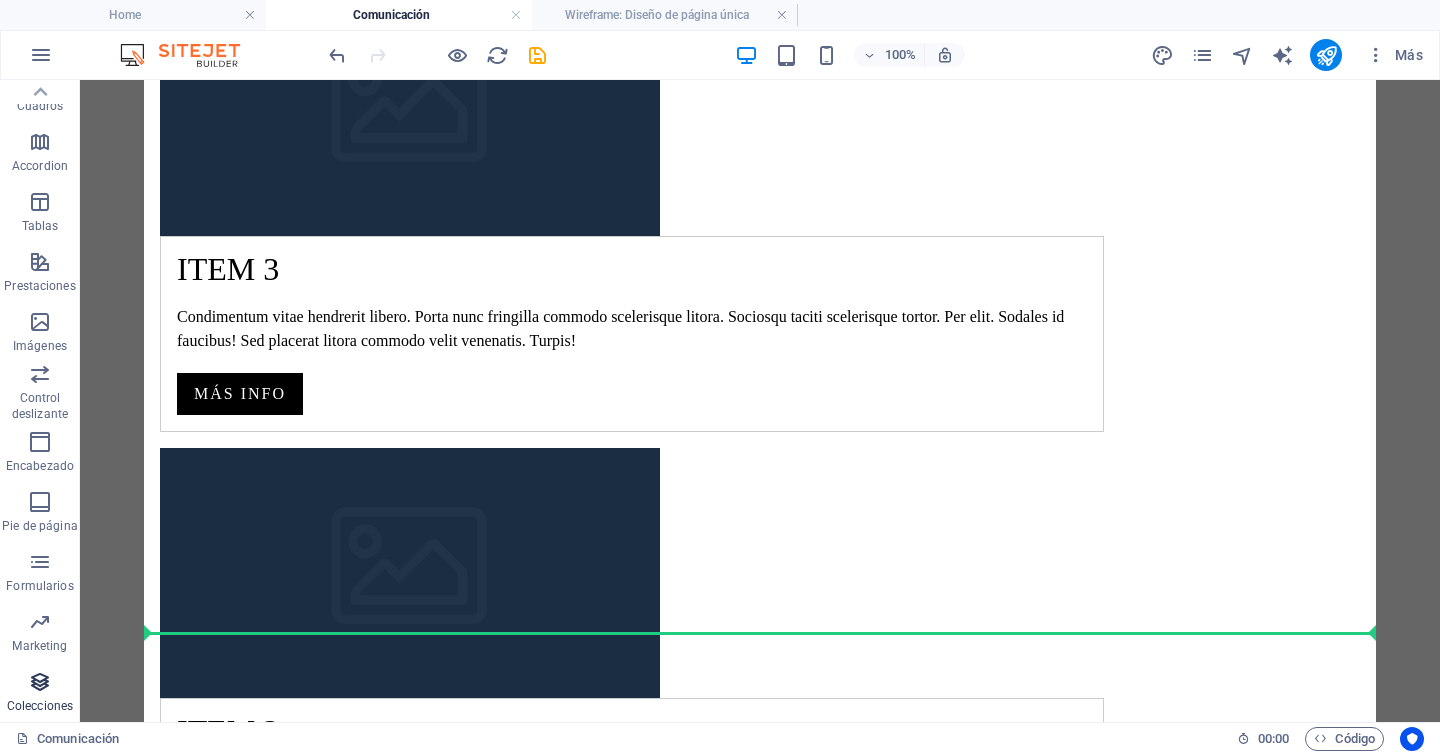 click on "Colecciones" at bounding box center (40, 692) 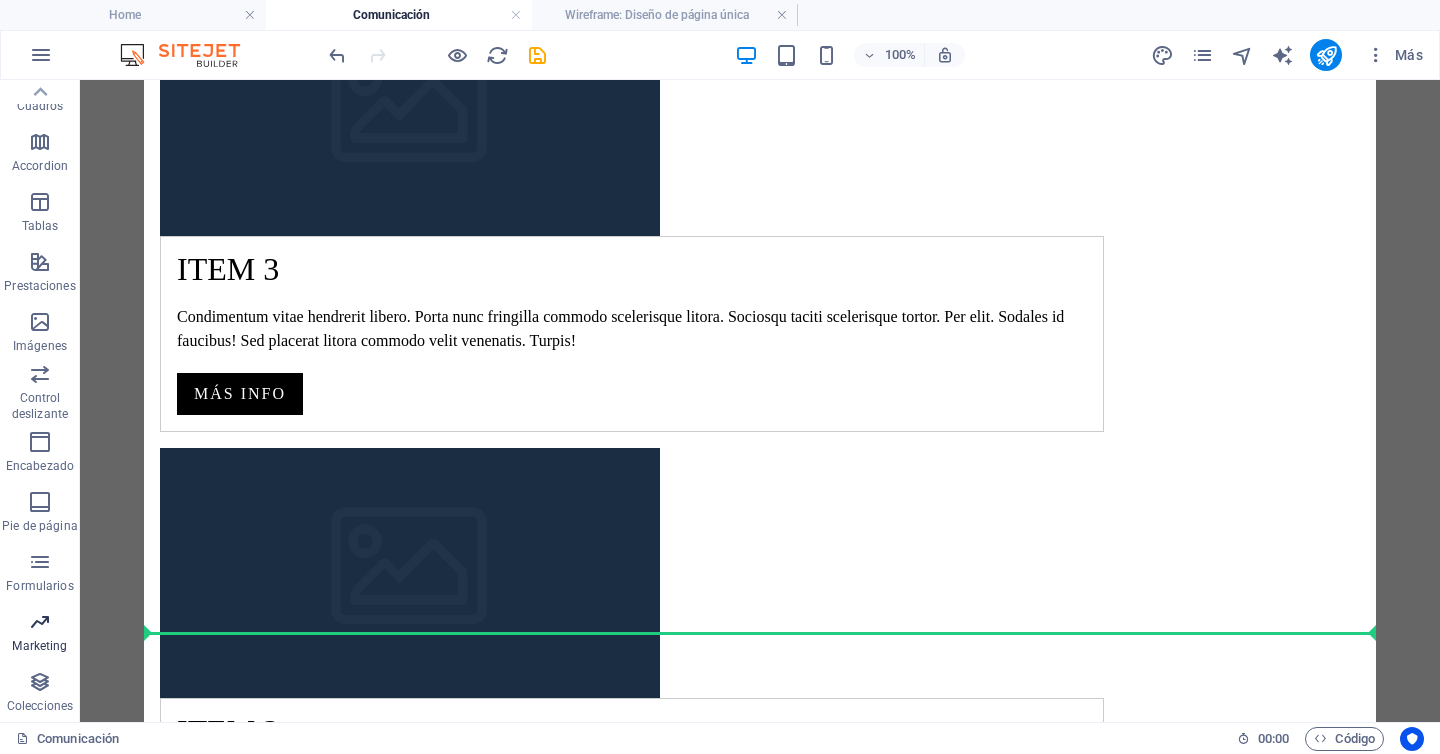 scroll, scrollTop: 2127, scrollLeft: 0, axis: vertical 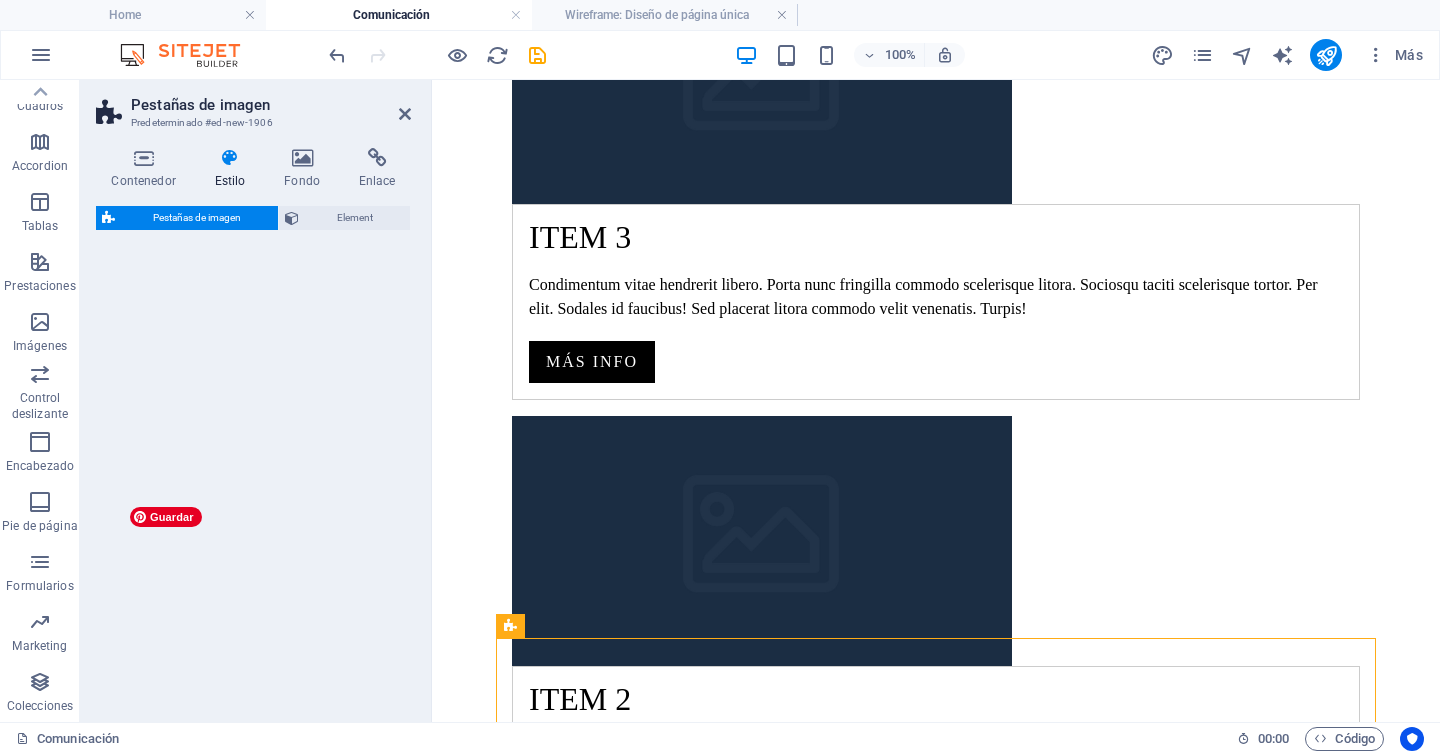 select on "rem" 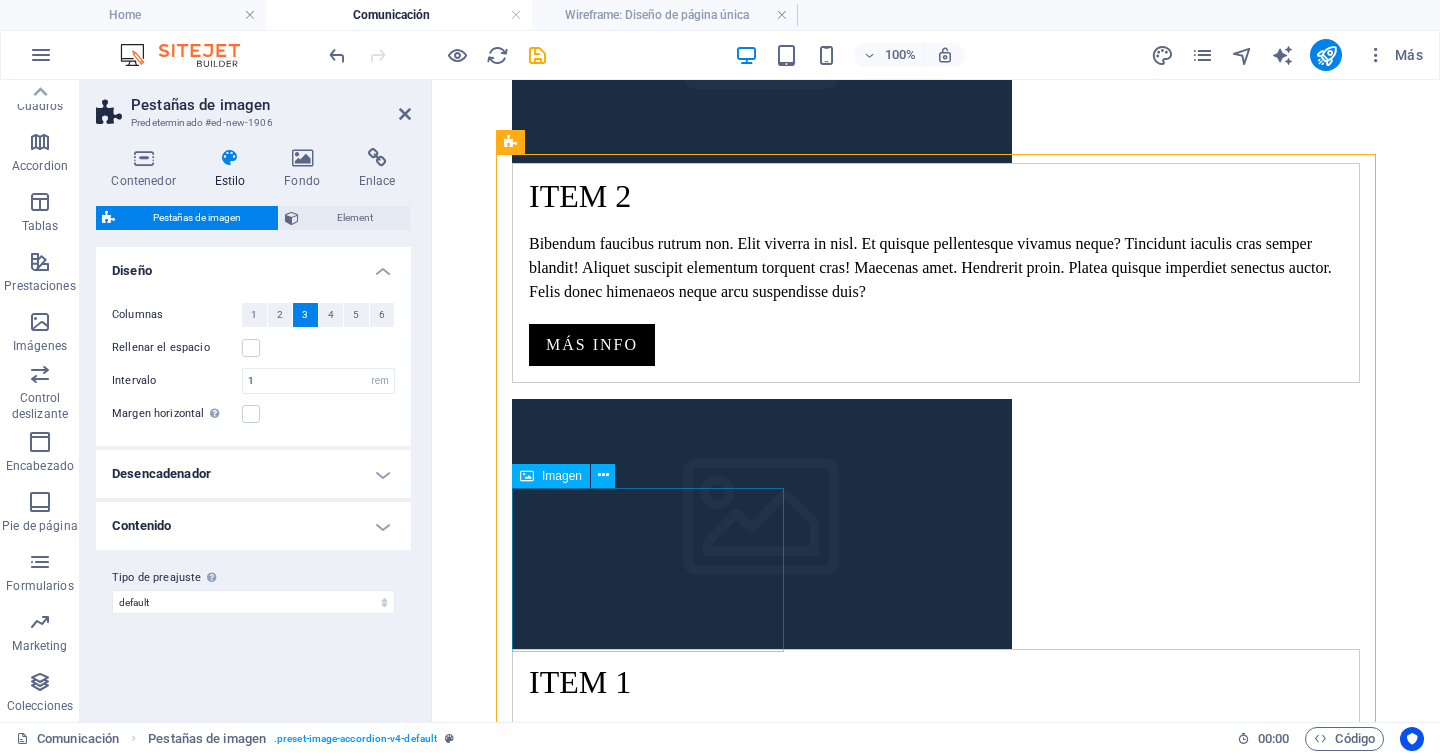 scroll, scrollTop: 2582, scrollLeft: 0, axis: vertical 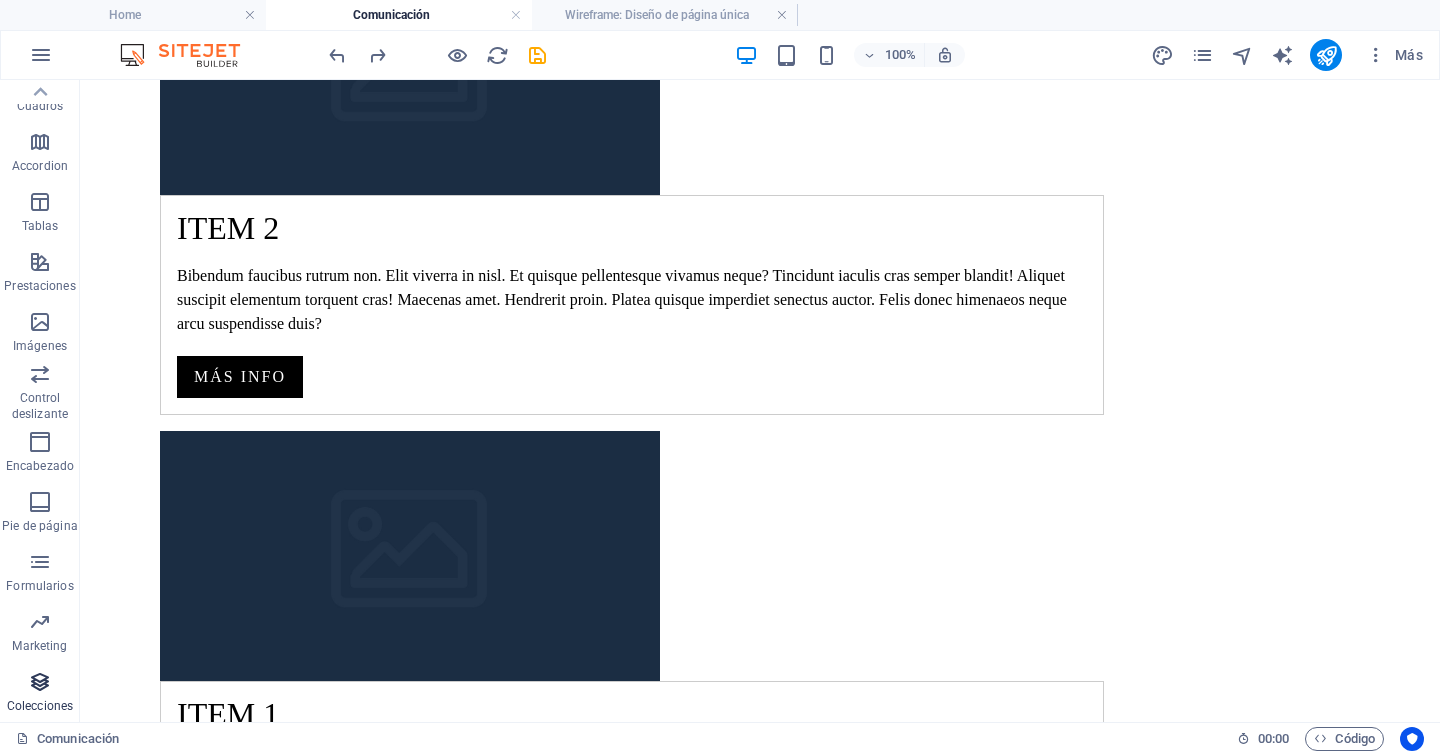 click on "Colecciones" at bounding box center (40, 706) 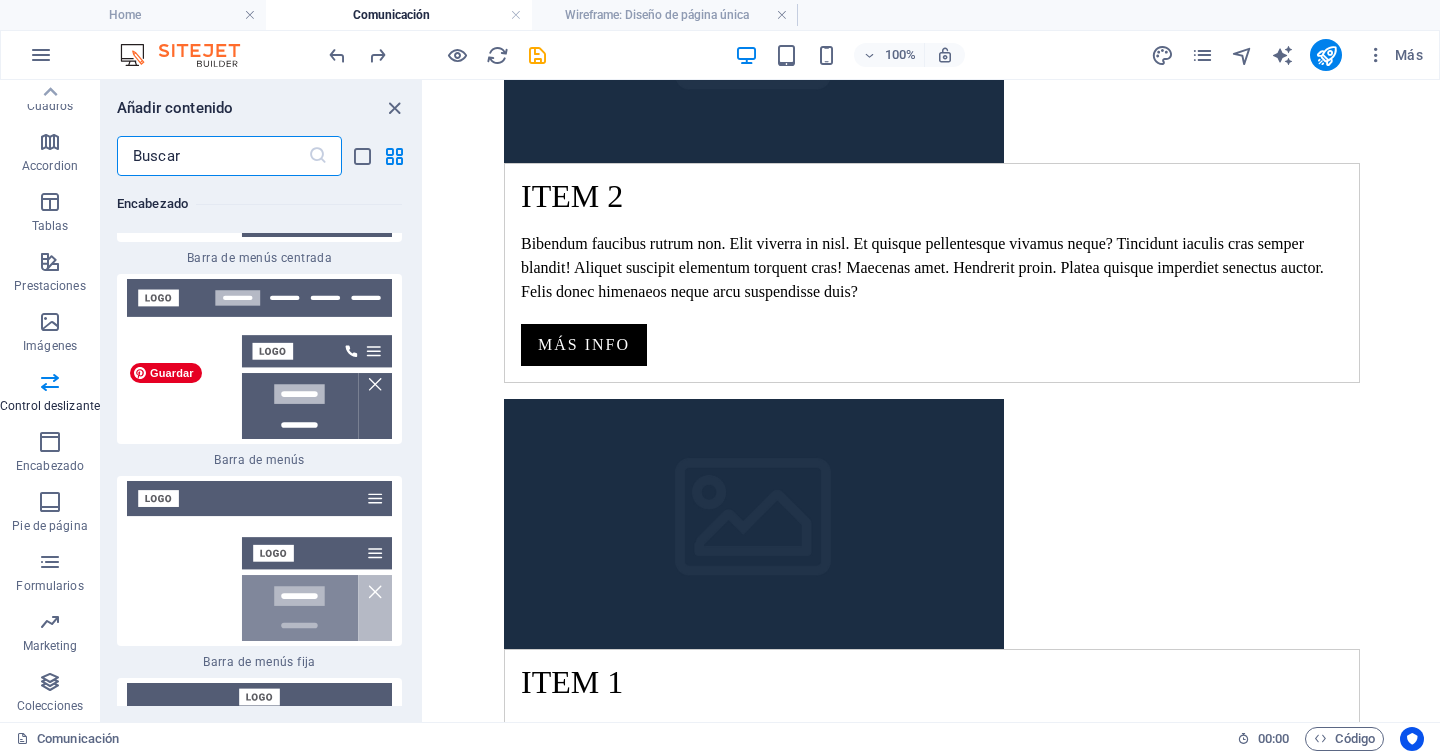 scroll, scrollTop: 23554, scrollLeft: 0, axis: vertical 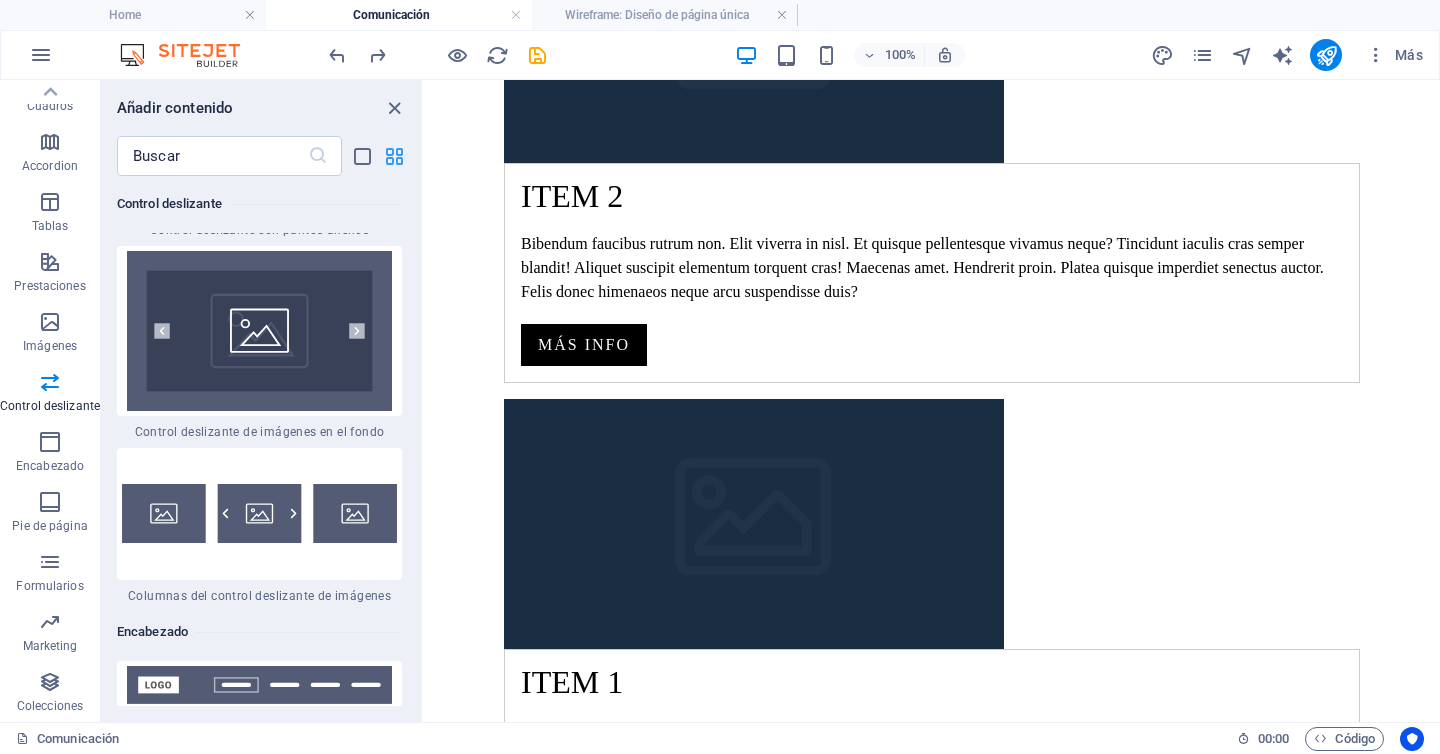 click at bounding box center (394, 156) 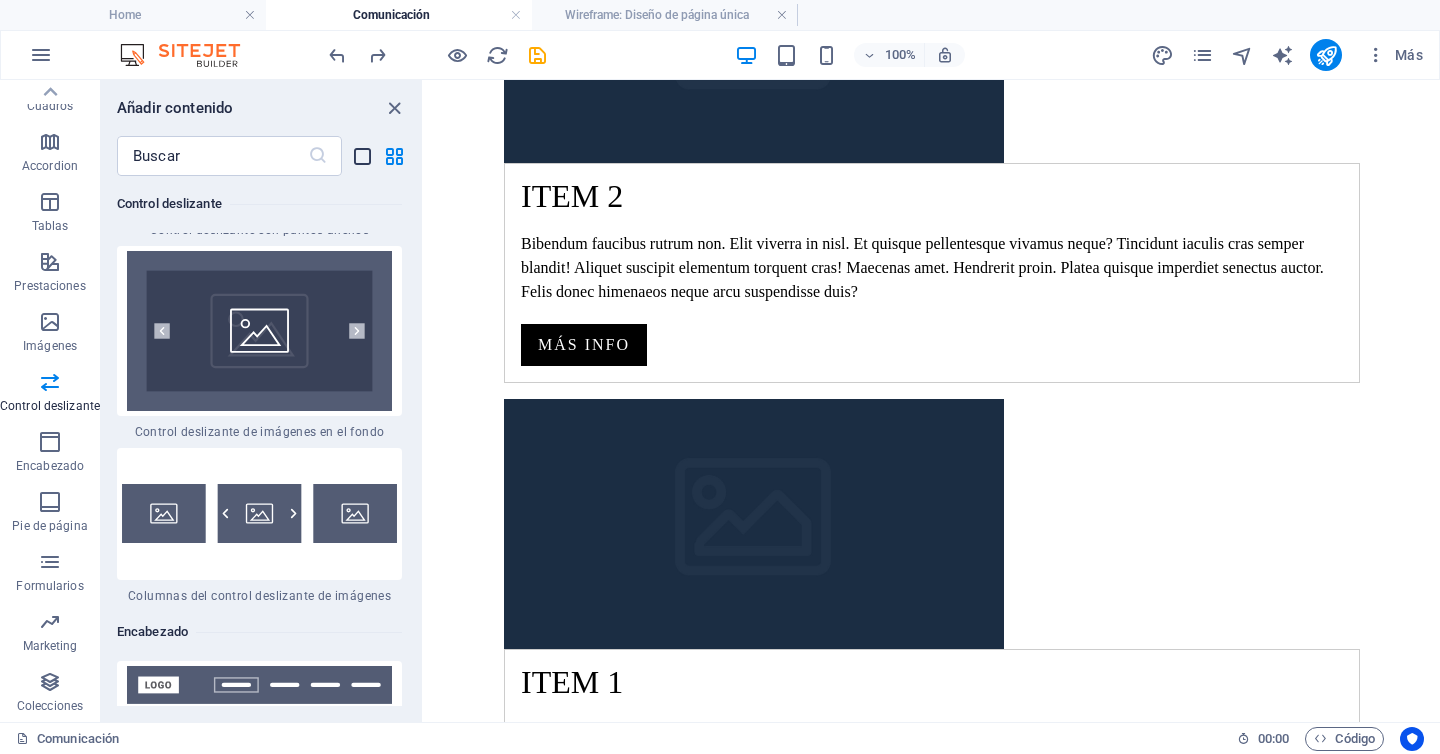 click at bounding box center (362, 156) 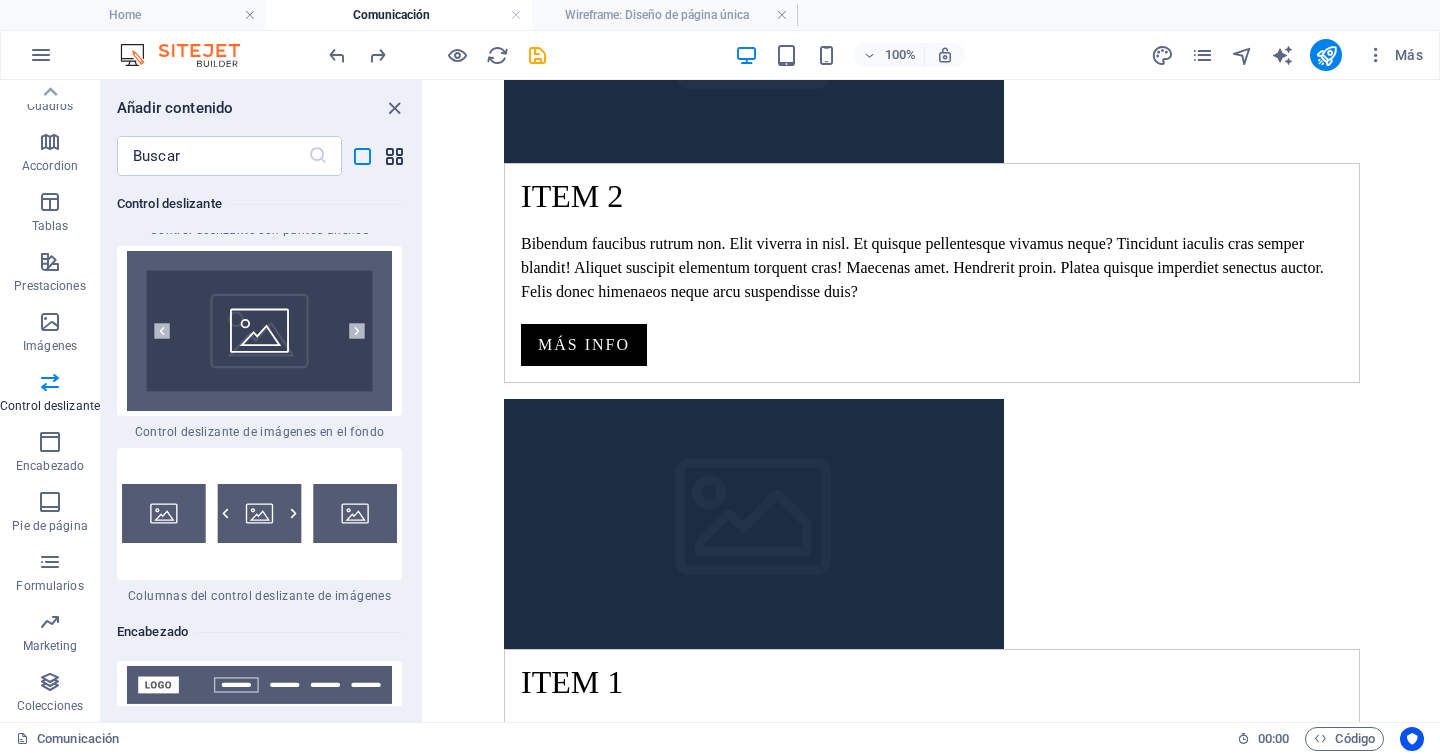 click at bounding box center (394, 156) 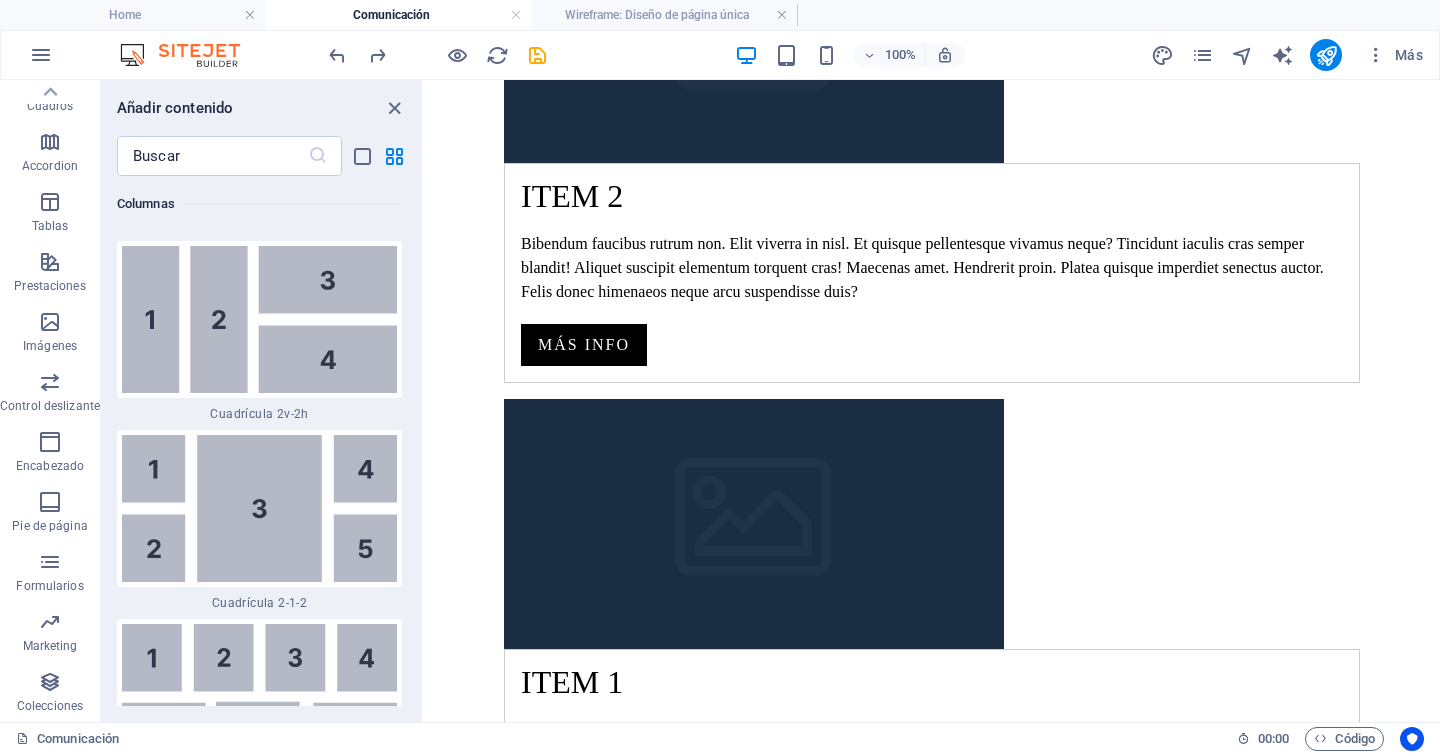 scroll, scrollTop: 6162, scrollLeft: 0, axis: vertical 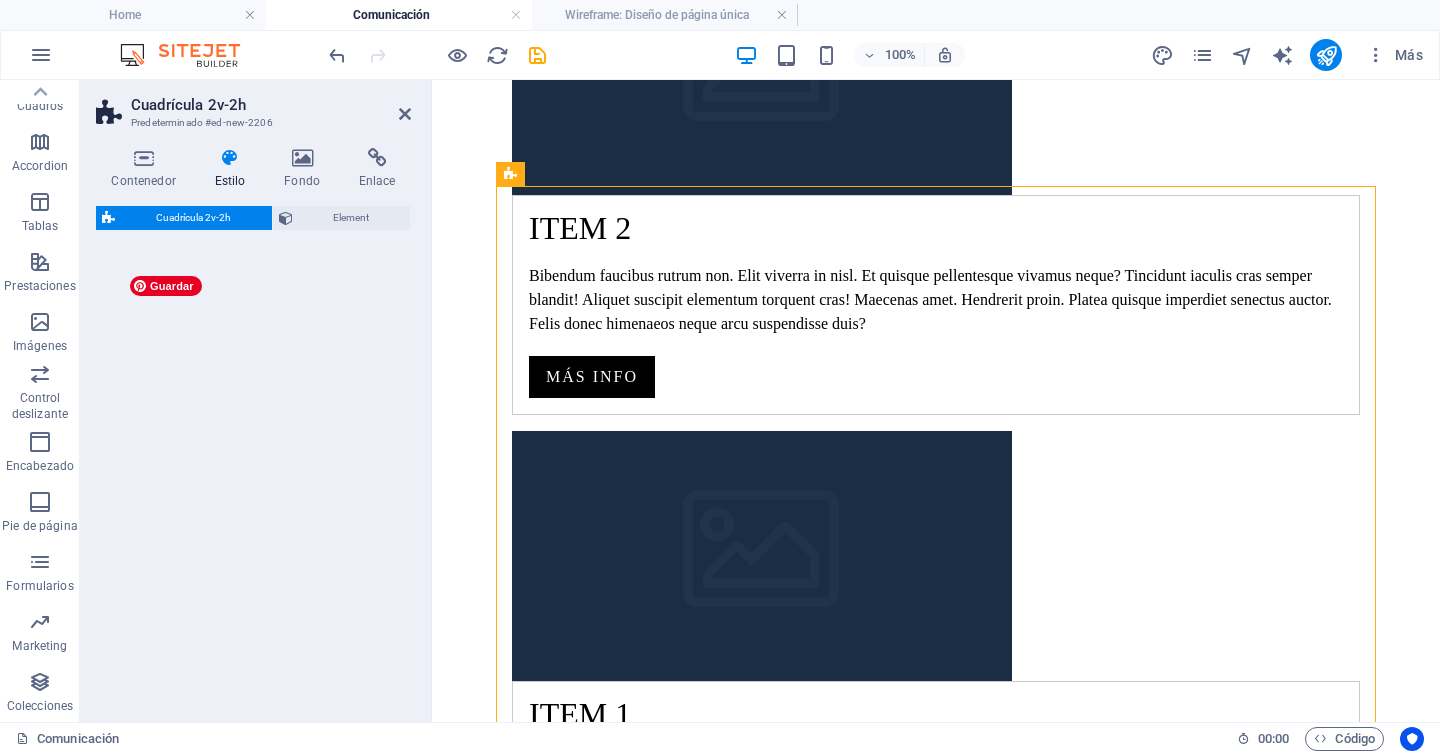 select on "rem" 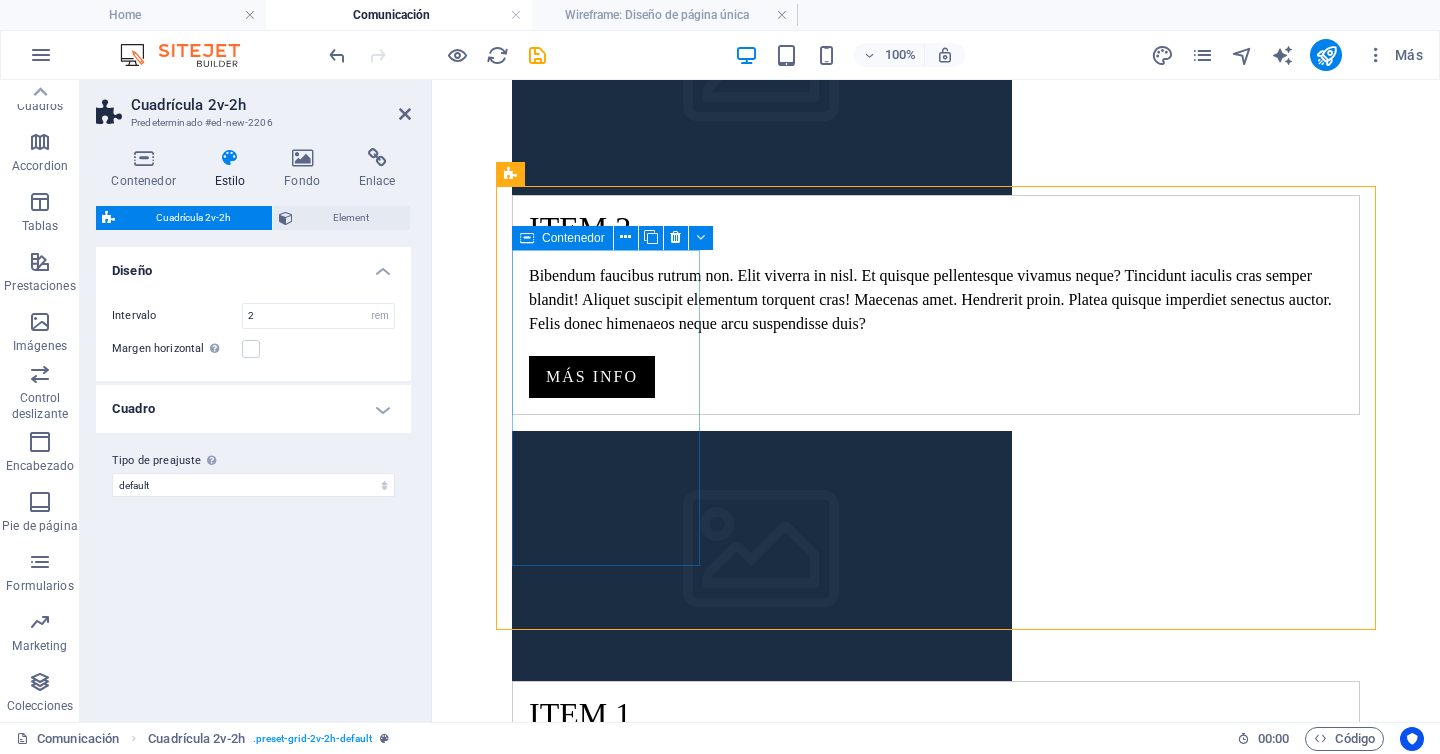 click on "Añadir elementos" at bounding box center [606, 1714] 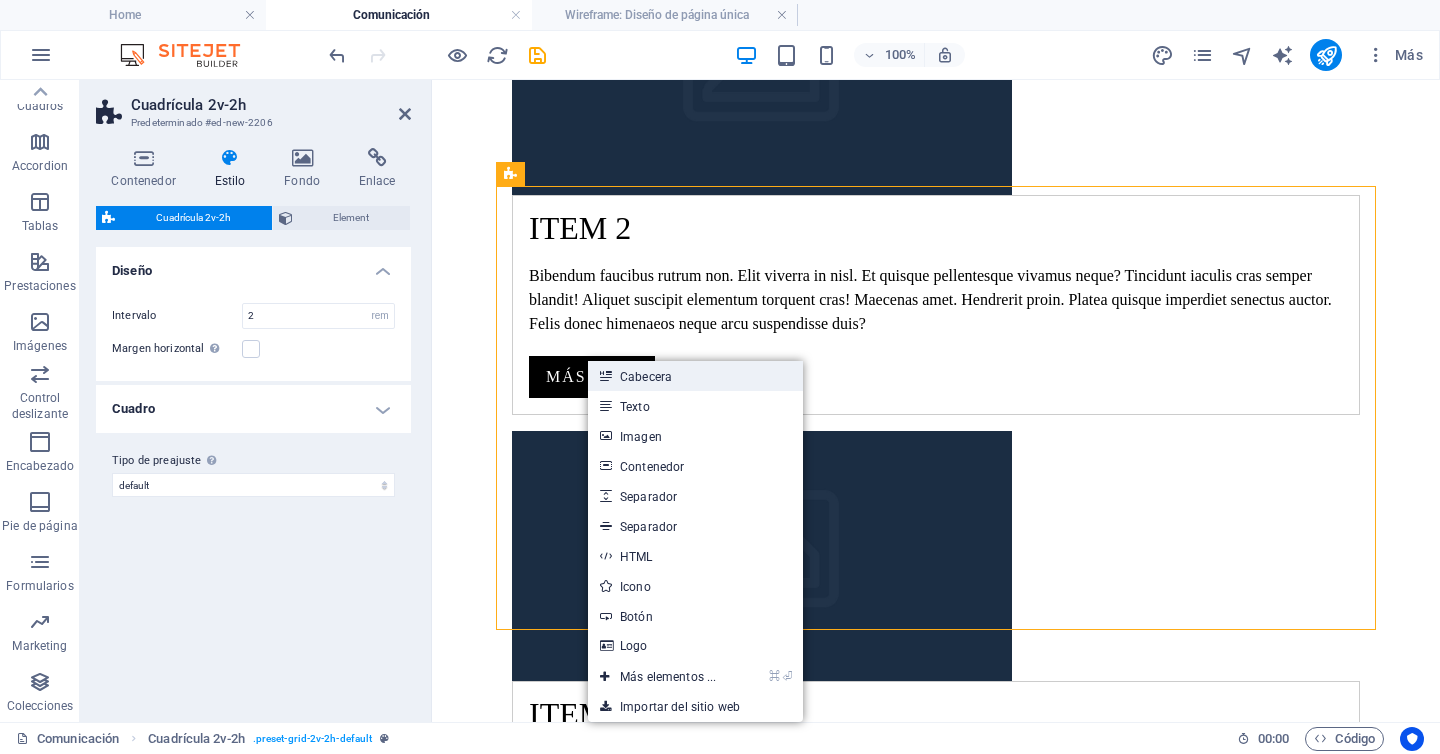 click on "Cabecera" at bounding box center (695, 376) 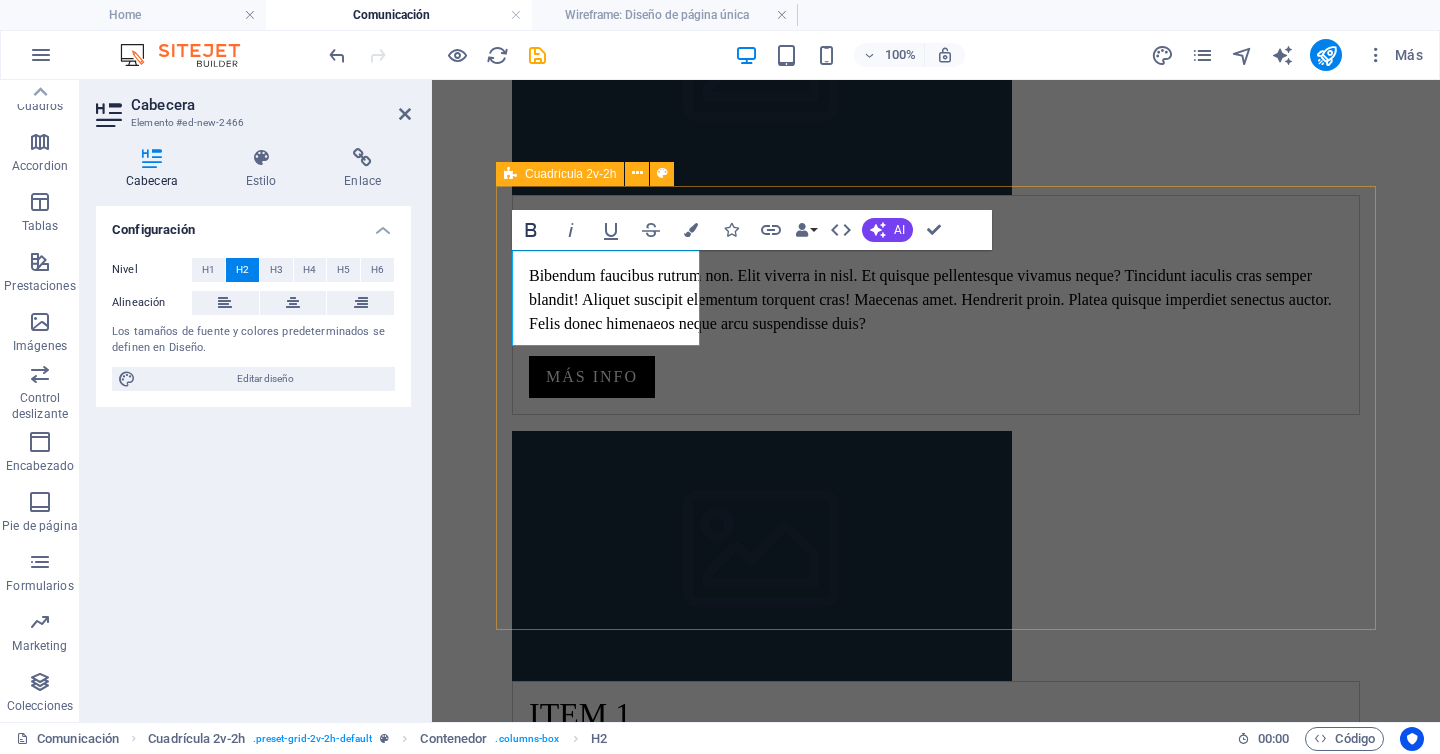 type 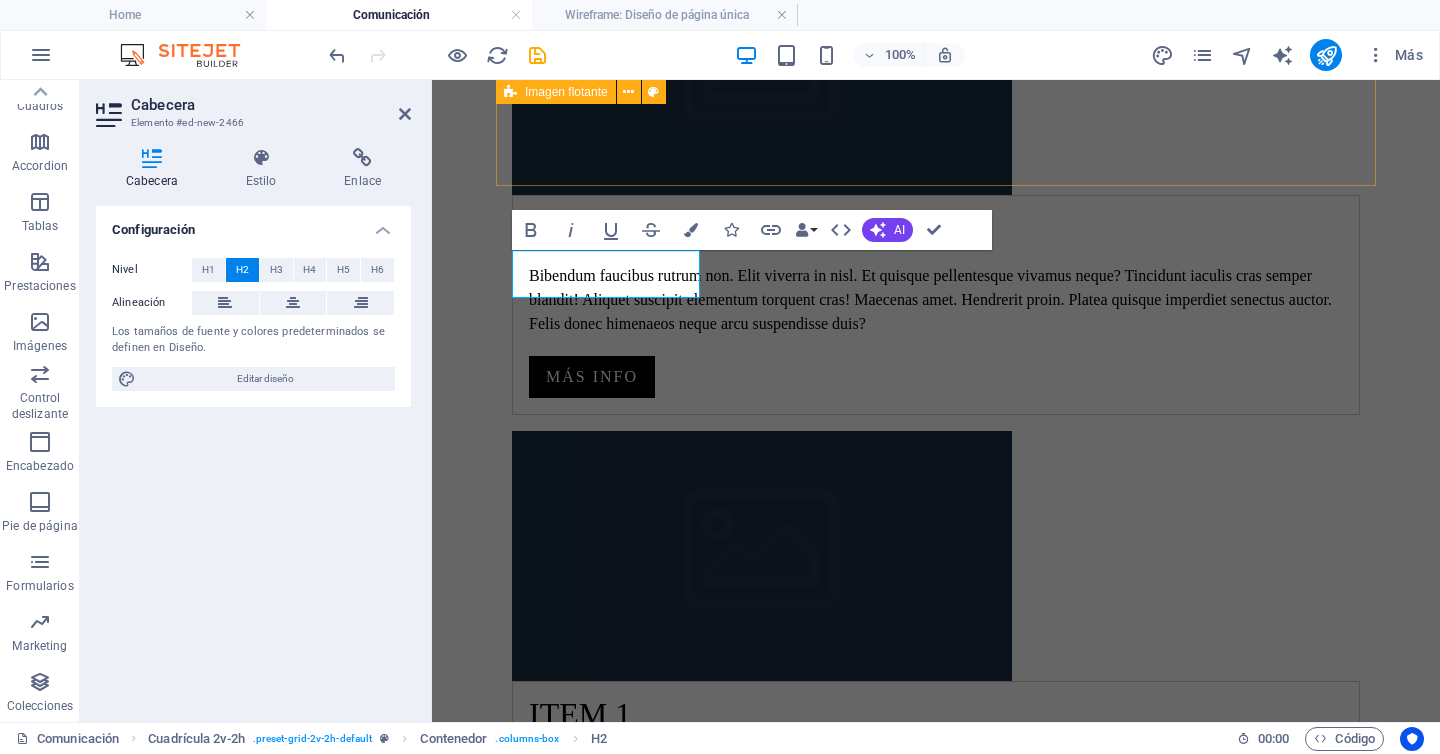 click at bounding box center [936, 1285] 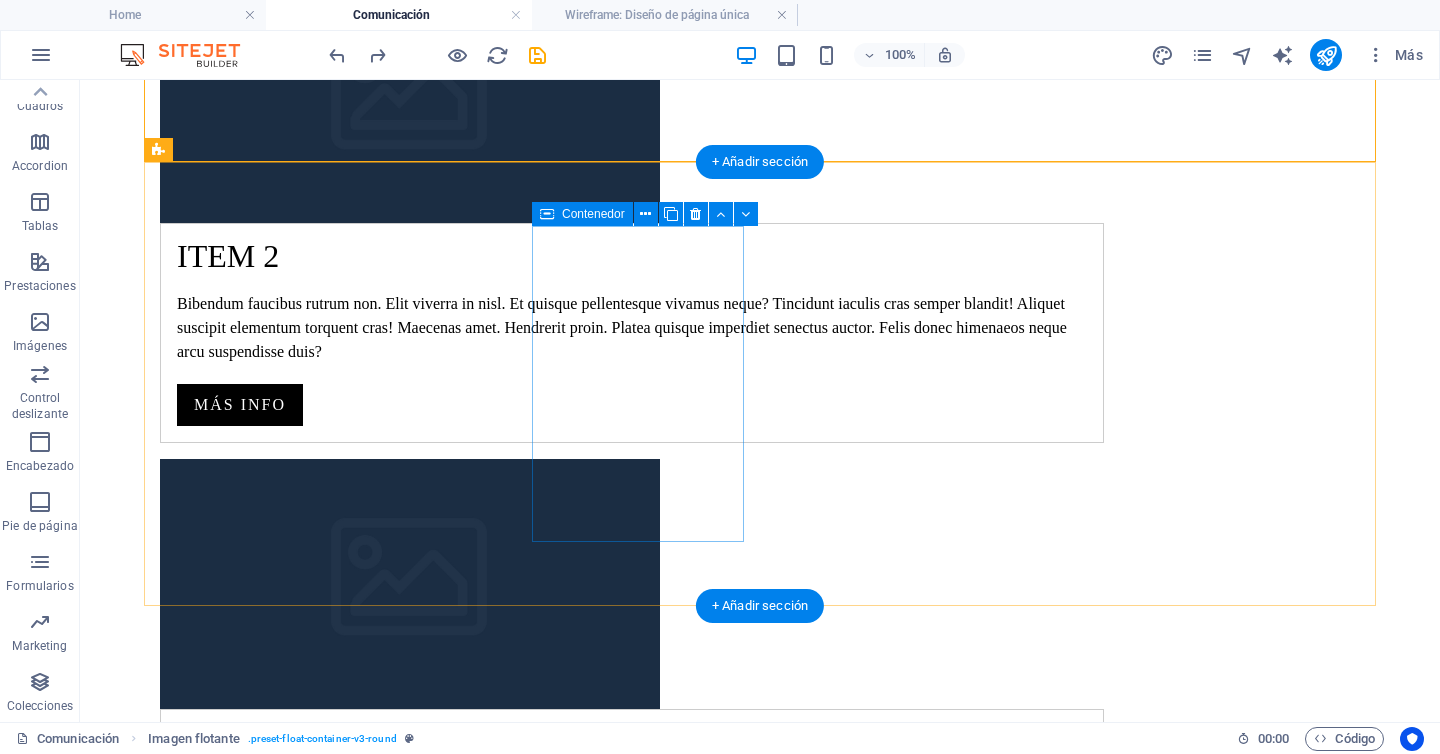 scroll, scrollTop: 2549, scrollLeft: 0, axis: vertical 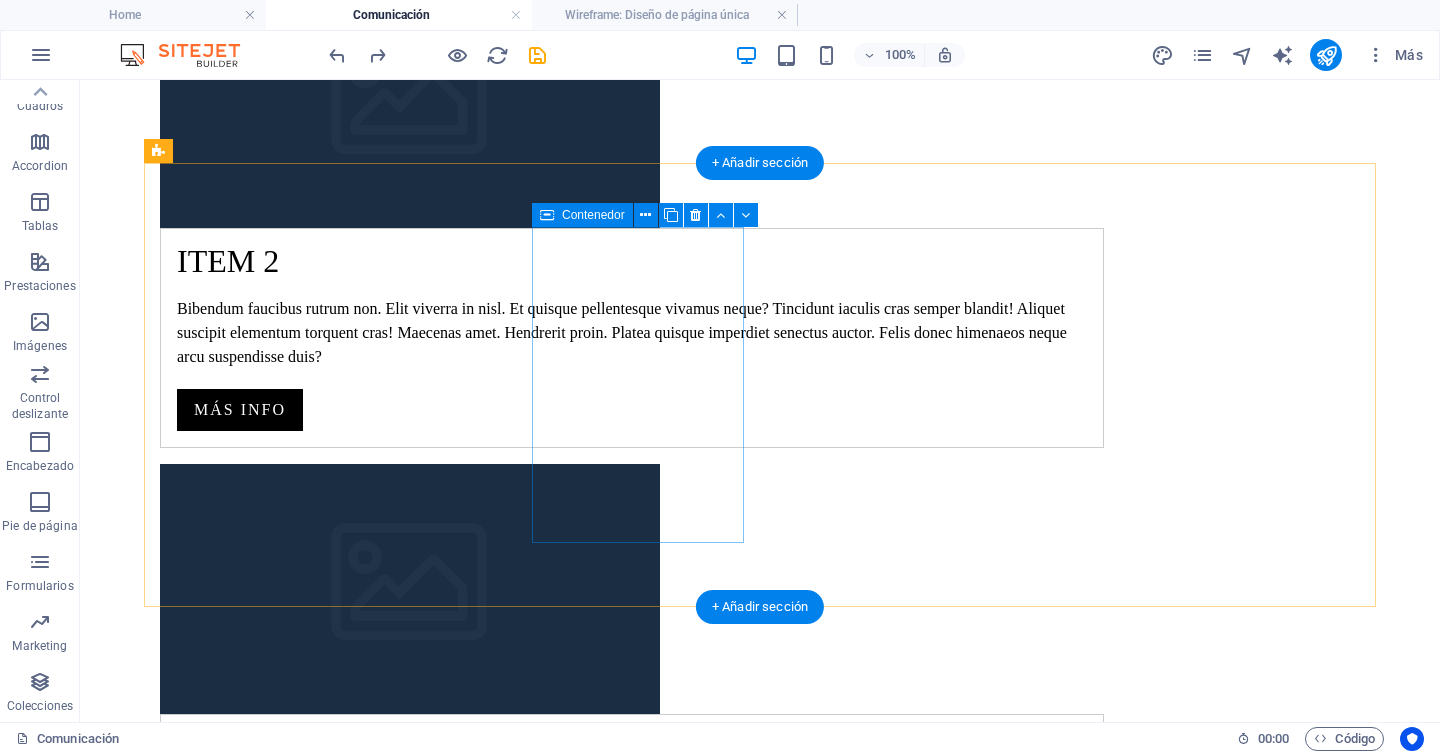 click on "Añadir elementos" at bounding box center [510, 1723] 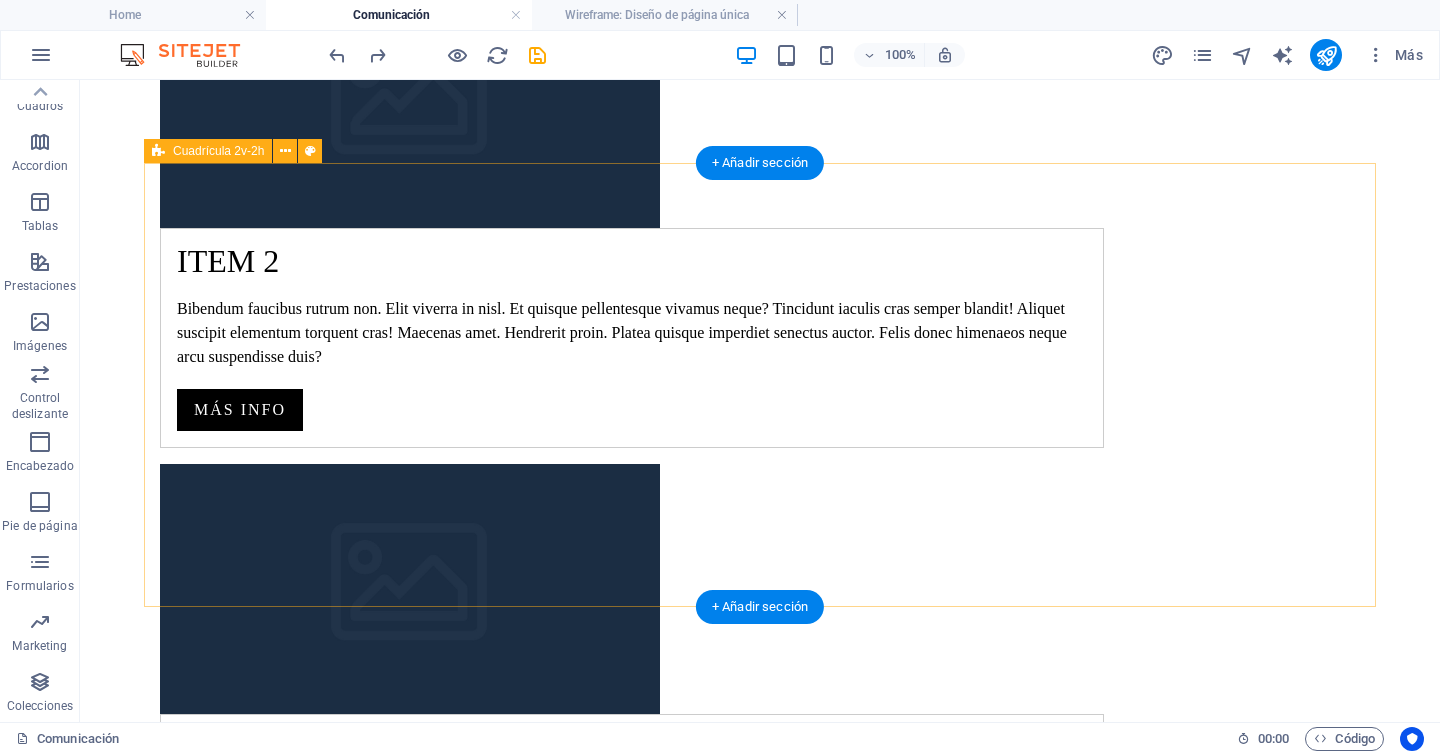 click on "Nueva cabecera Suelta el contenido aquí o  Añadir elementos  Pegar portapapeles Suelta el contenido aquí o  Añadir elementos  Pegar portapapeles Suelta el contenido aquí o  Añadir elementos  Pegar portapapeles" at bounding box center [760, 1760] 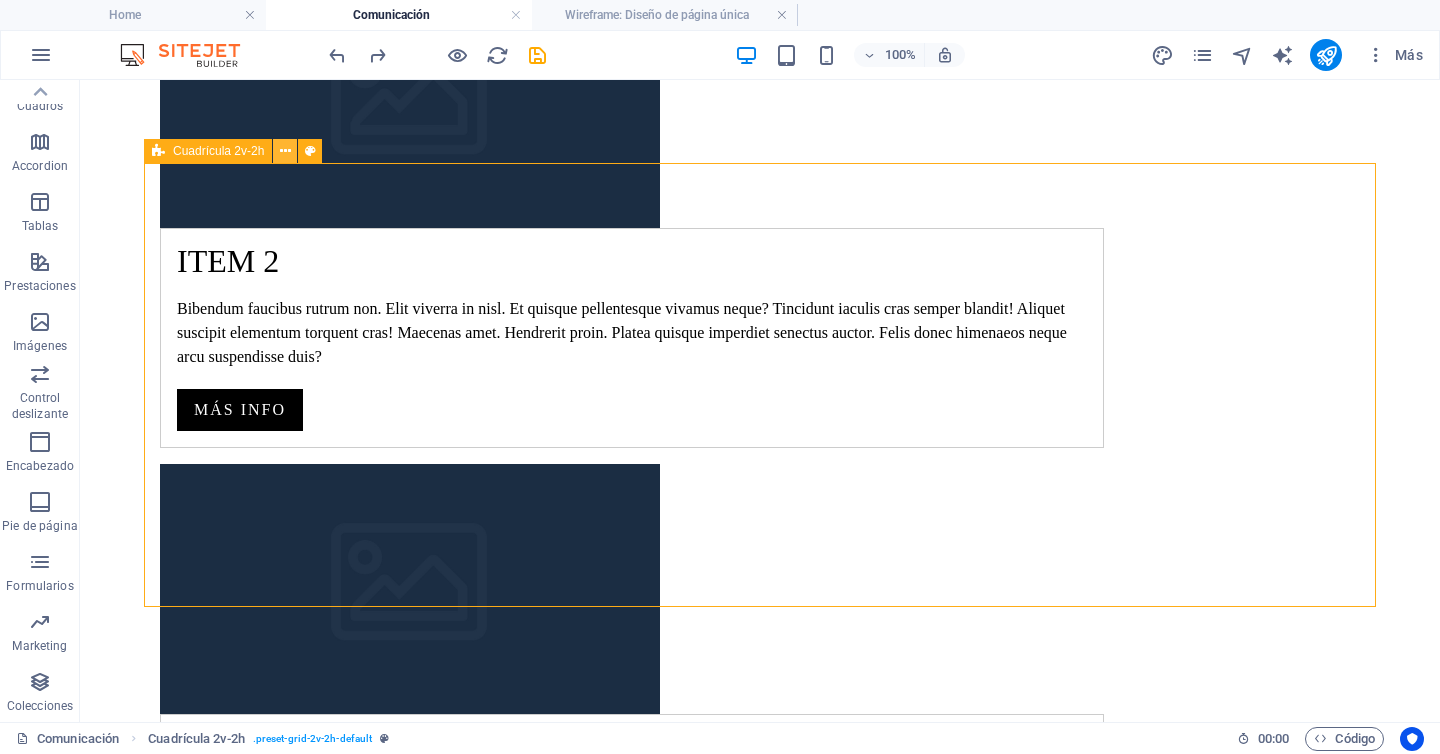 click at bounding box center (285, 151) 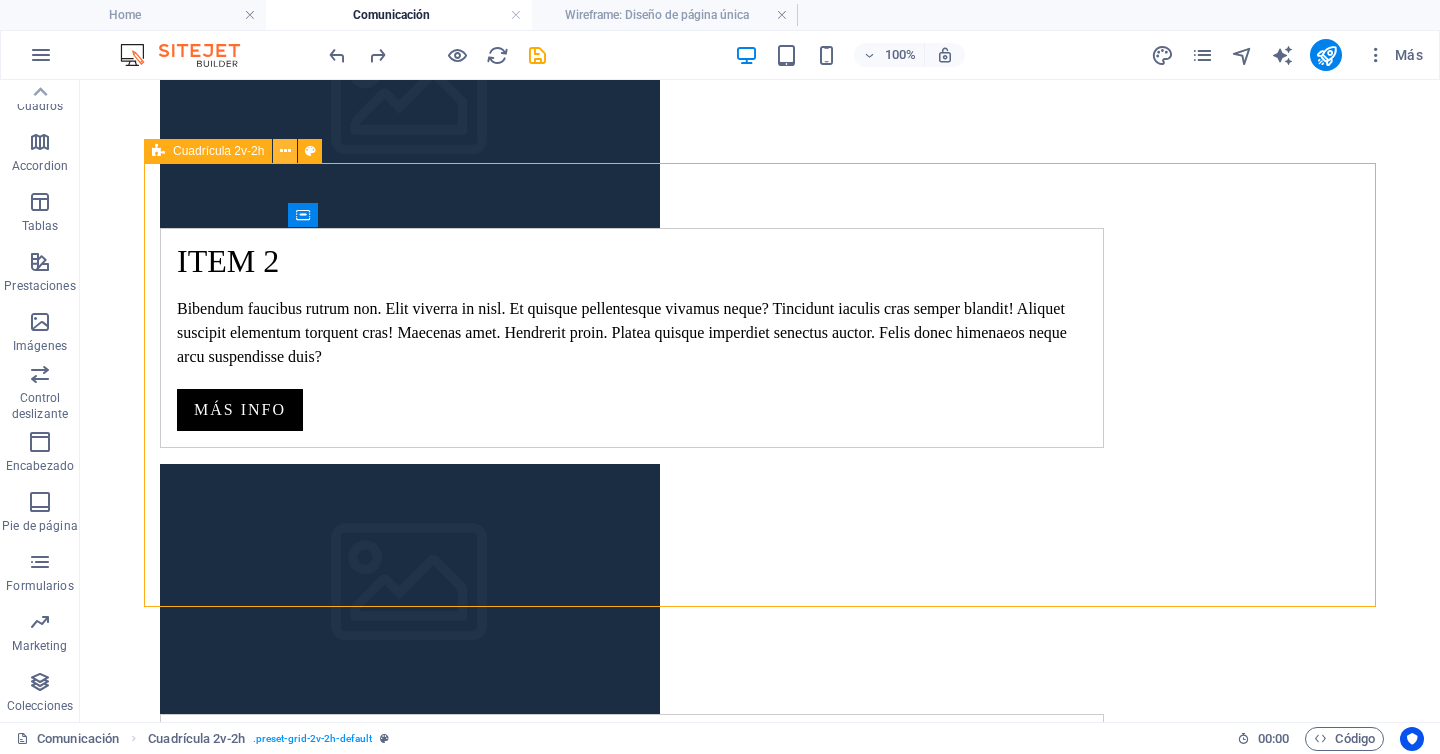 click at bounding box center [285, 151] 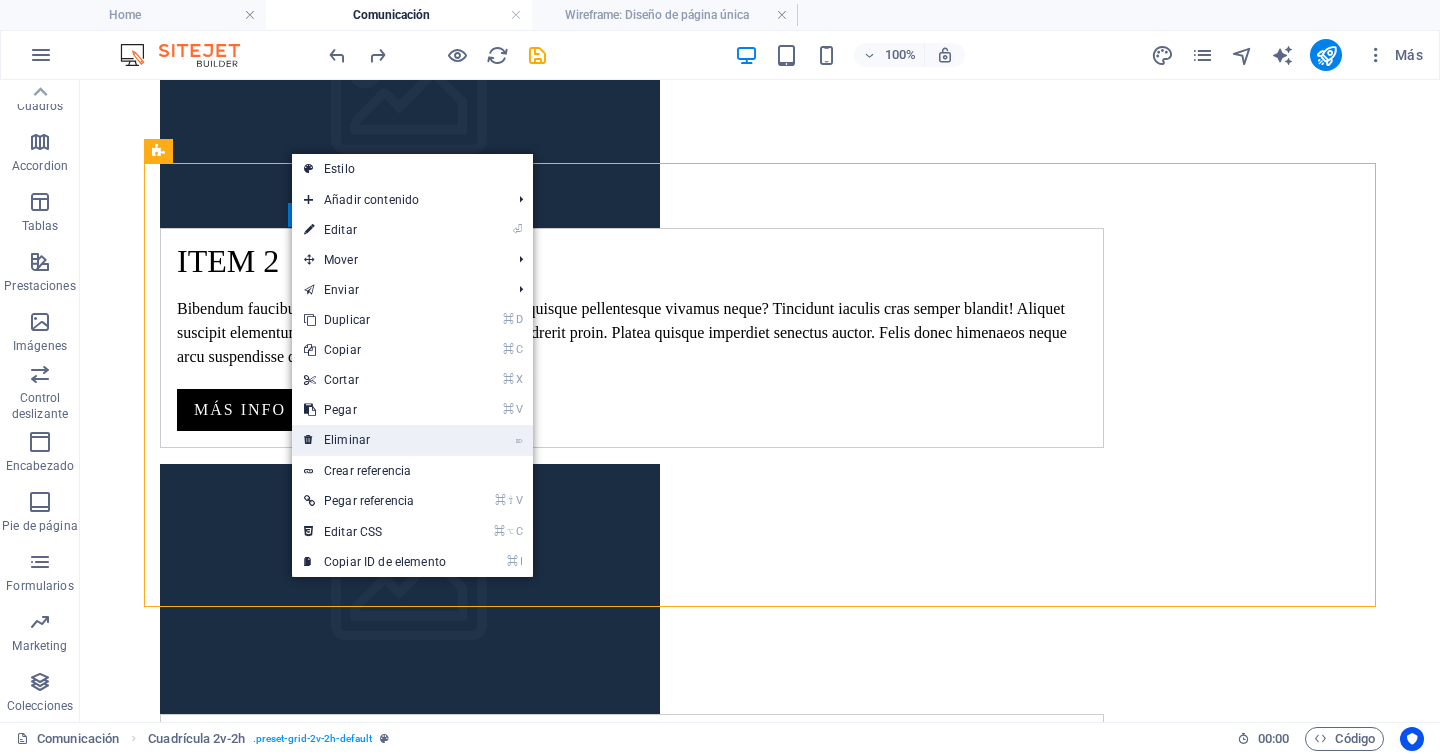 click on "⌦  Eliminar" at bounding box center (375, 440) 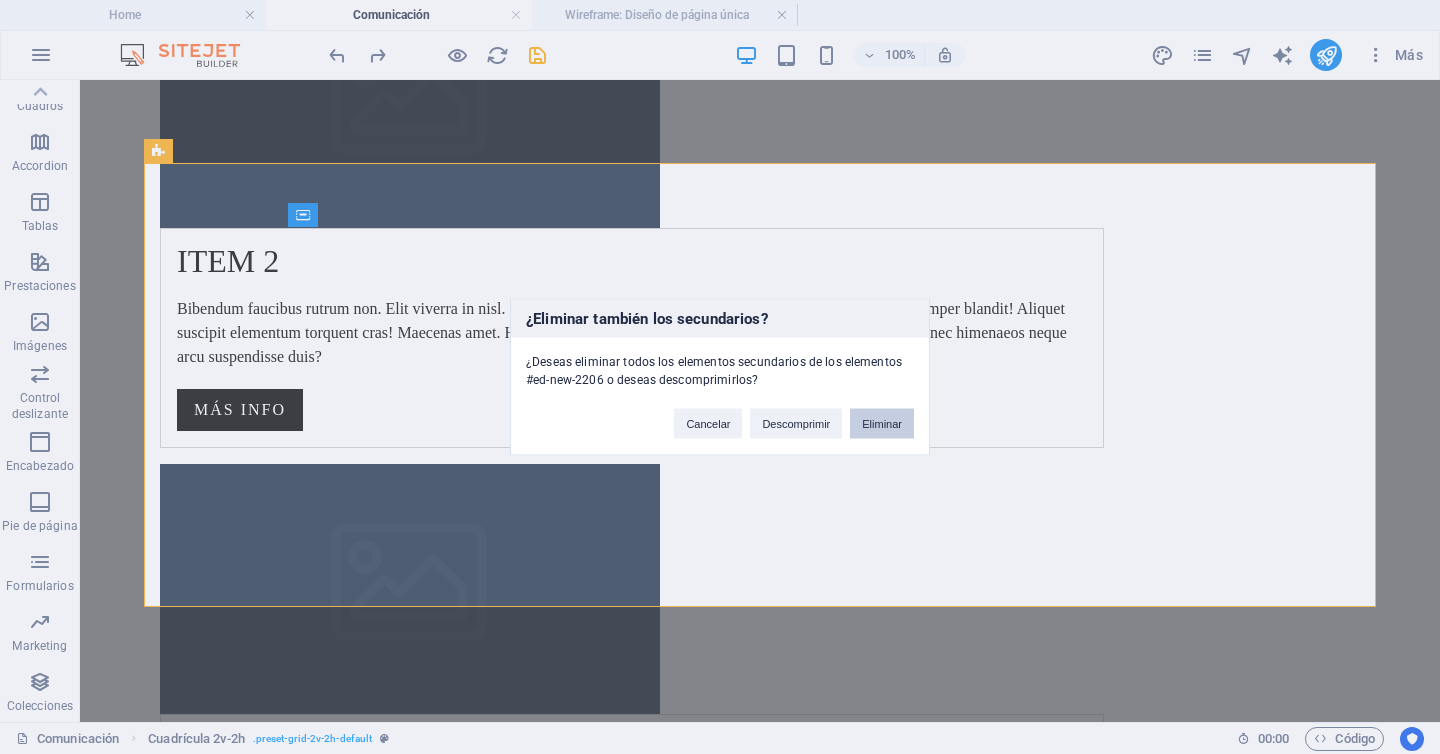 click on "Eliminar" at bounding box center [882, 424] 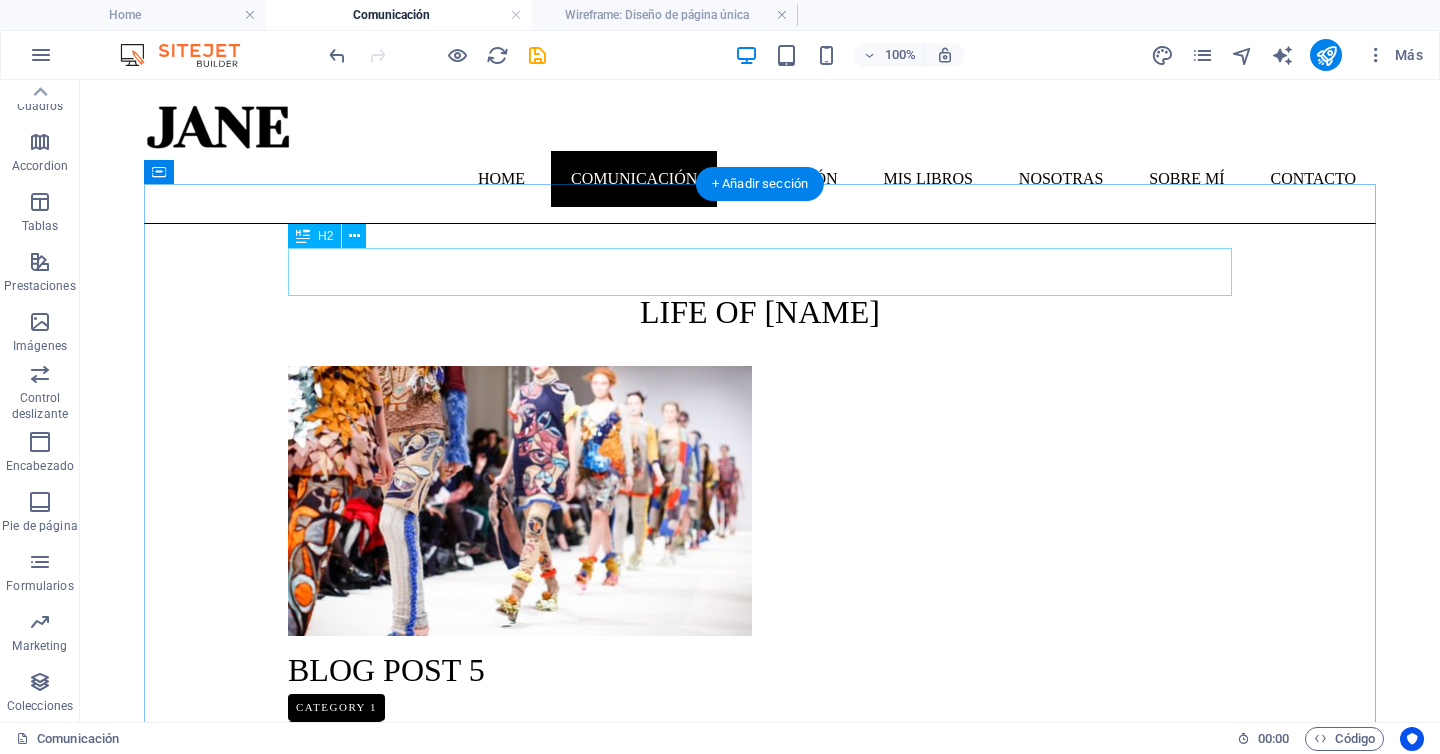scroll, scrollTop: 56, scrollLeft: 0, axis: vertical 